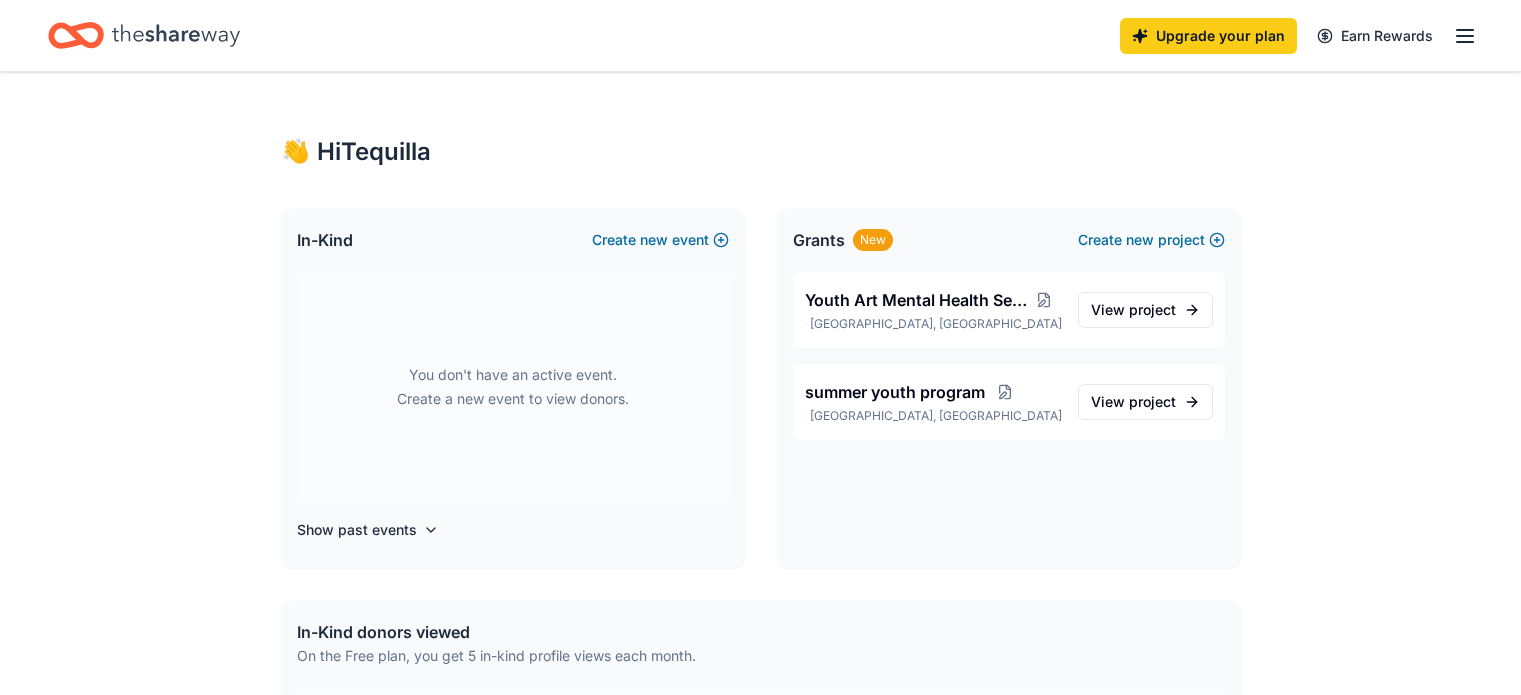 scroll, scrollTop: 0, scrollLeft: 0, axis: both 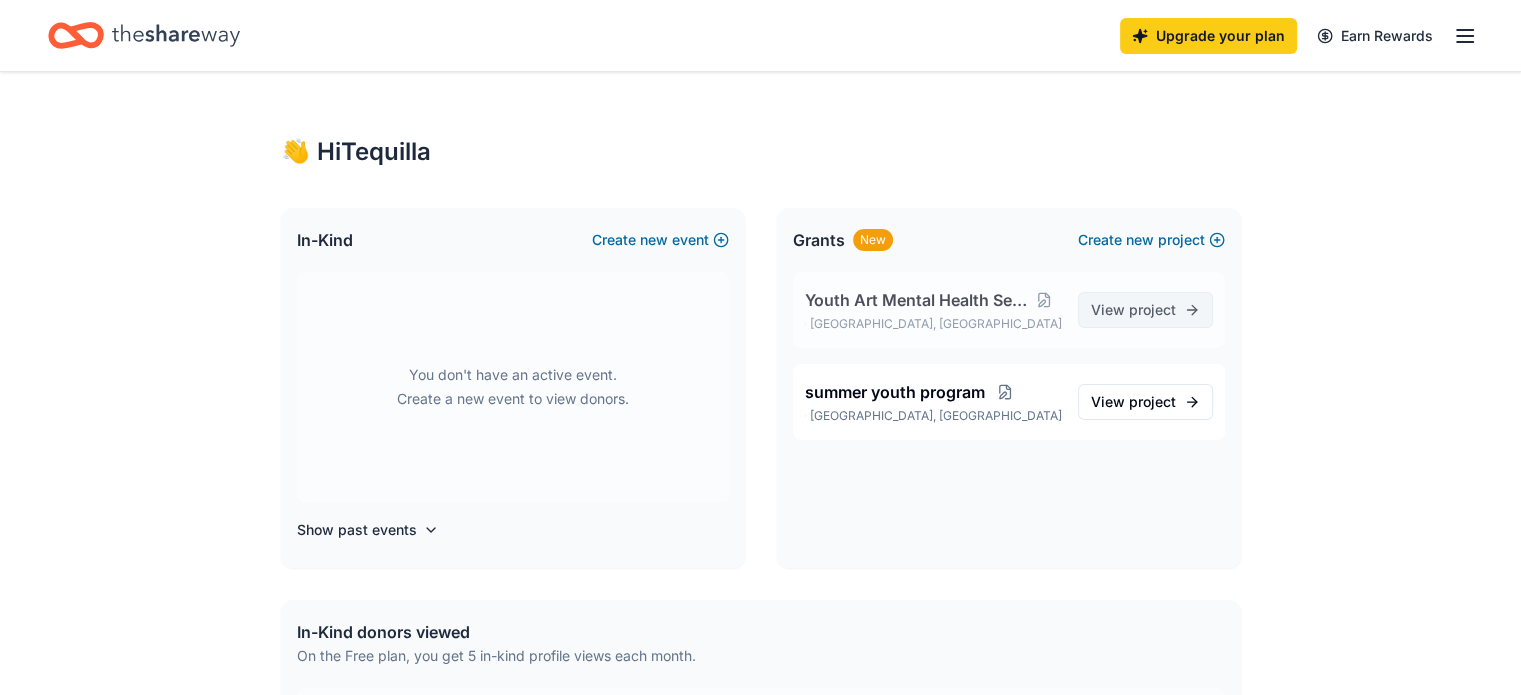 click on "View   project" at bounding box center (1133, 310) 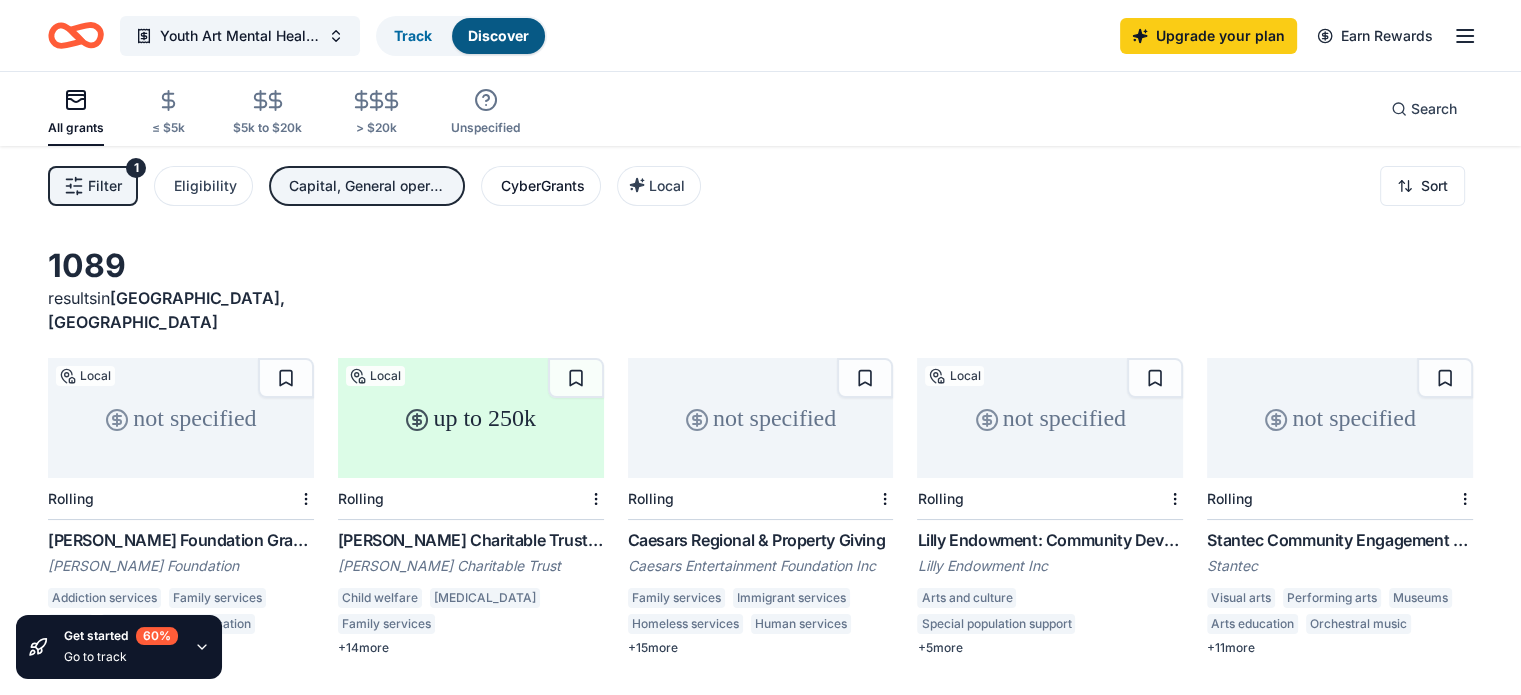 click on "CyberGrants" at bounding box center (543, 186) 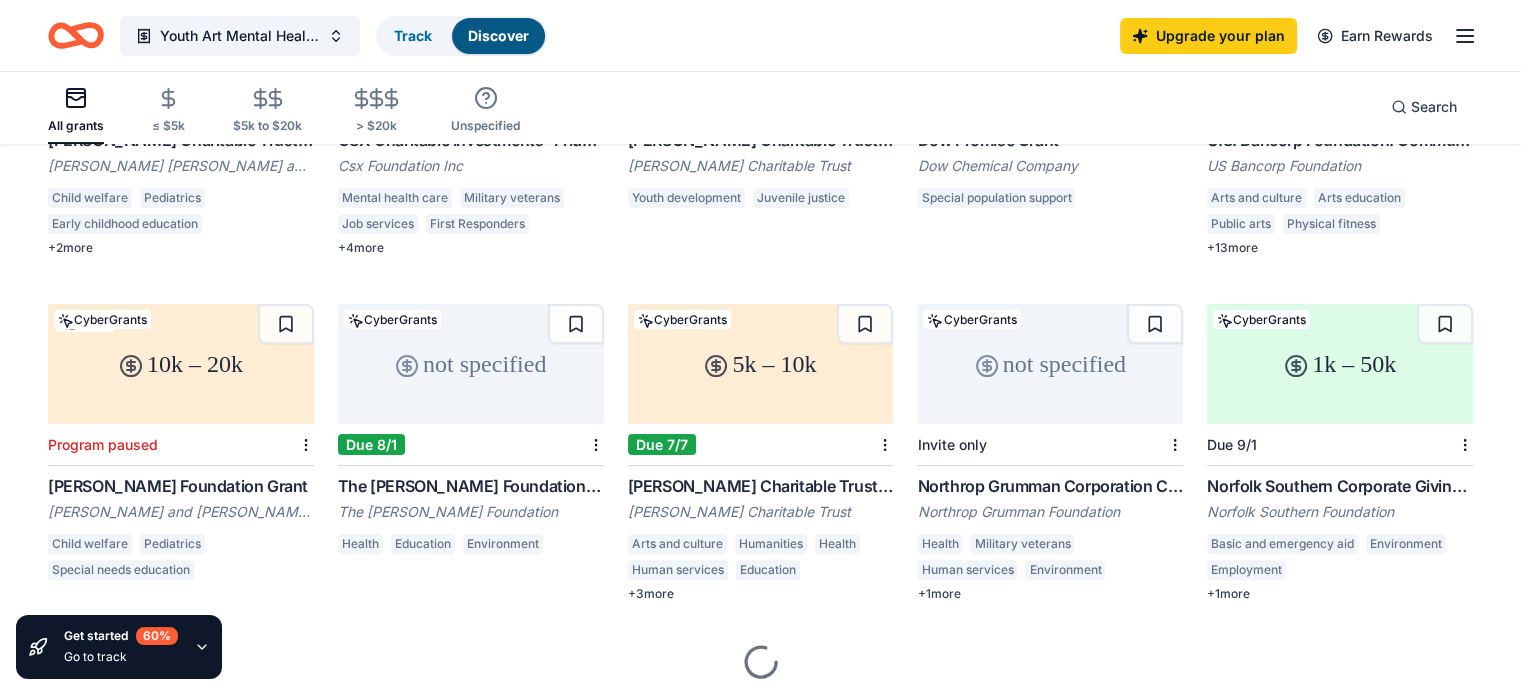 scroll, scrollTop: 443, scrollLeft: 0, axis: vertical 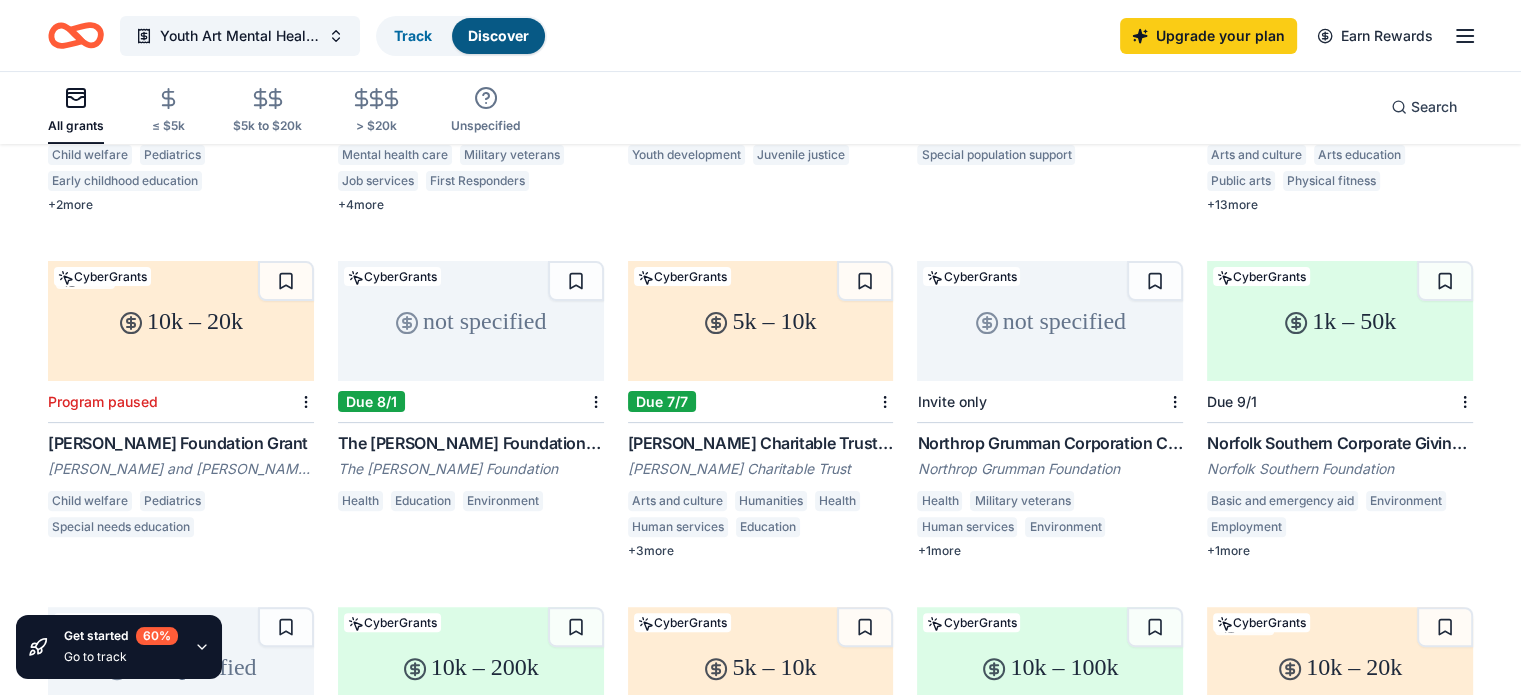 click on "[PERSON_NAME] Charitable Trust Grant" at bounding box center [761, 443] 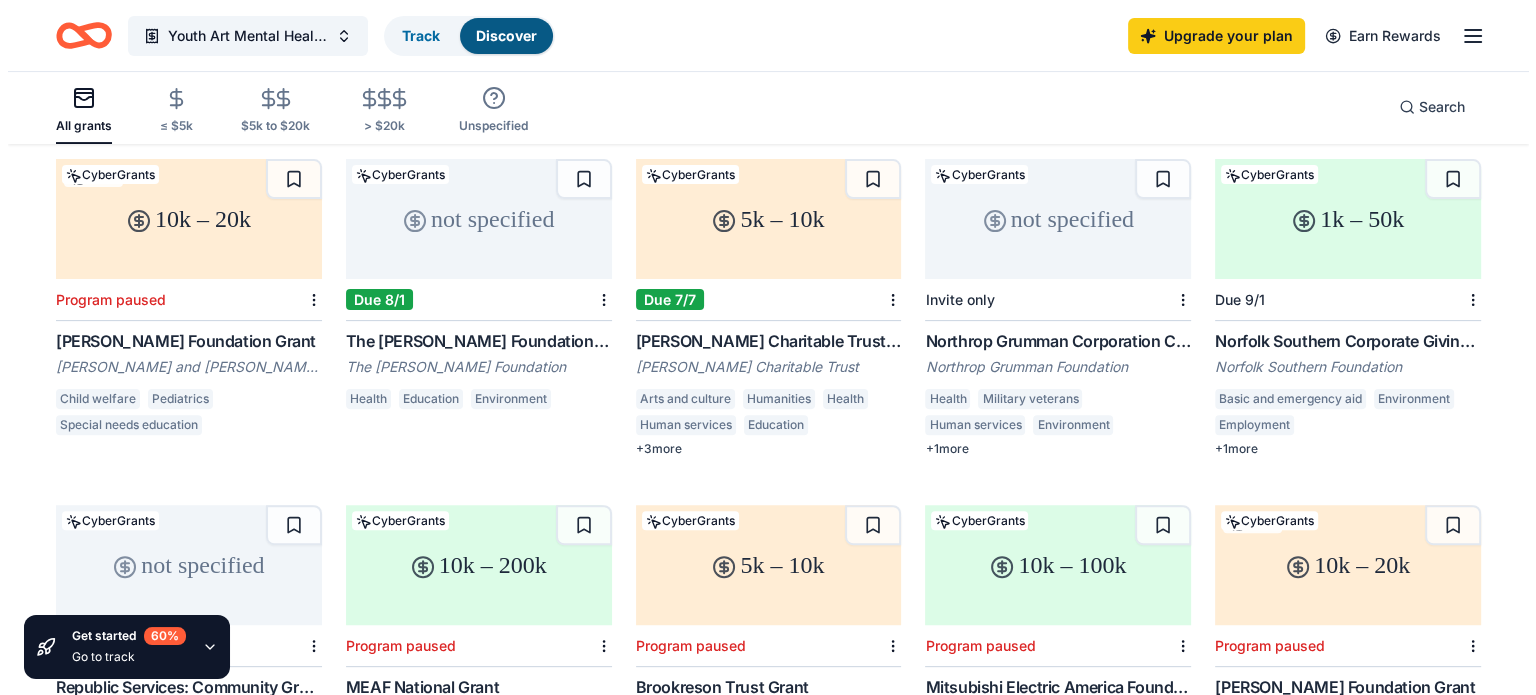 scroll, scrollTop: 634, scrollLeft: 0, axis: vertical 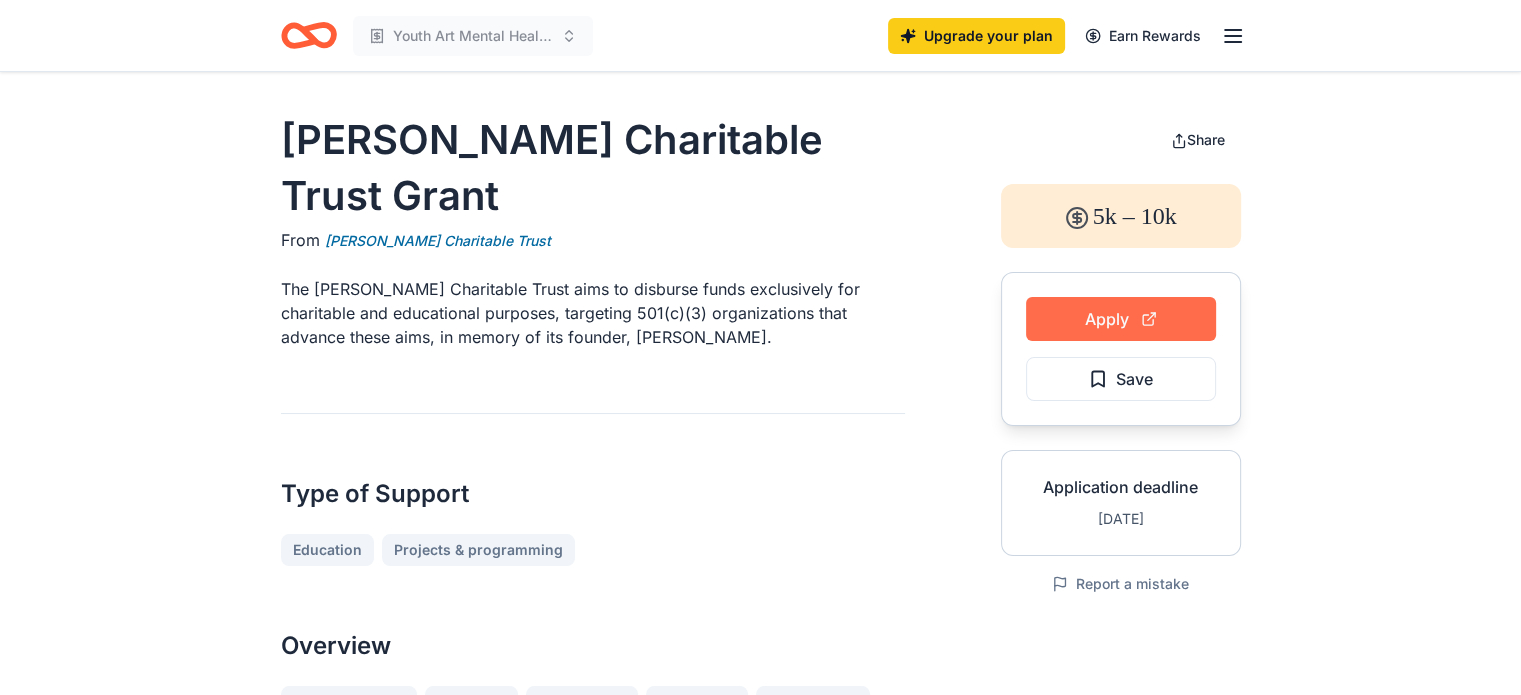 click on "Apply" at bounding box center (1121, 319) 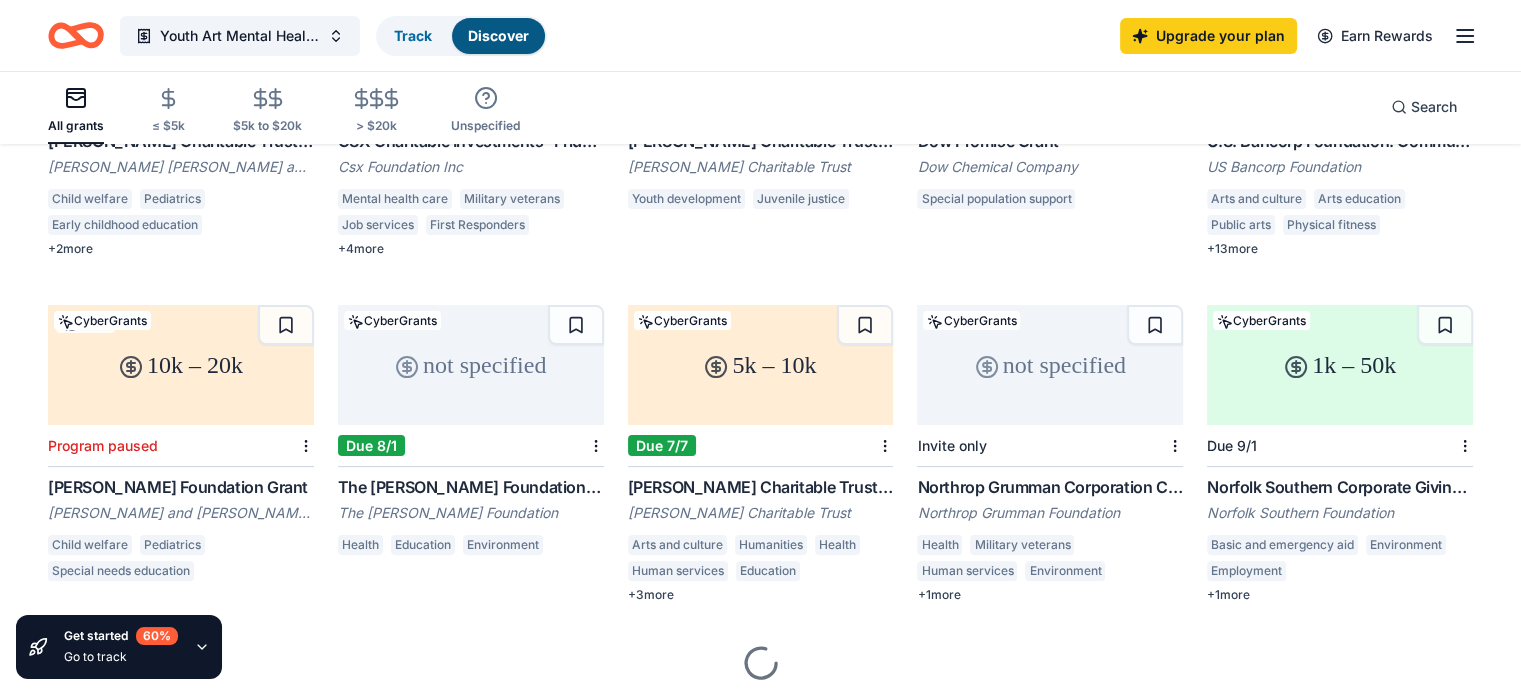 scroll, scrollTop: 427, scrollLeft: 0, axis: vertical 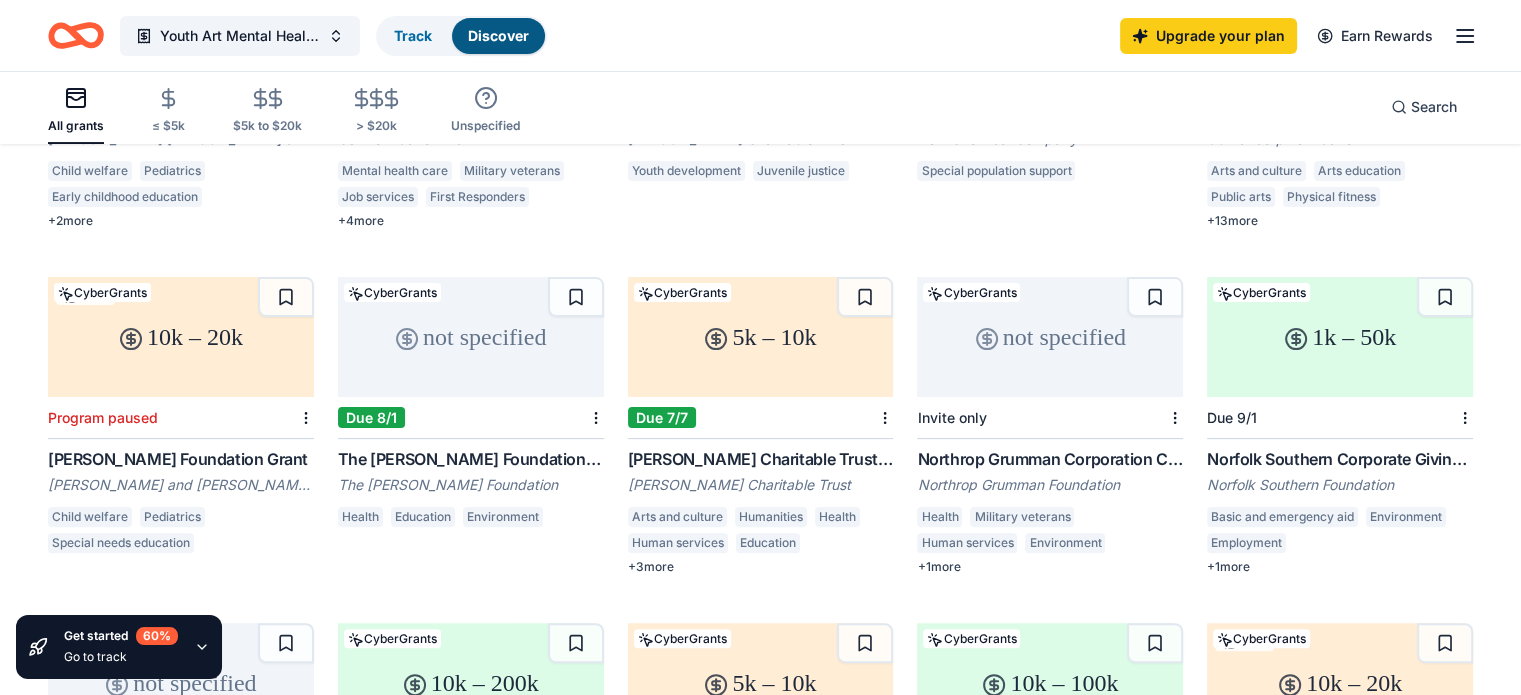 click on "Child welfare Pediatrics Special needs education" at bounding box center (181, 533) 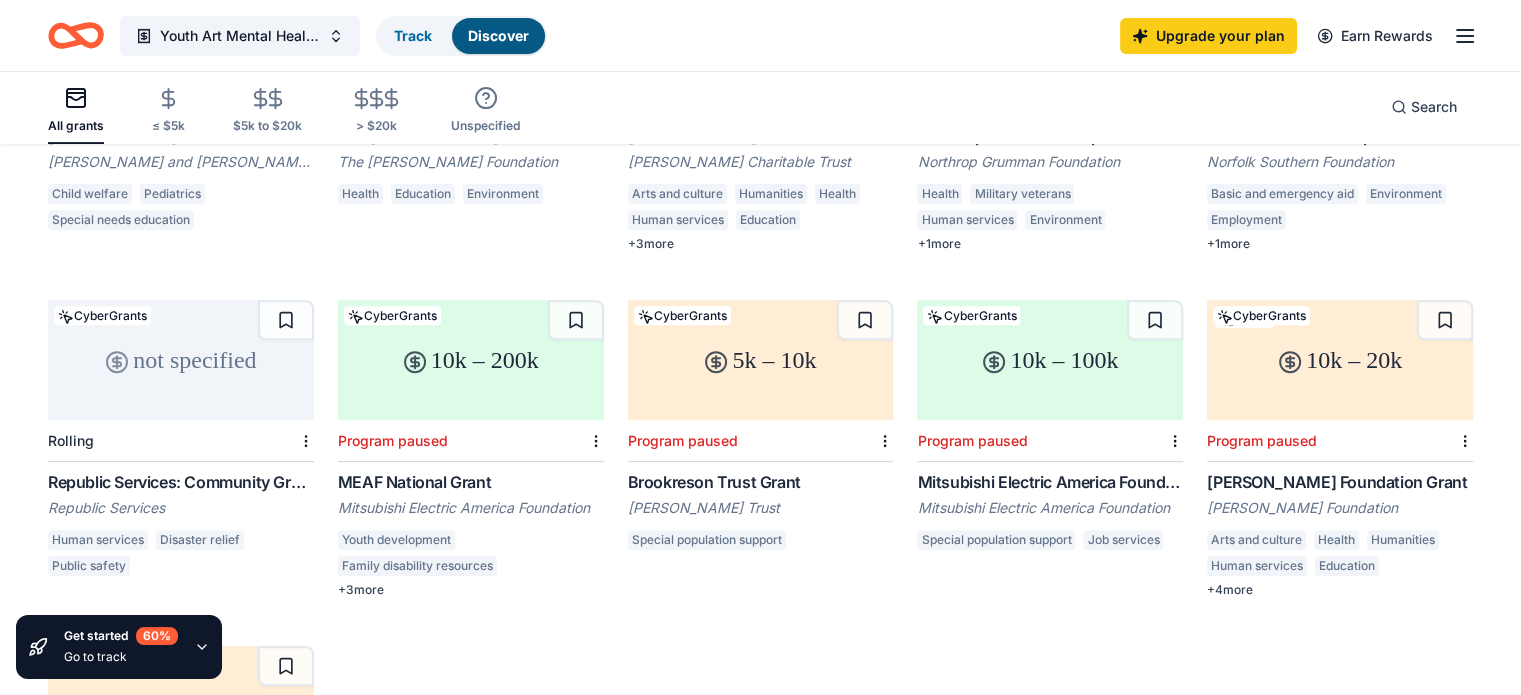 scroll, scrollTop: 759, scrollLeft: 0, axis: vertical 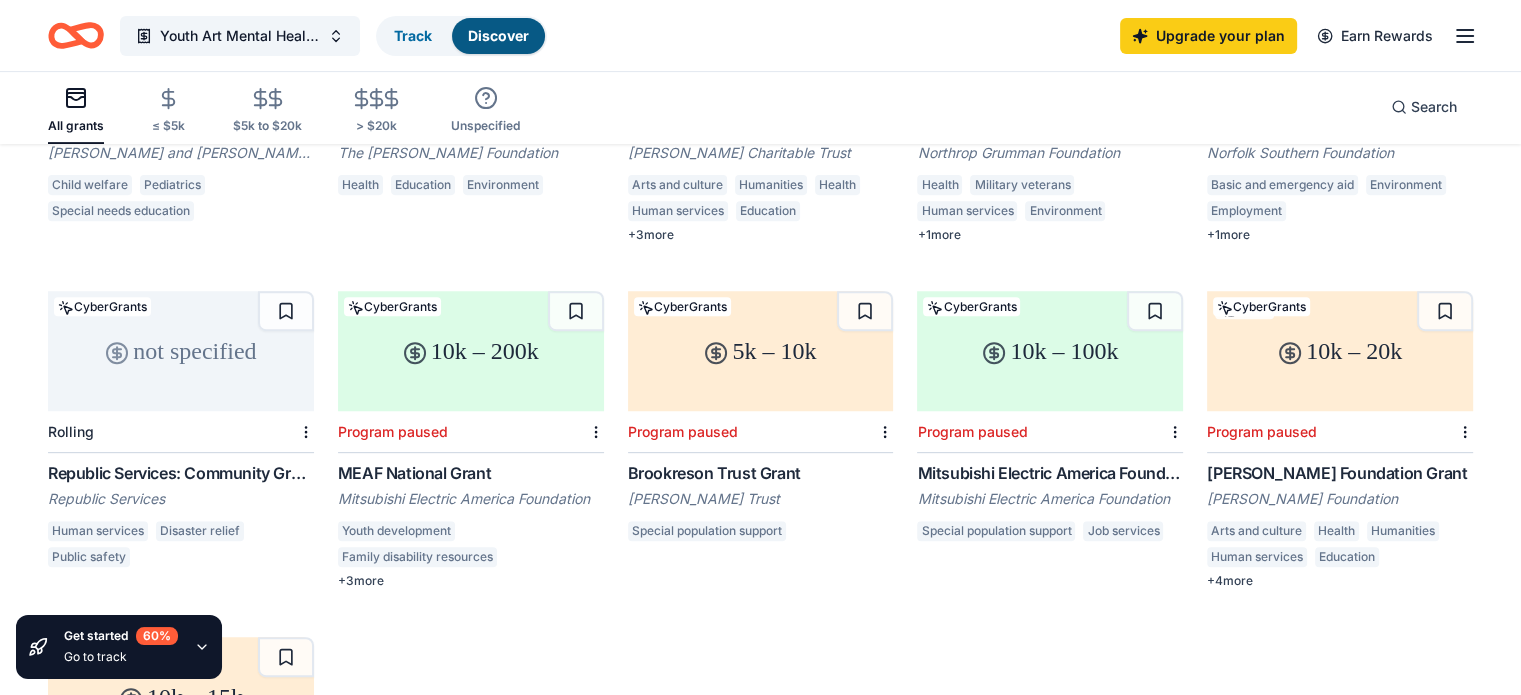 click on "Human services Disaster relief Public safety" at bounding box center (181, 547) 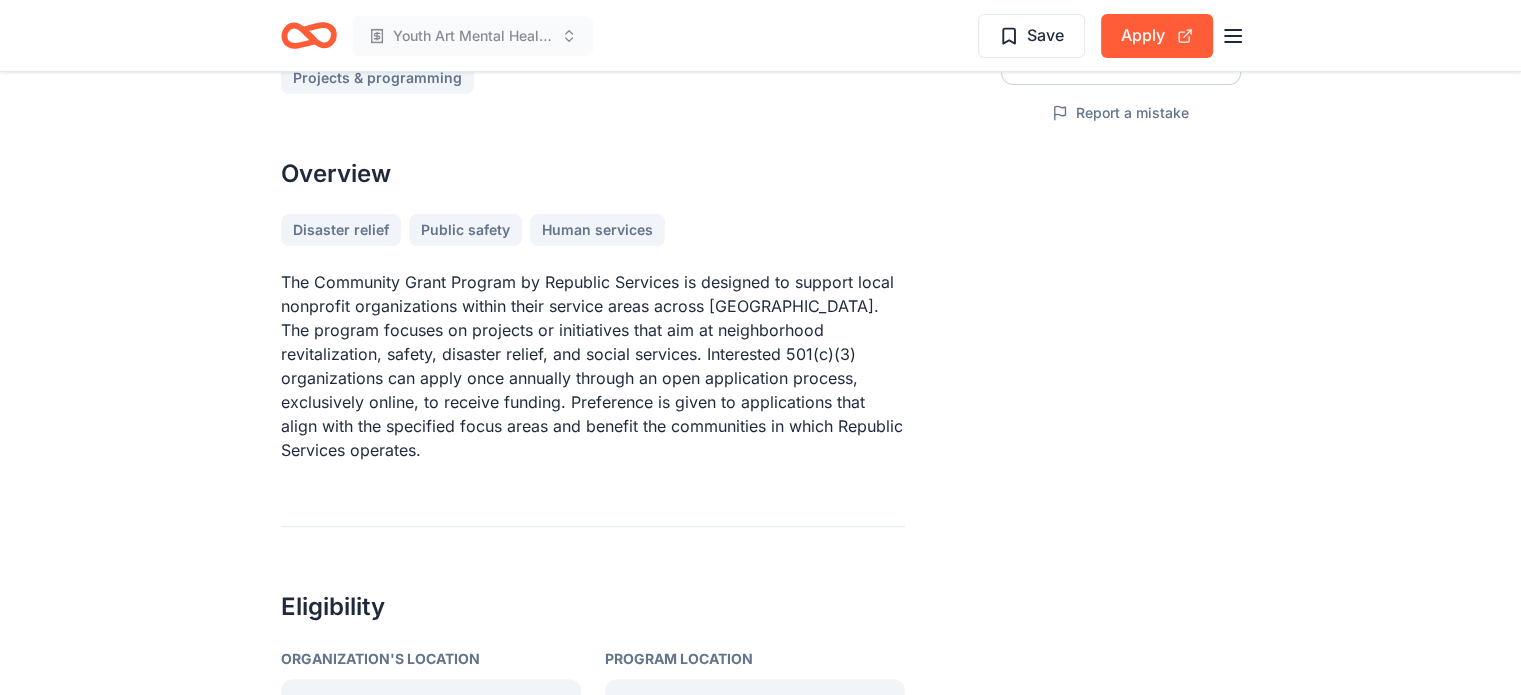 scroll, scrollTop: 476, scrollLeft: 0, axis: vertical 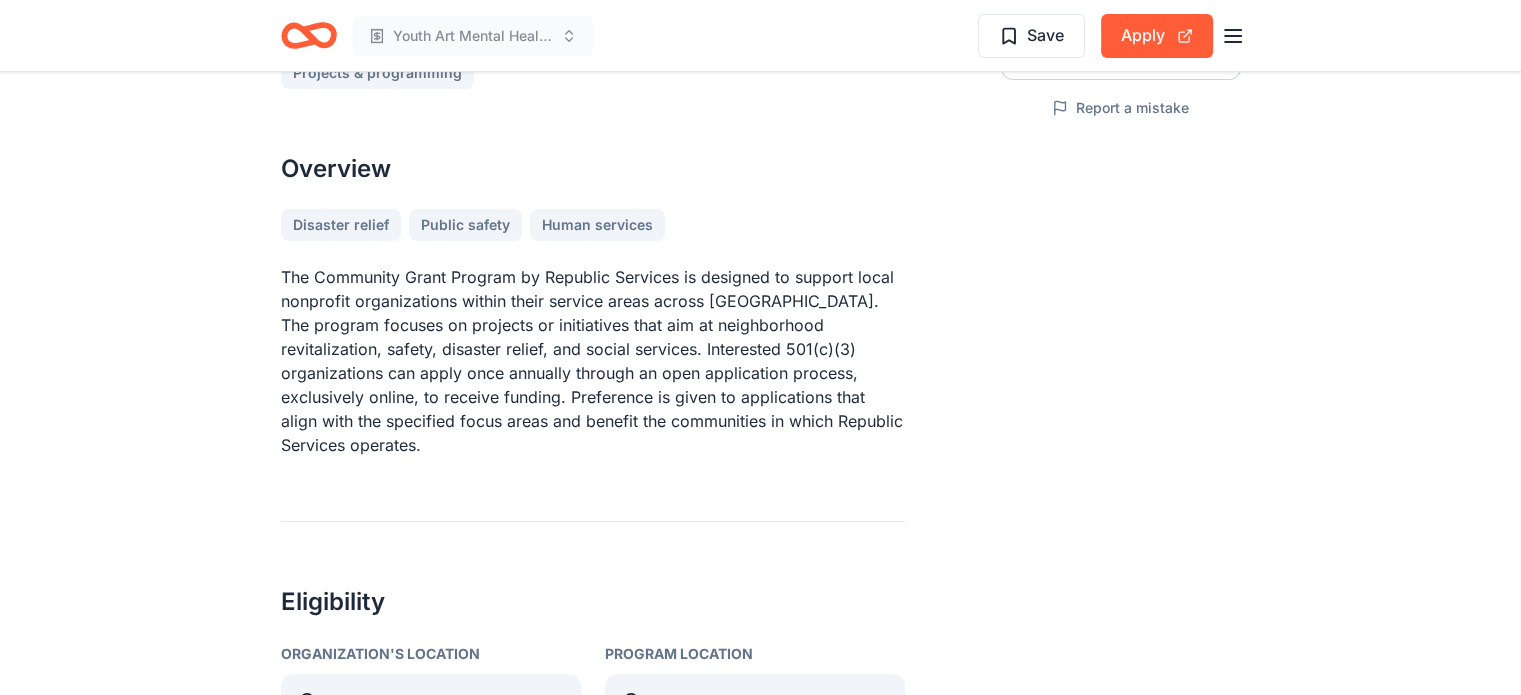 click on "Republic Services: Community Grant Program From   Republic Services Republic Services partners with local nonprofit organizations across [GEOGRAPHIC_DATA] to support efforts that make a meaningful difference in the communities where their employees and customers live and work. Type of Support Projects & programming Overview Disaster relief Public safety Human services The Community Grant Program by Republic Services is designed to support local nonprofit organizations within their service areas across [GEOGRAPHIC_DATA]. The program focuses on projects or initiatives that aim at neighborhood revitalization, safety, disaster relief, and social services. Interested 501(c)(3) organizations can apply once annually through an open application process, exclusively online, to receive funding. Preference is given to applications that align with the specified focus areas and benefit the communities in which Republic Services operates. Eligibility Organization's Location [GEOGRAPHIC_DATA], [US_STATE] Program Location Other
7" at bounding box center [760, 956] 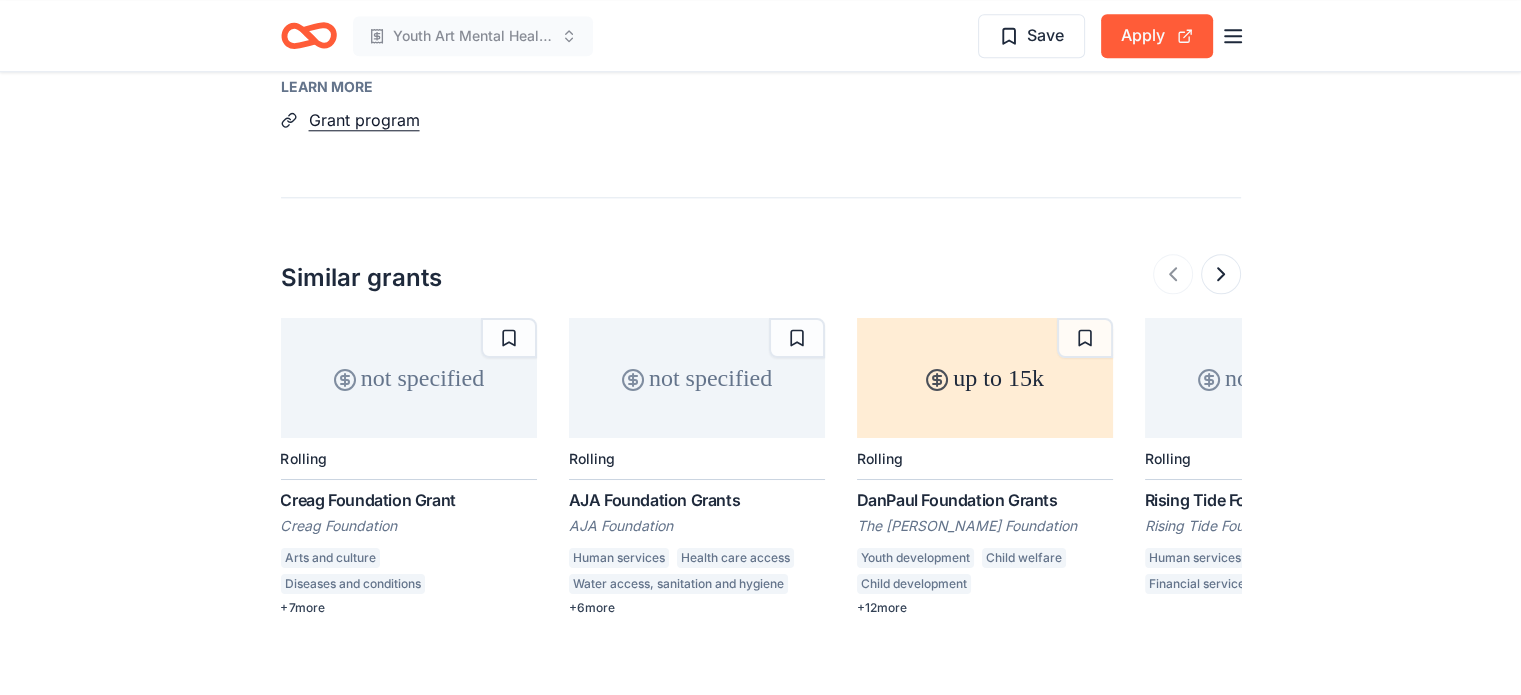 scroll, scrollTop: 2060, scrollLeft: 0, axis: vertical 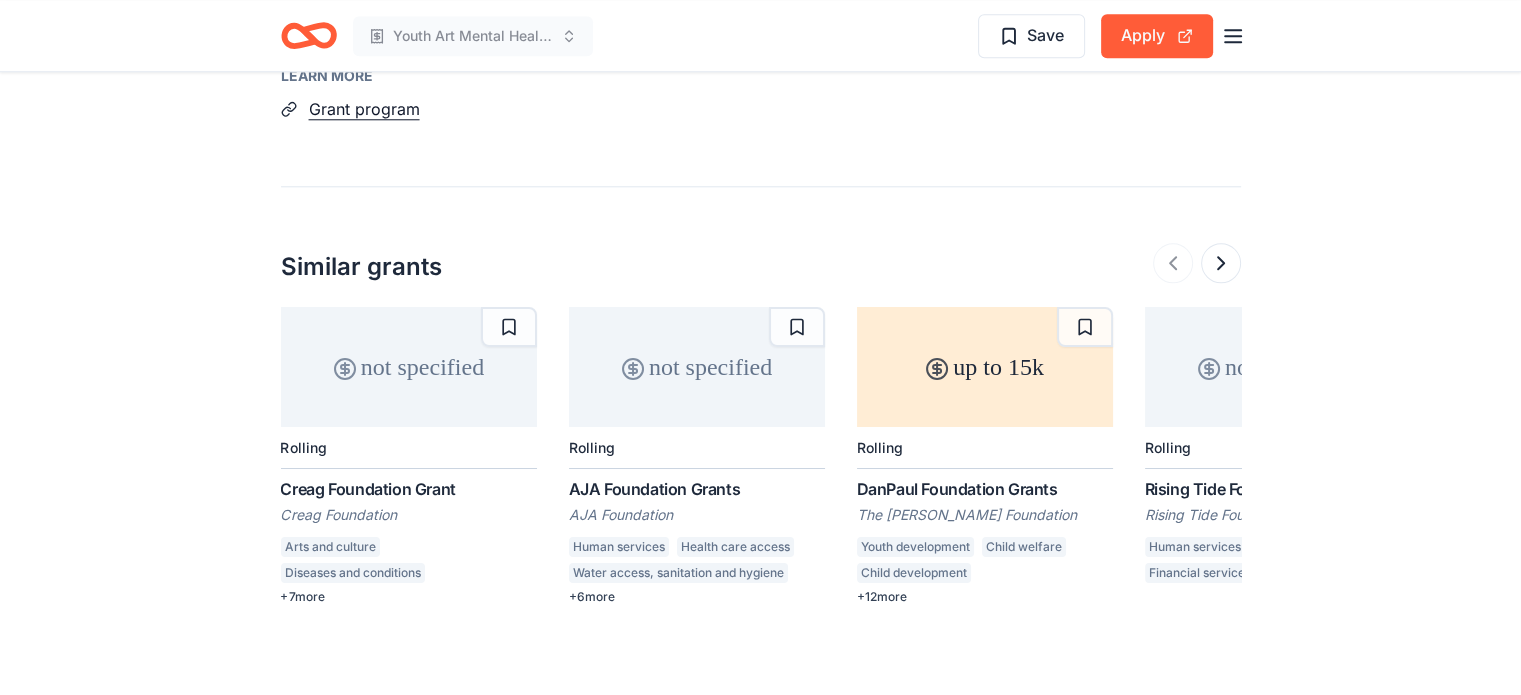 click on "up to 15k Rolling DanPaul Foundation Grants The Dan Paul Foundation Youth development Child welfare Child development Water access, sanitation and hygiene Homeless services Human services Special population support Basic and emergency aid Environment Food security College preparation Air quality Science Water conservation Education services +  12  more" at bounding box center [985, 456] 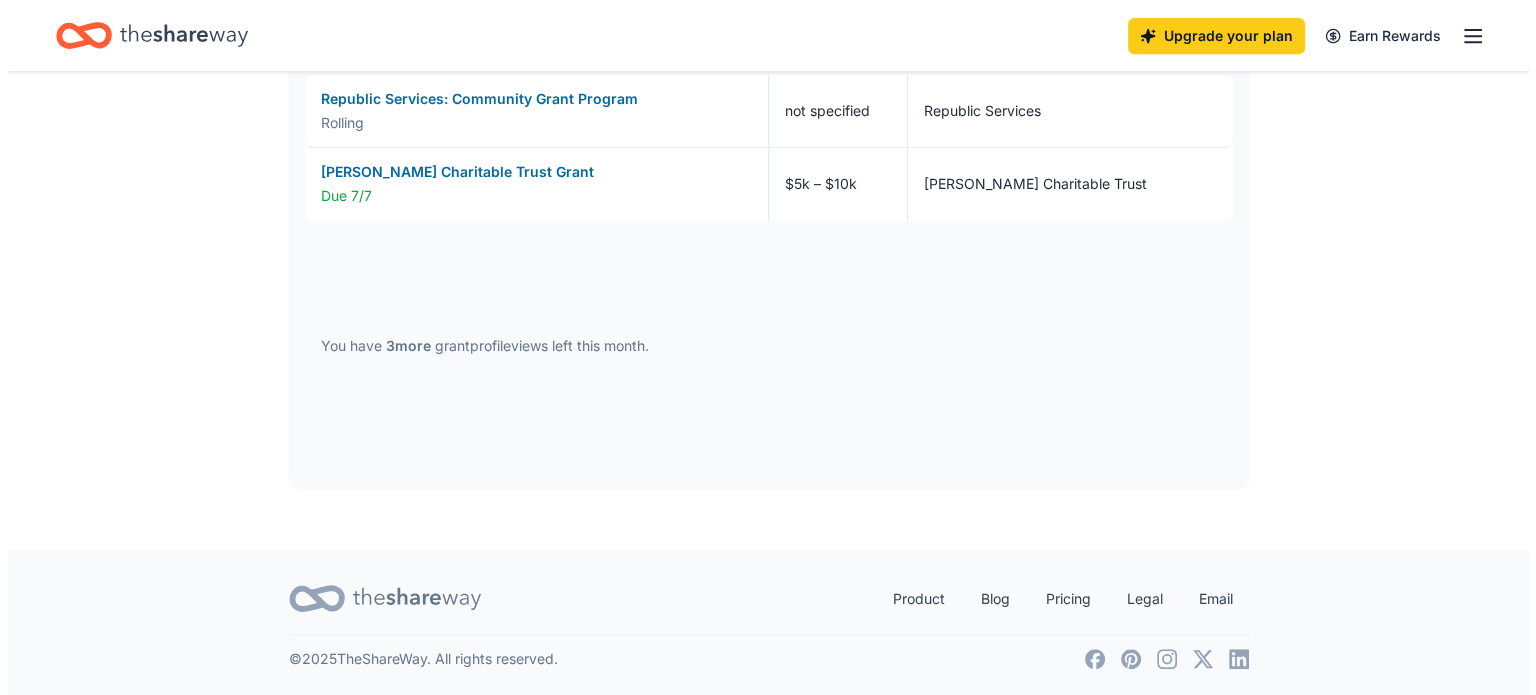 scroll, scrollTop: 0, scrollLeft: 0, axis: both 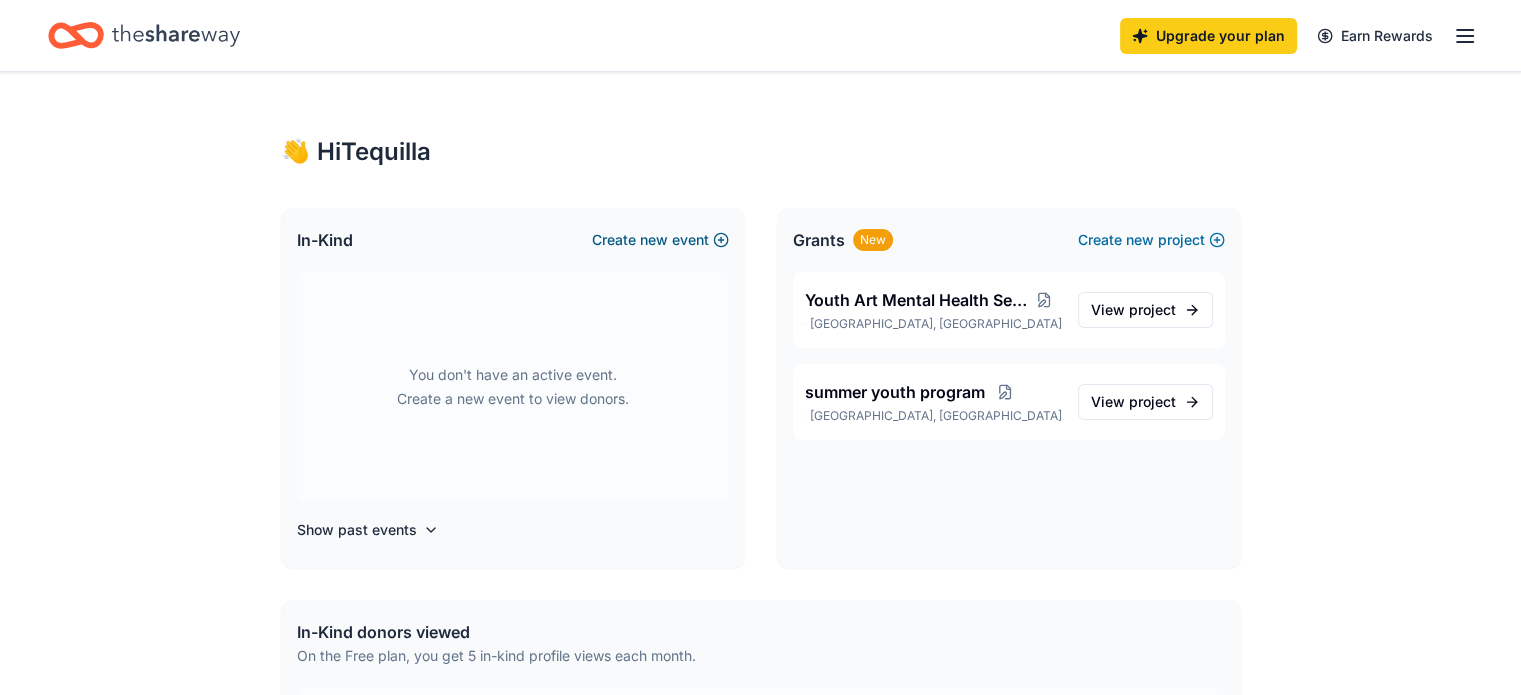 click on "Create  new  event" at bounding box center [660, 240] 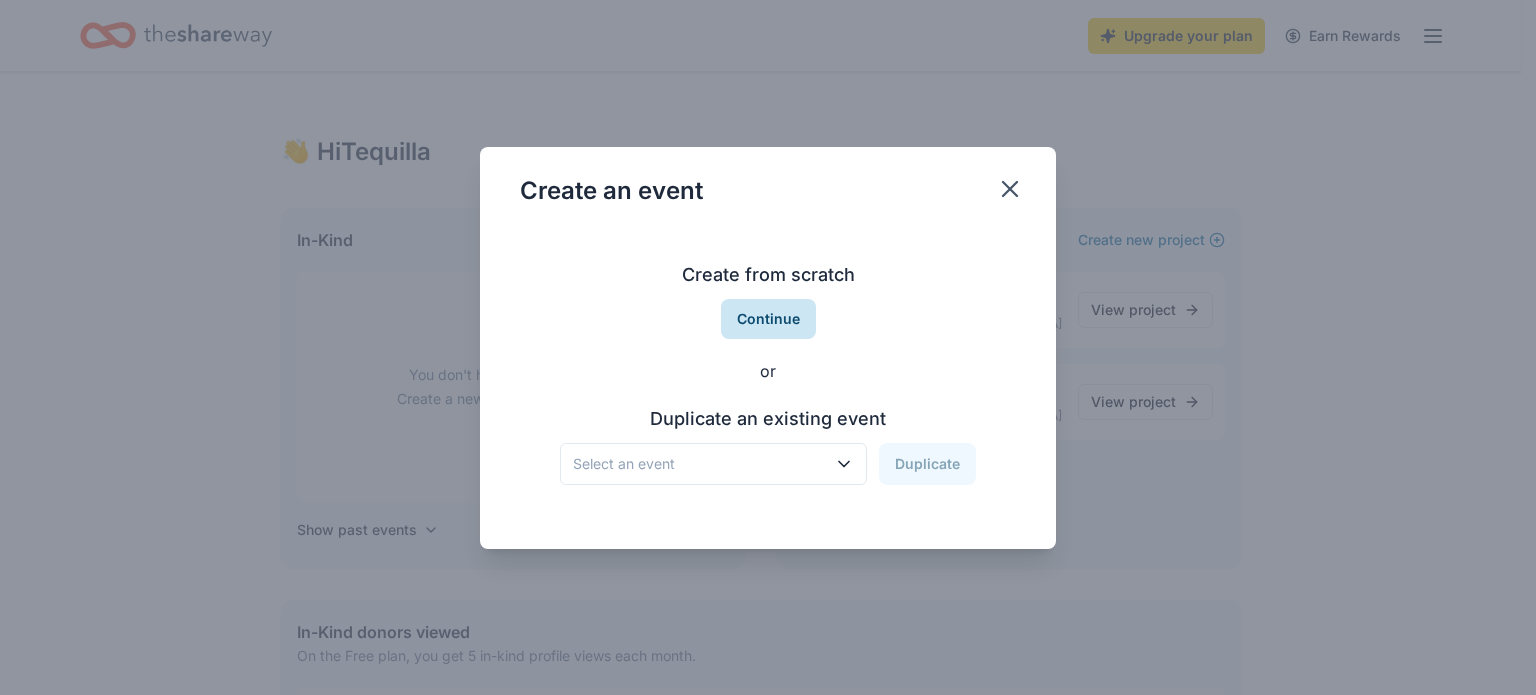 click on "Continue" at bounding box center [768, 319] 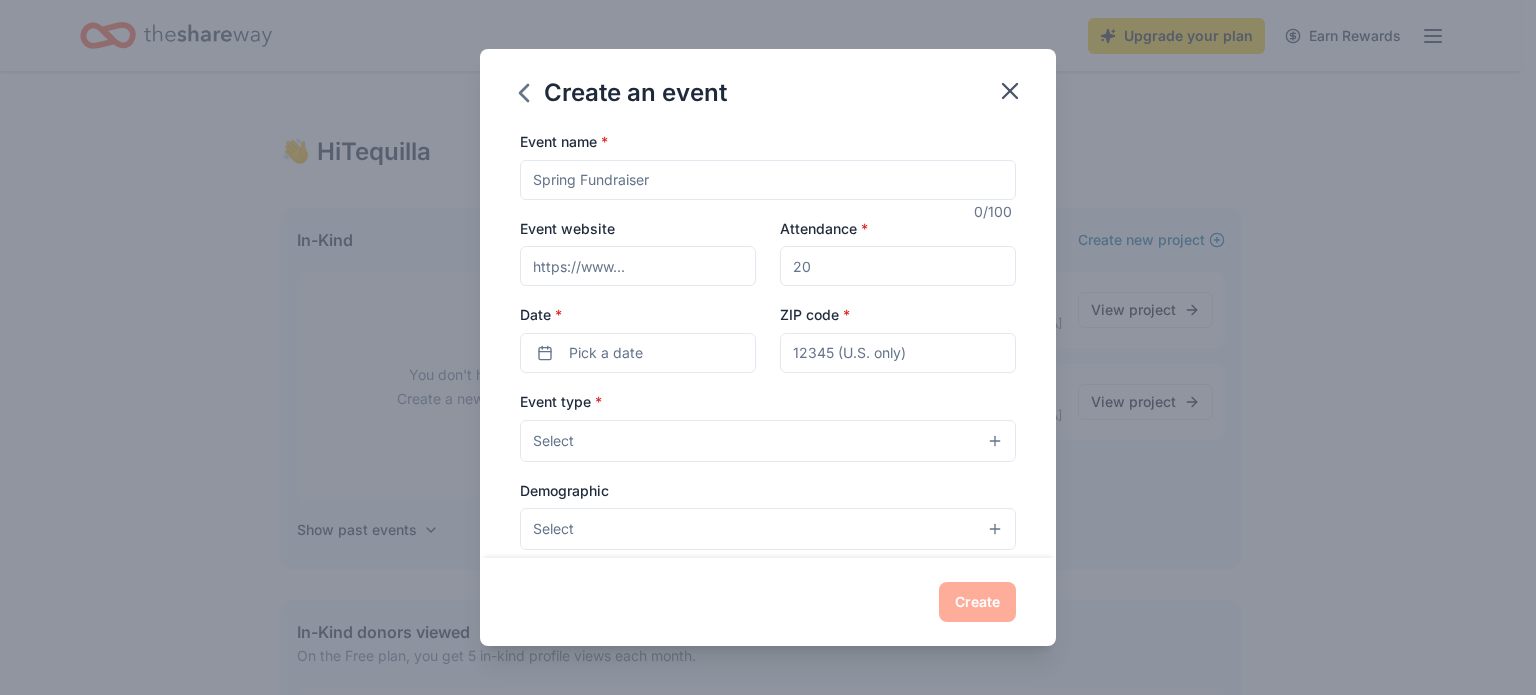 click on "Event name *" at bounding box center [768, 180] 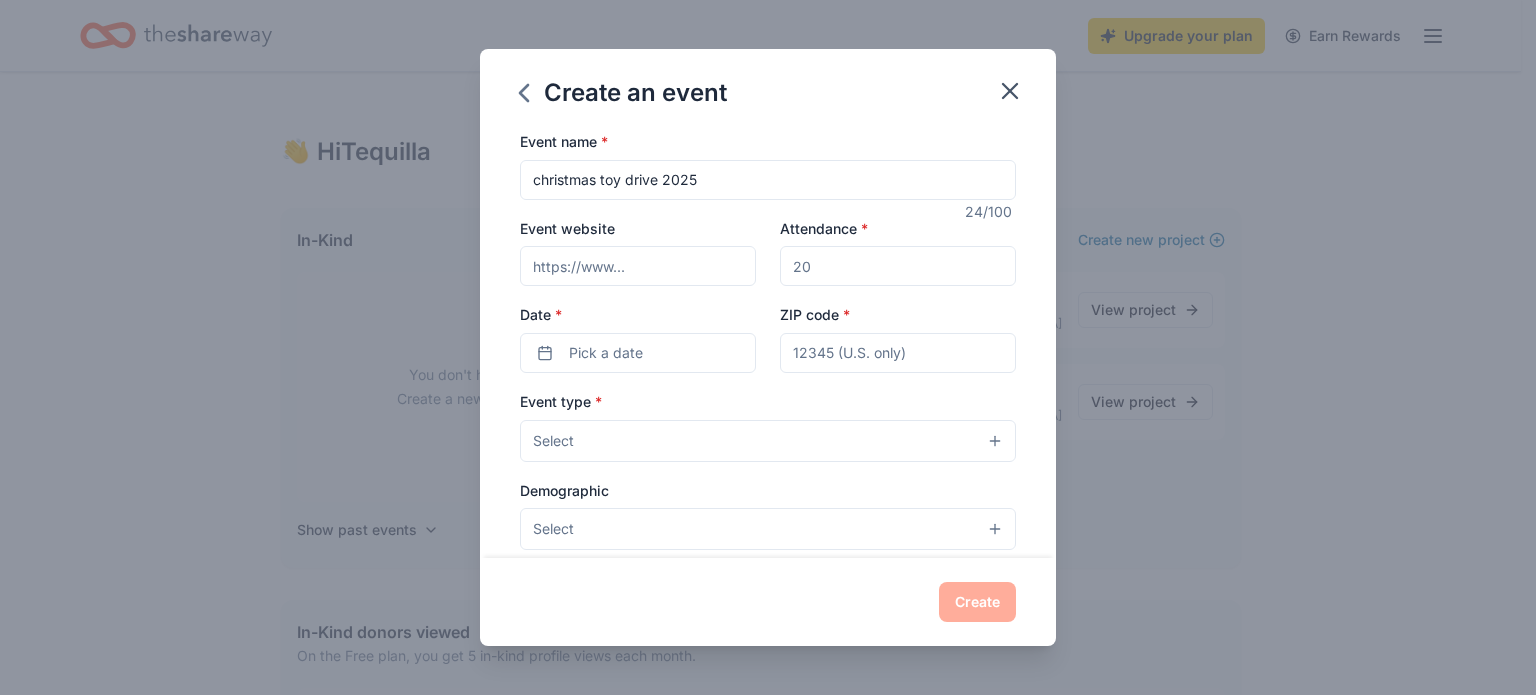 type on "christmas toy drive 2025" 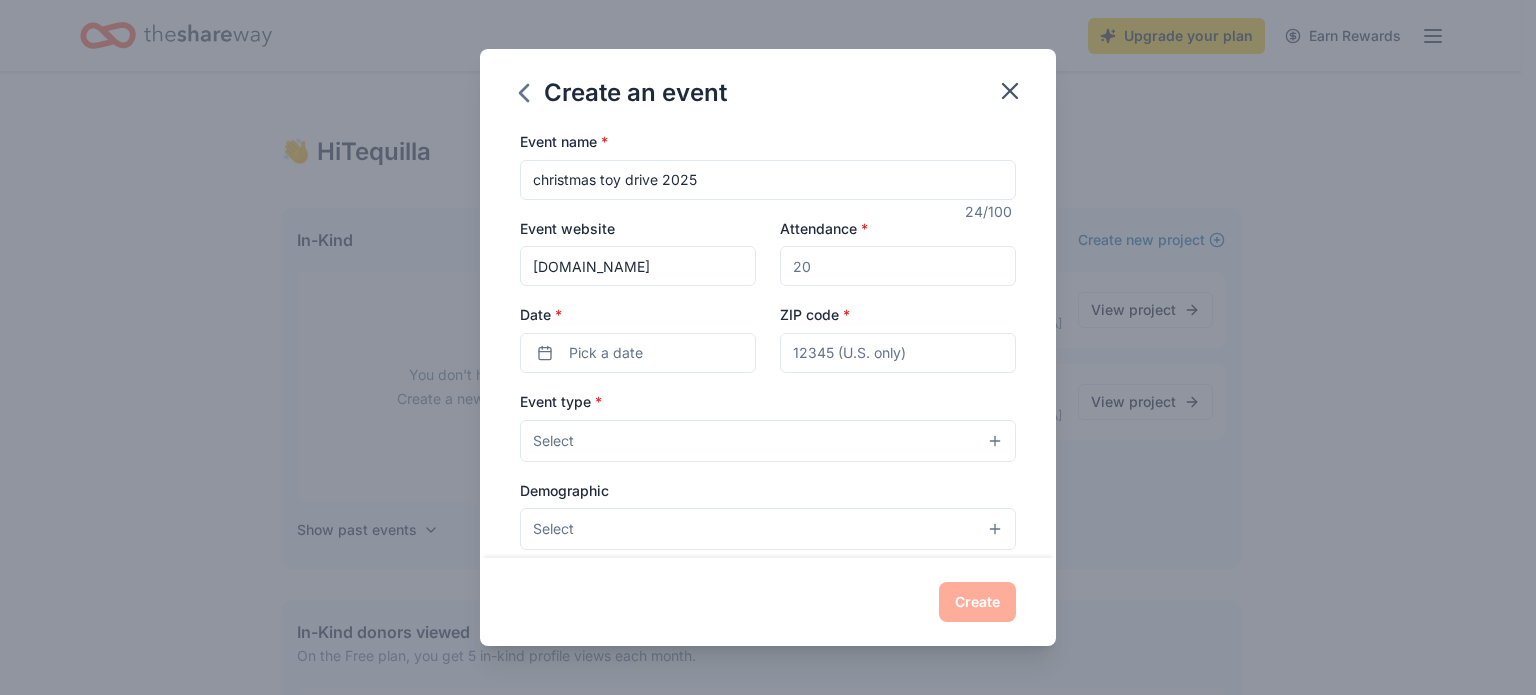 click on "Attendance *" at bounding box center [898, 266] 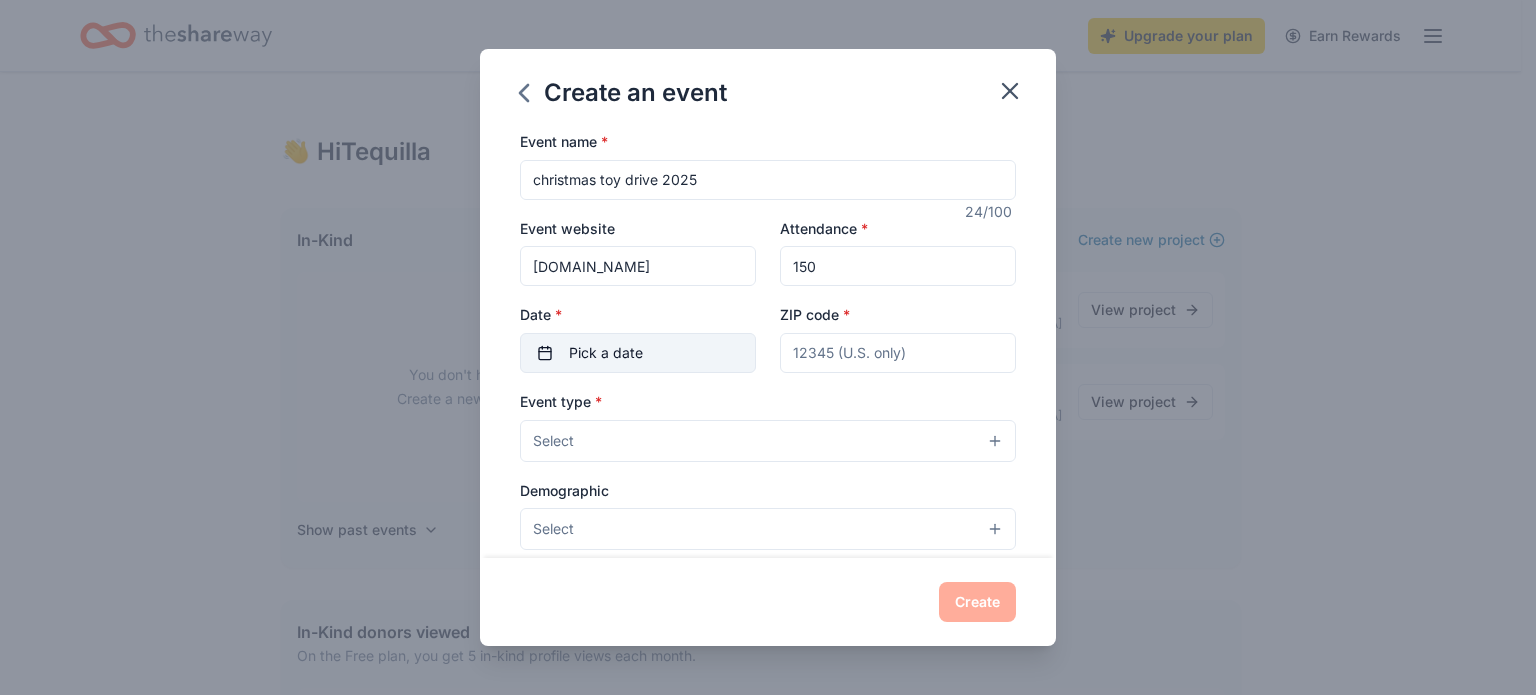 type on "150" 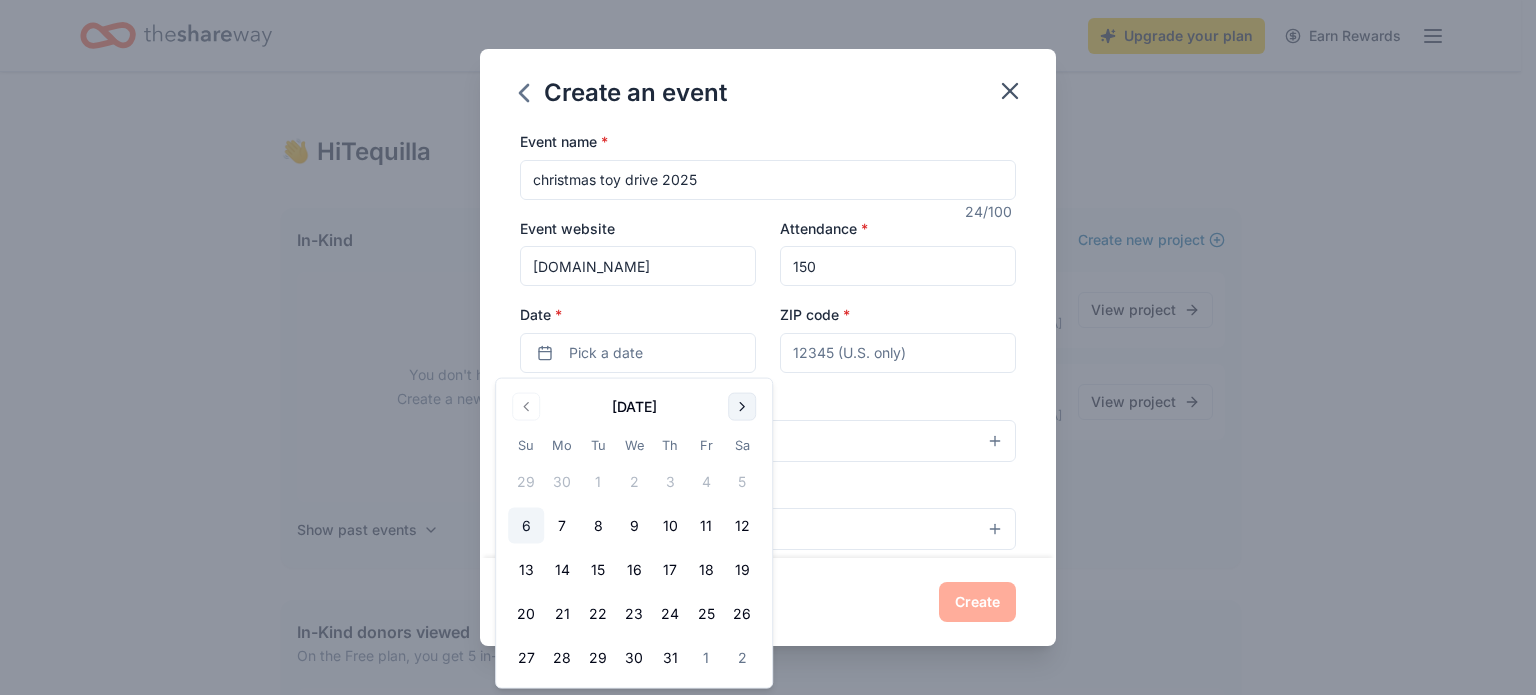 click at bounding box center [742, 407] 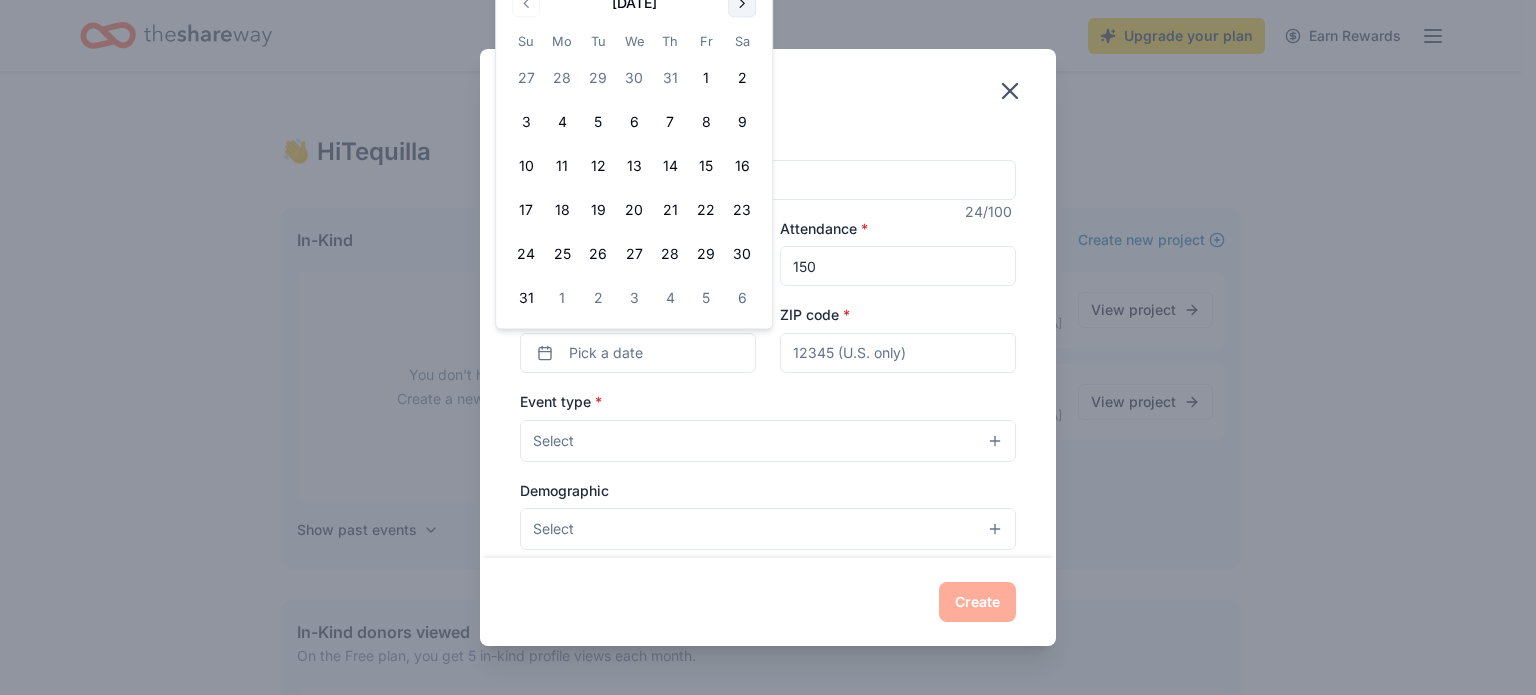 click on "Event type * Select" at bounding box center [768, 425] 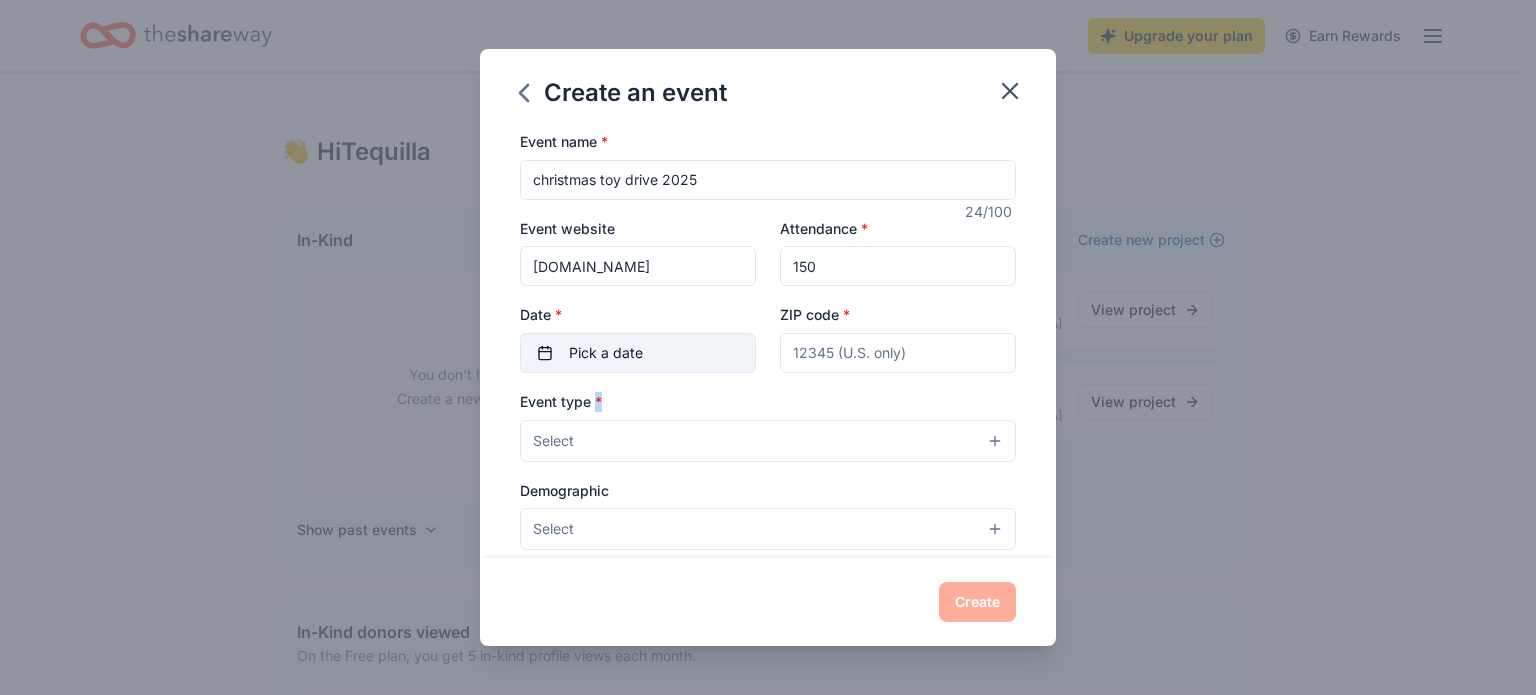 click on "Pick a date" at bounding box center [638, 353] 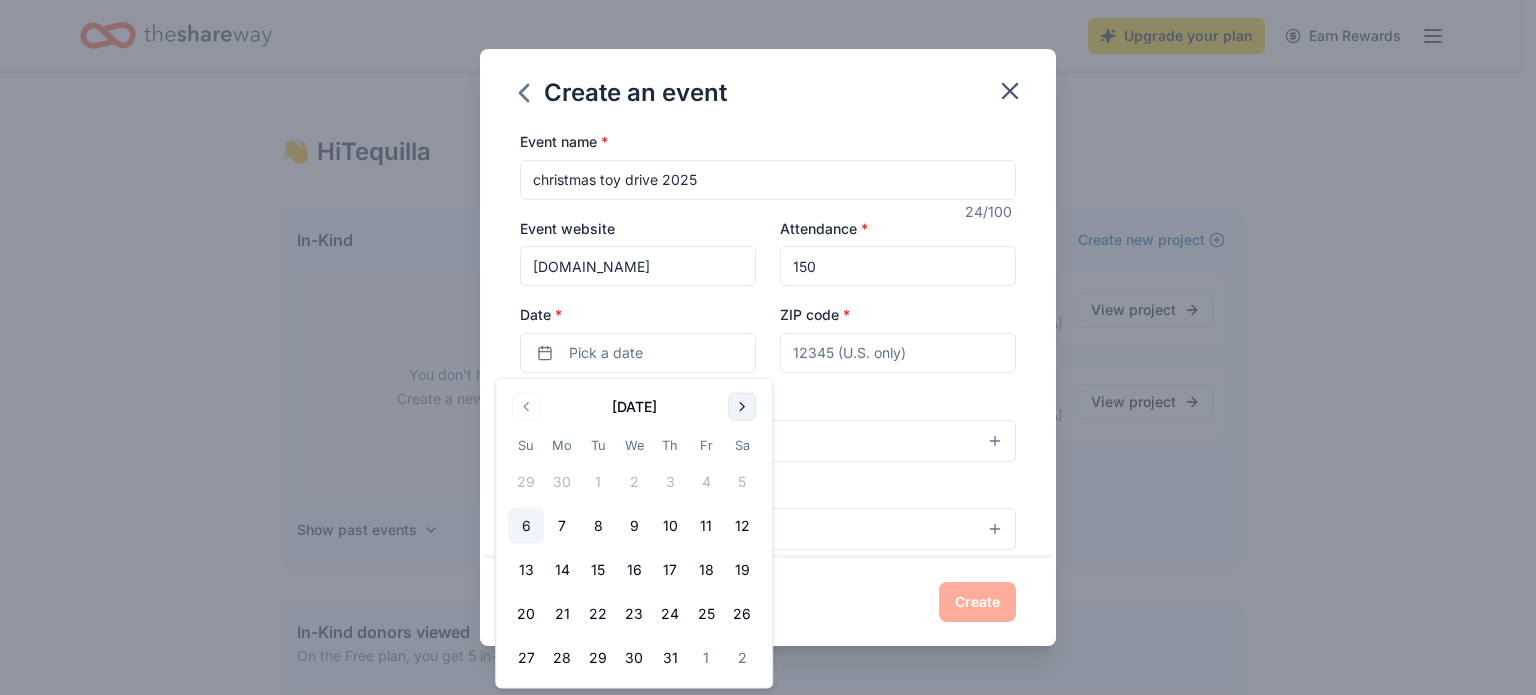click at bounding box center [742, 407] 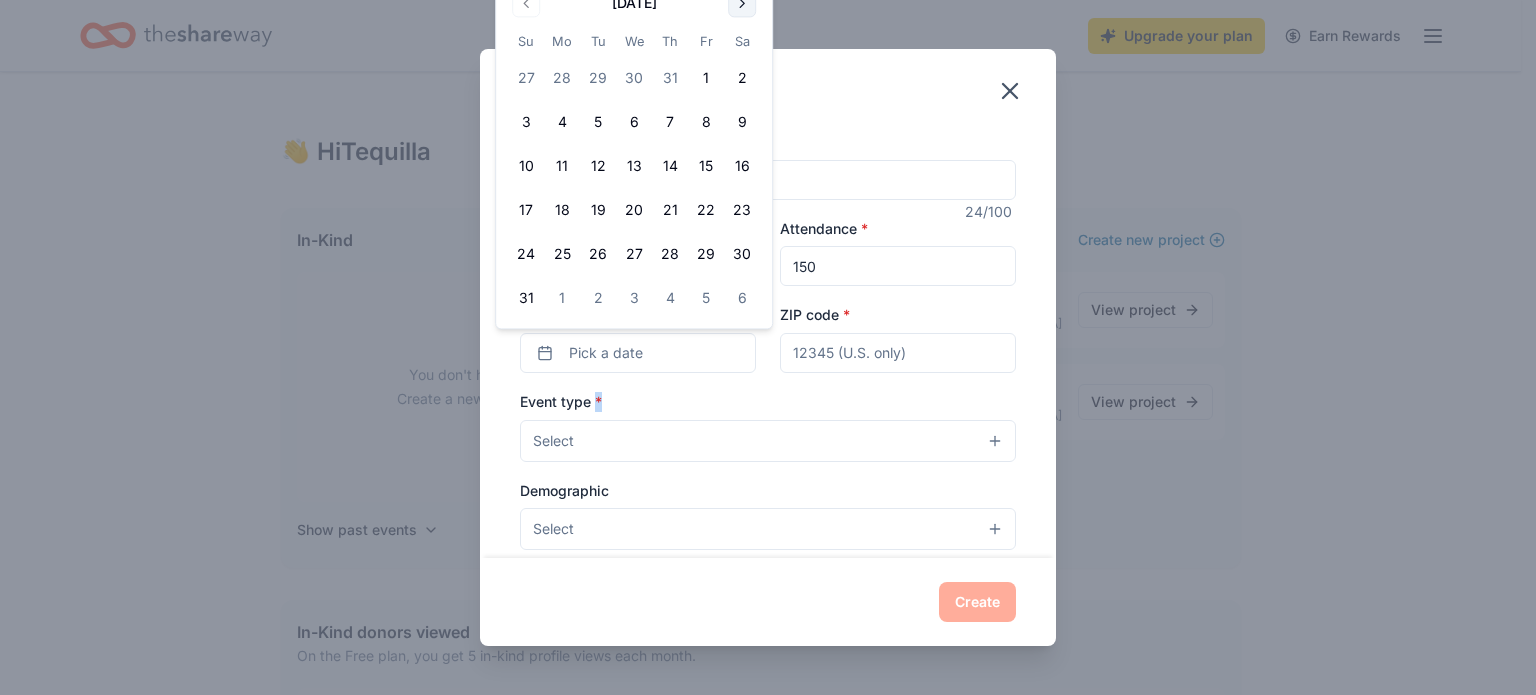 click at bounding box center (742, 3) 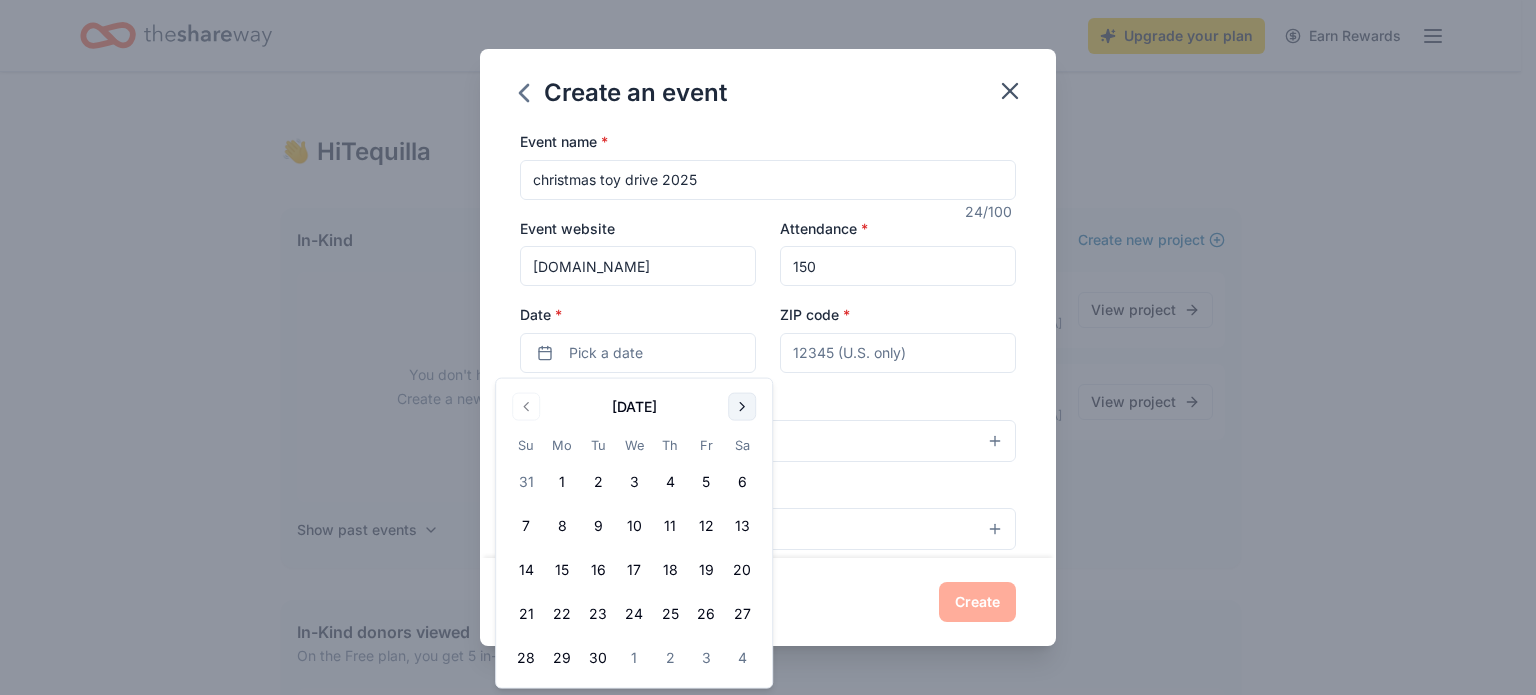 click at bounding box center (742, 407) 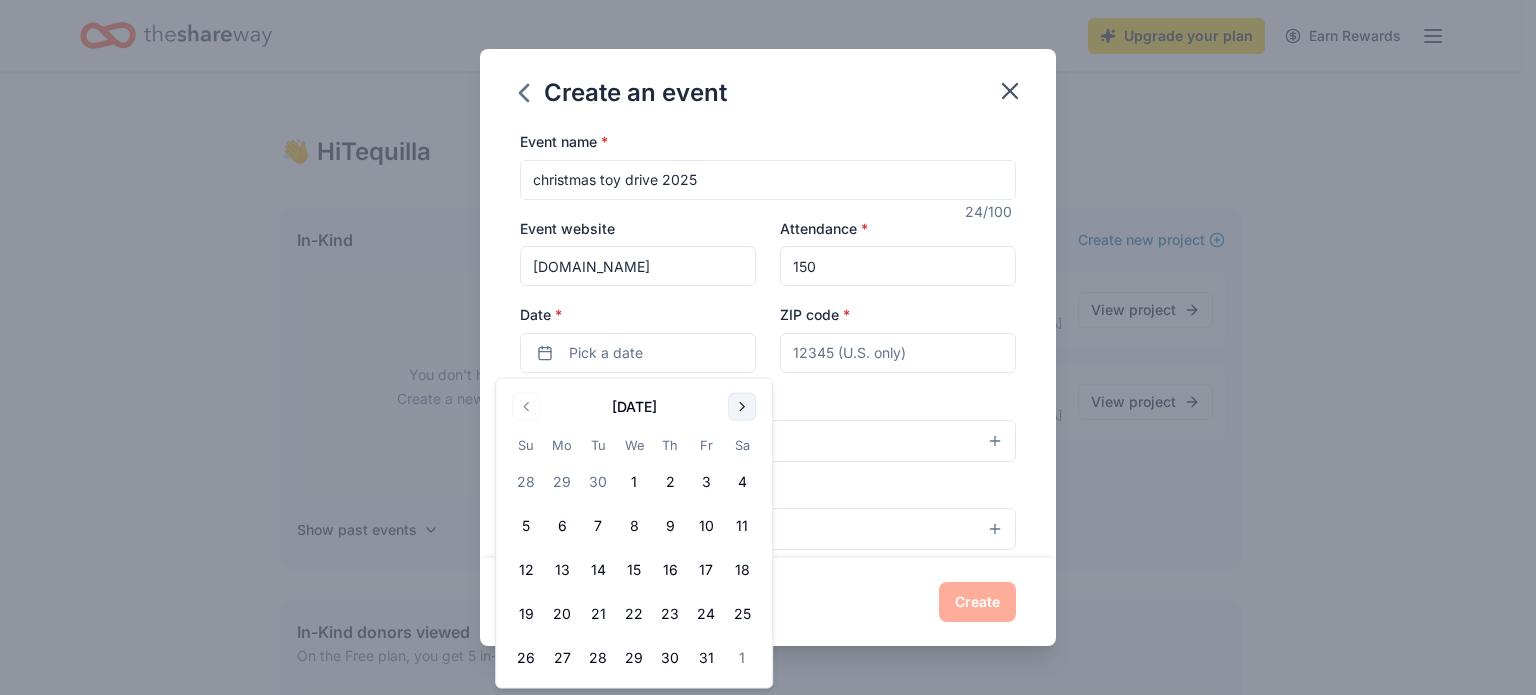 click at bounding box center [742, 407] 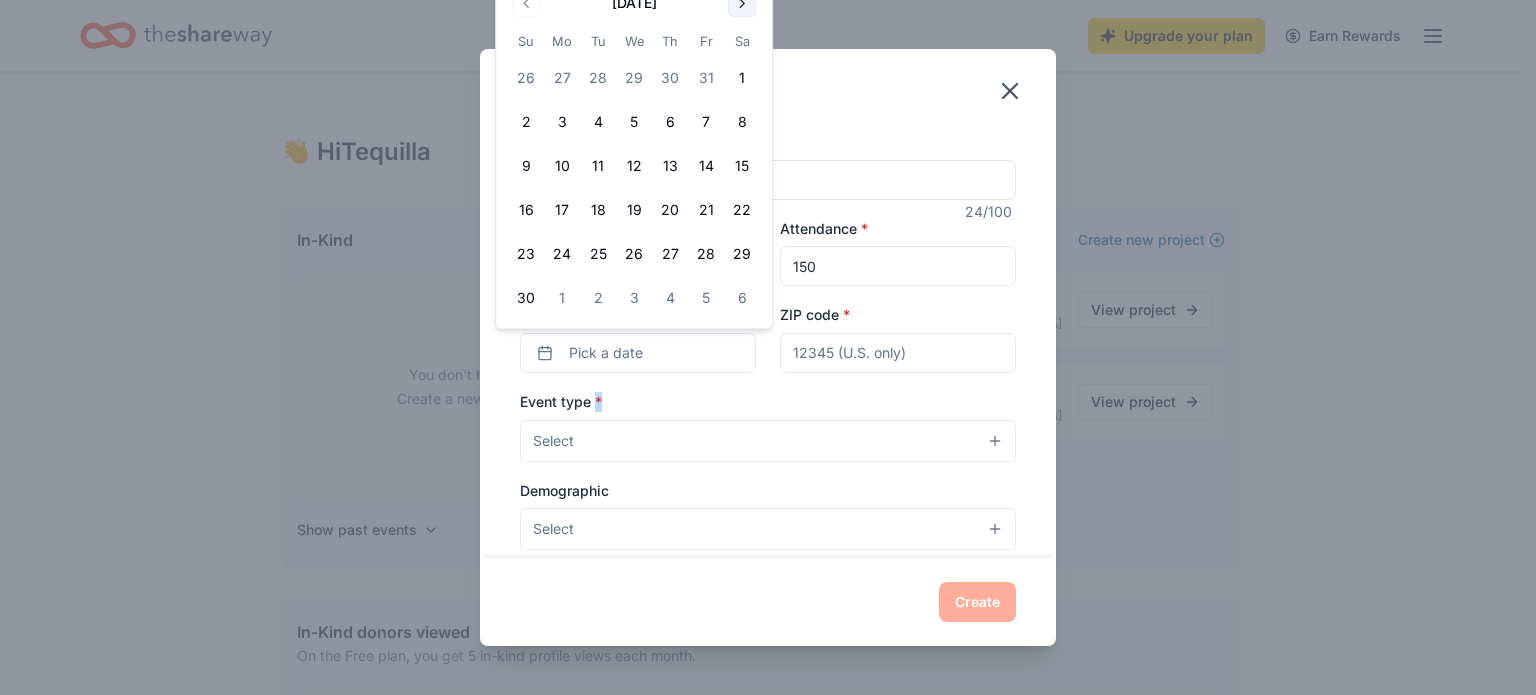 click at bounding box center (742, 3) 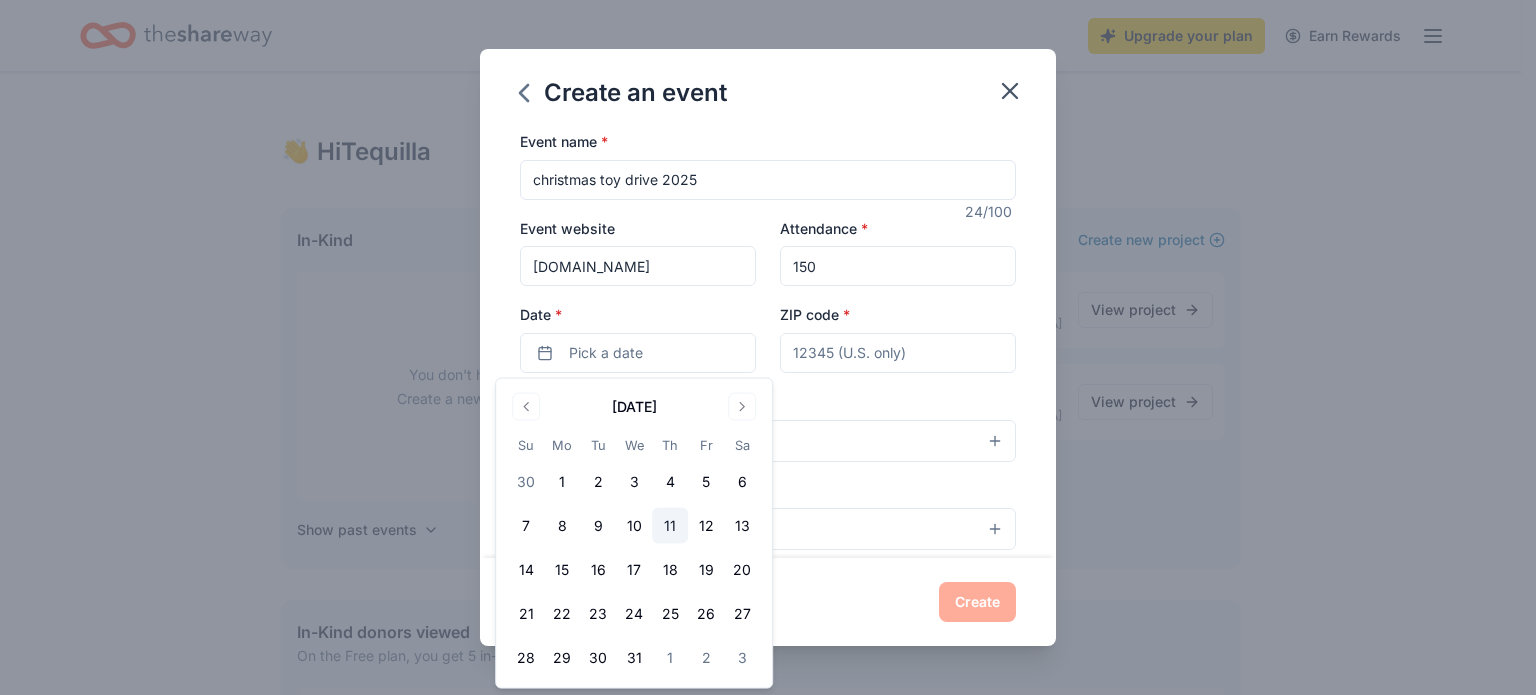 click on "11" at bounding box center (670, 526) 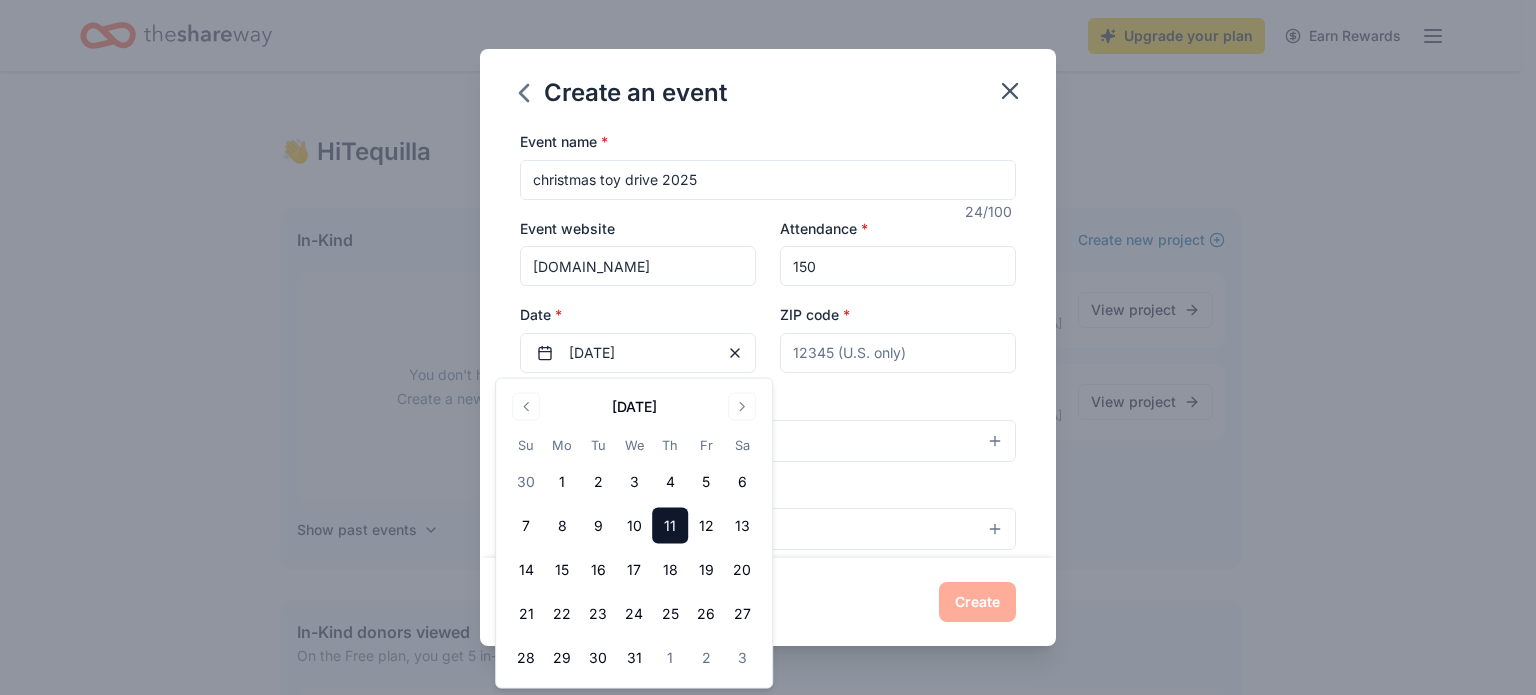 click on "11" at bounding box center [670, 526] 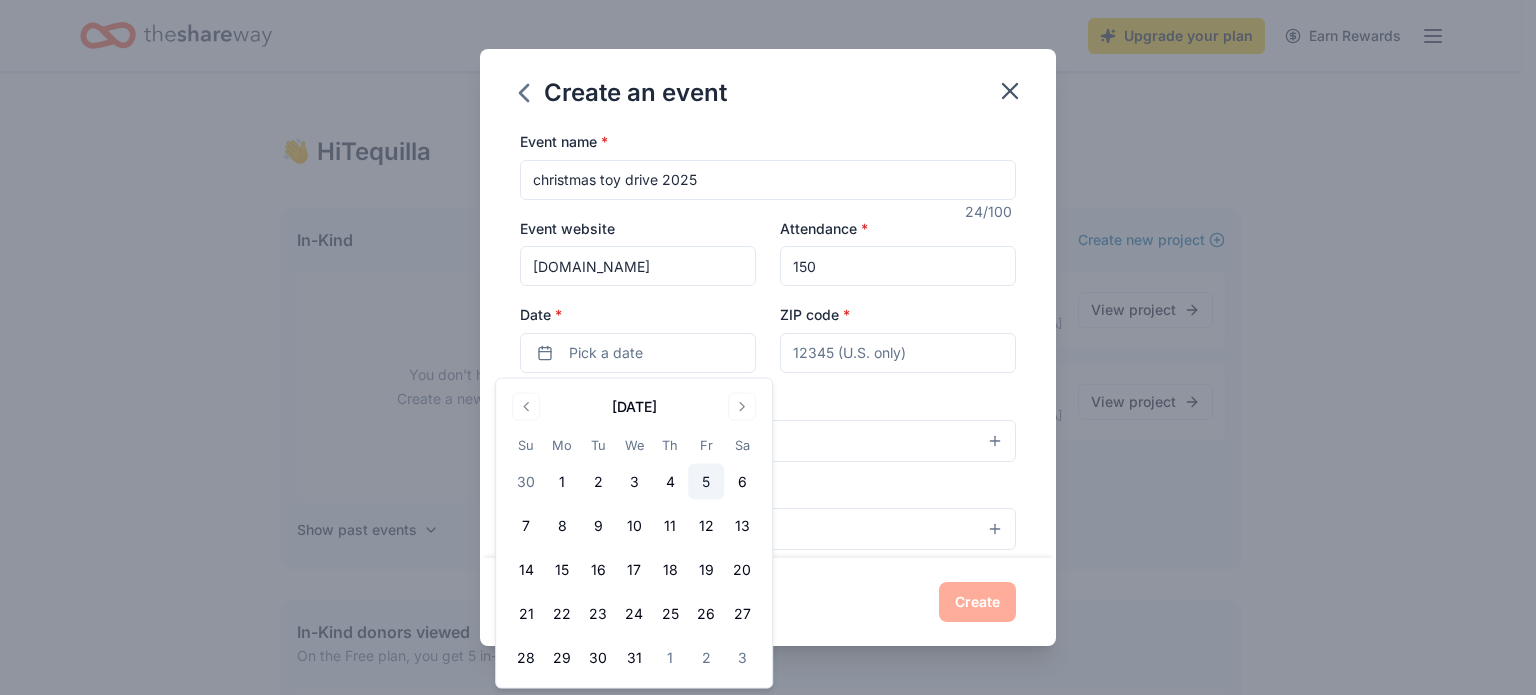 click on "5" at bounding box center [706, 482] 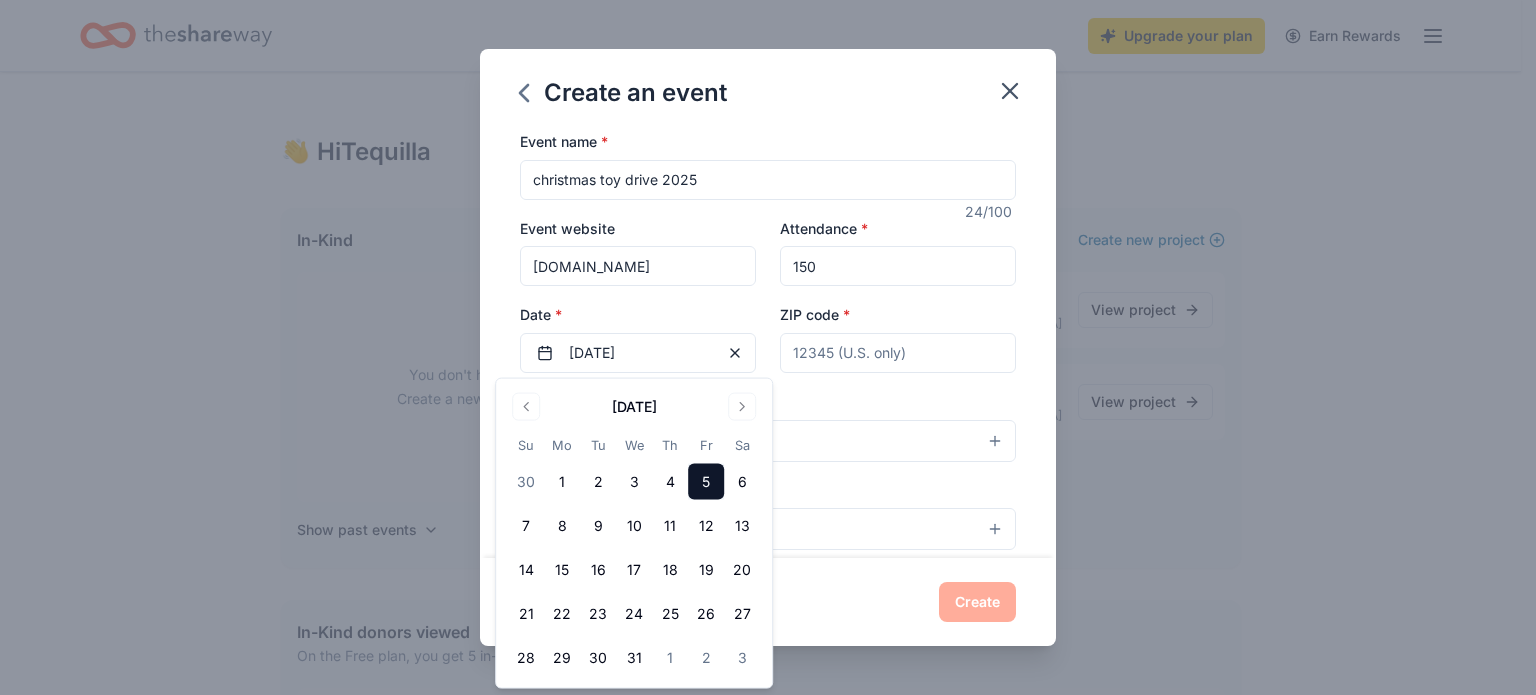click on "ZIP code *" at bounding box center [898, 353] 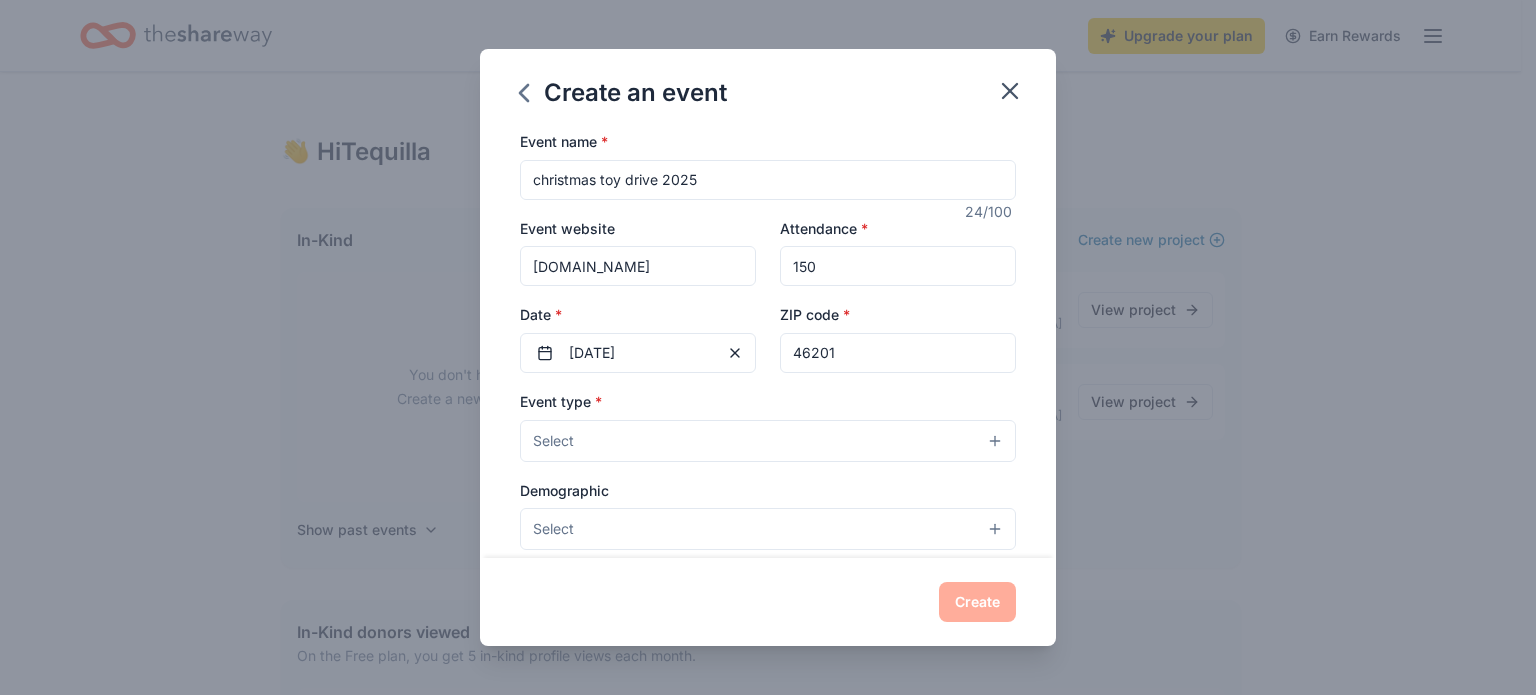 type on "46201" 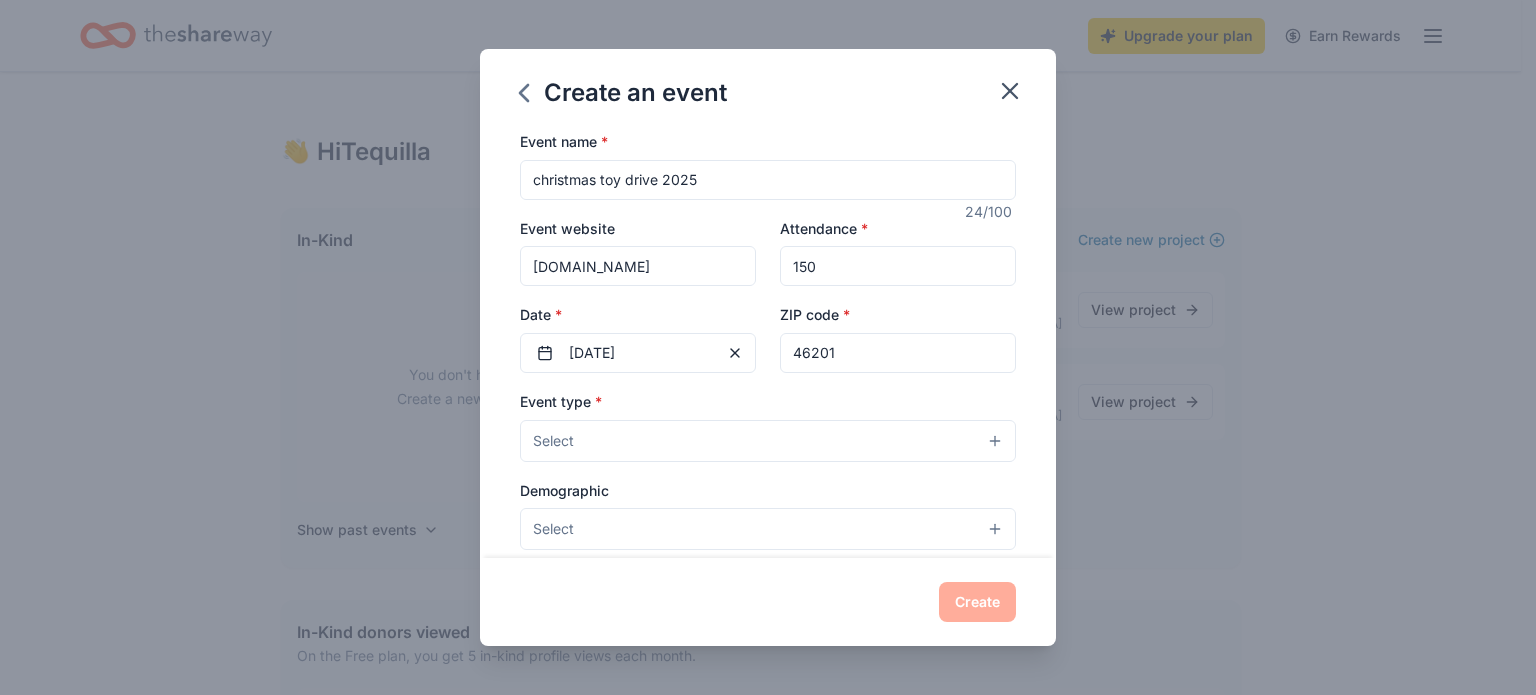 click on "Select" at bounding box center (768, 441) 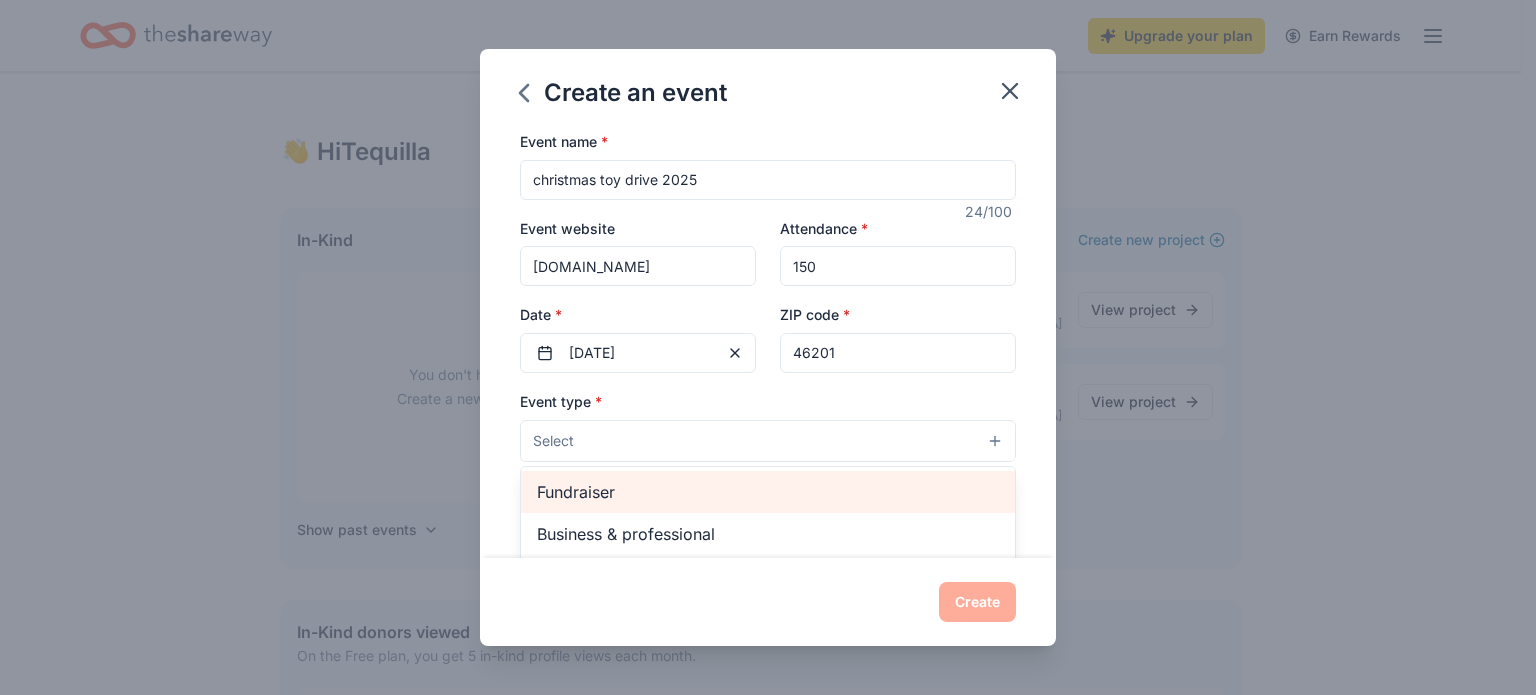 click on "Fundraiser" at bounding box center [768, 492] 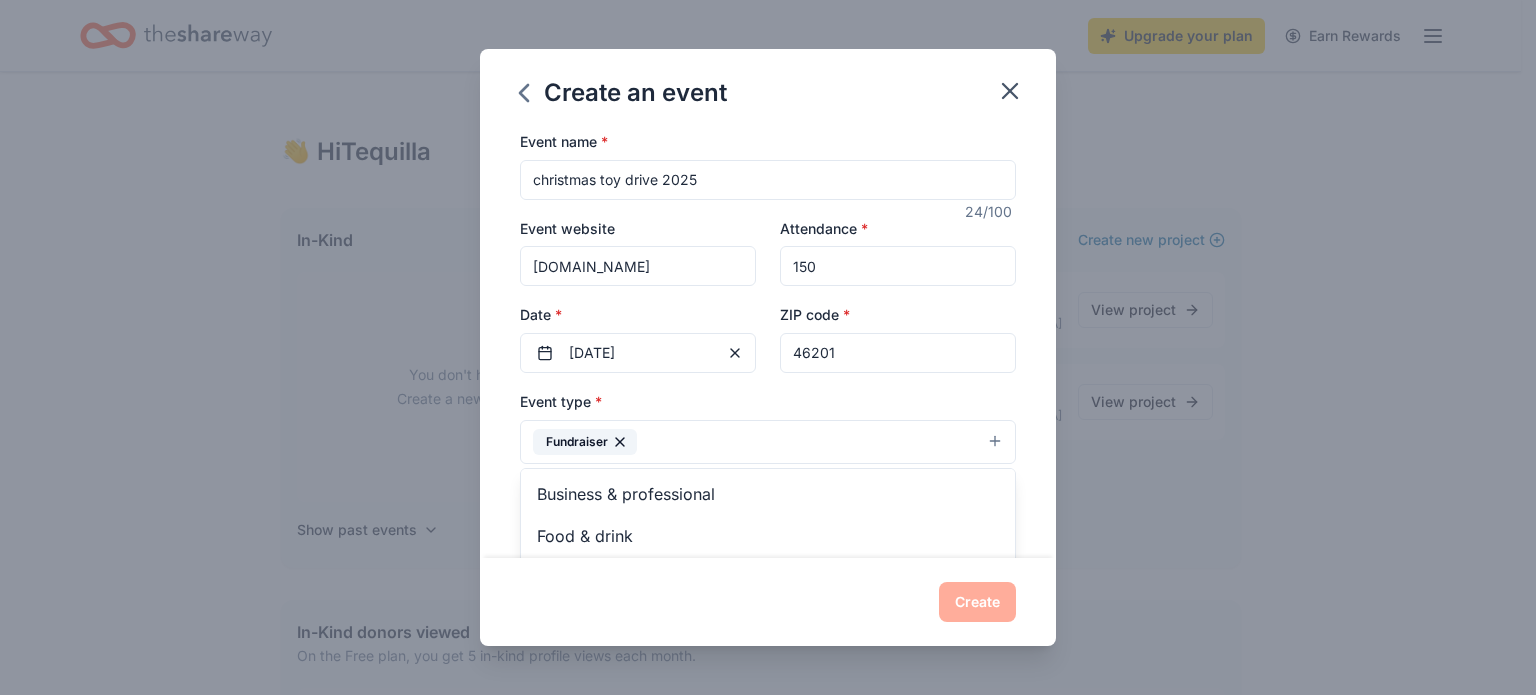 scroll, scrollTop: 24, scrollLeft: 0, axis: vertical 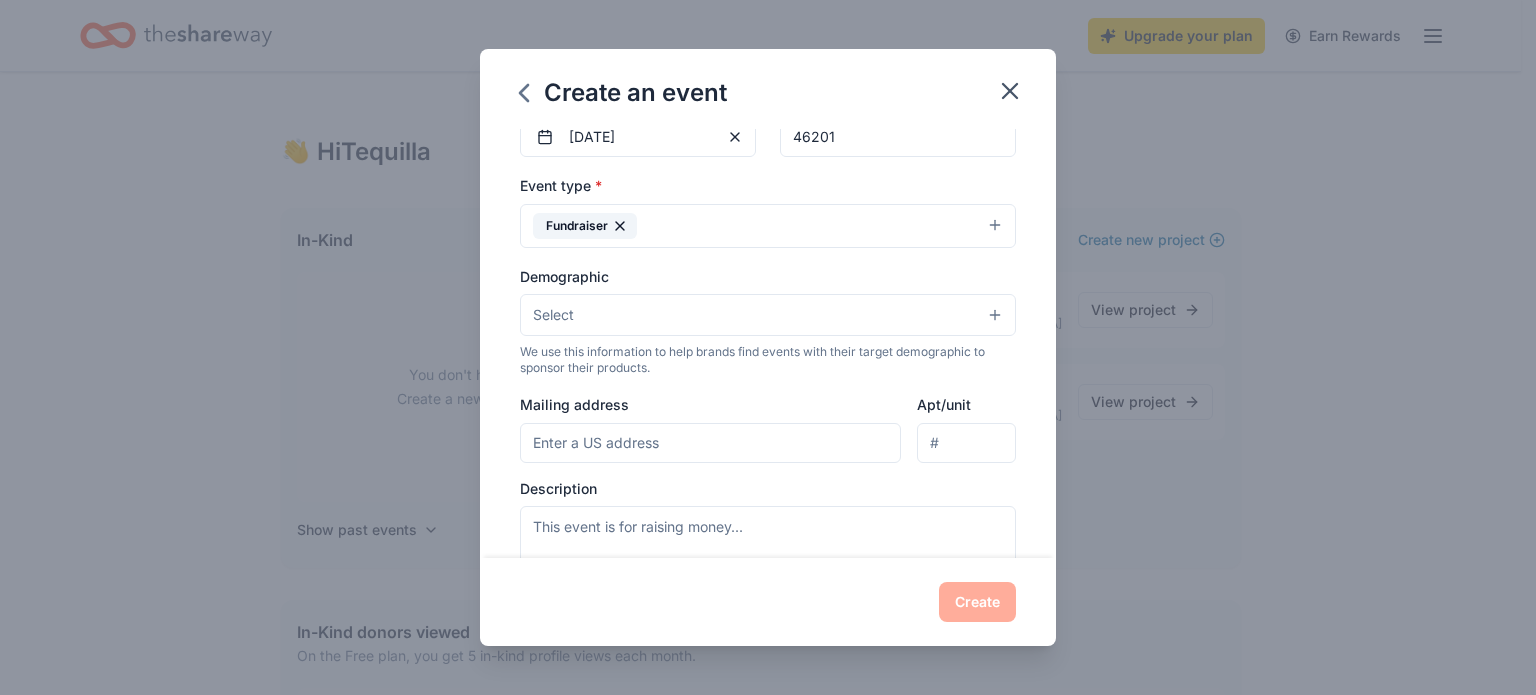 click on "Fundraiser" at bounding box center [768, 226] 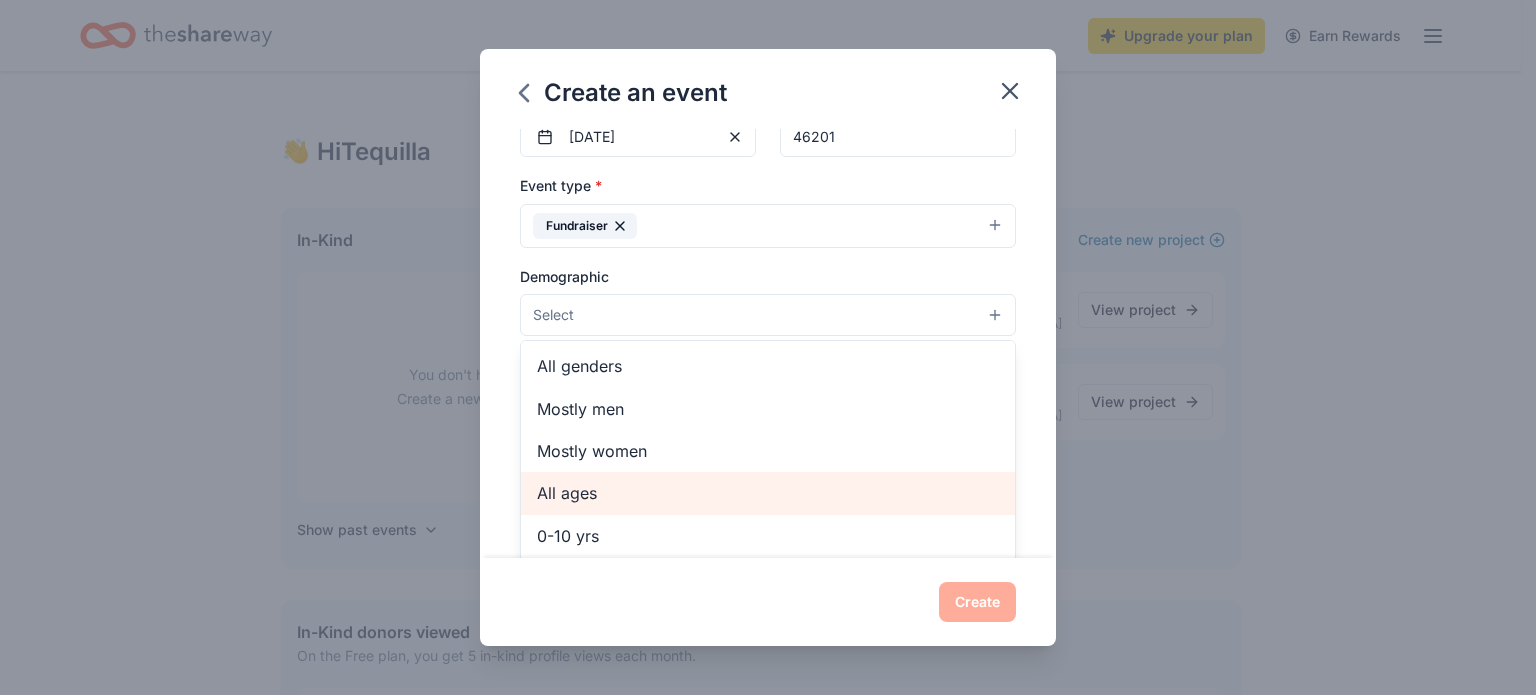 click on "All ages" at bounding box center [768, 493] 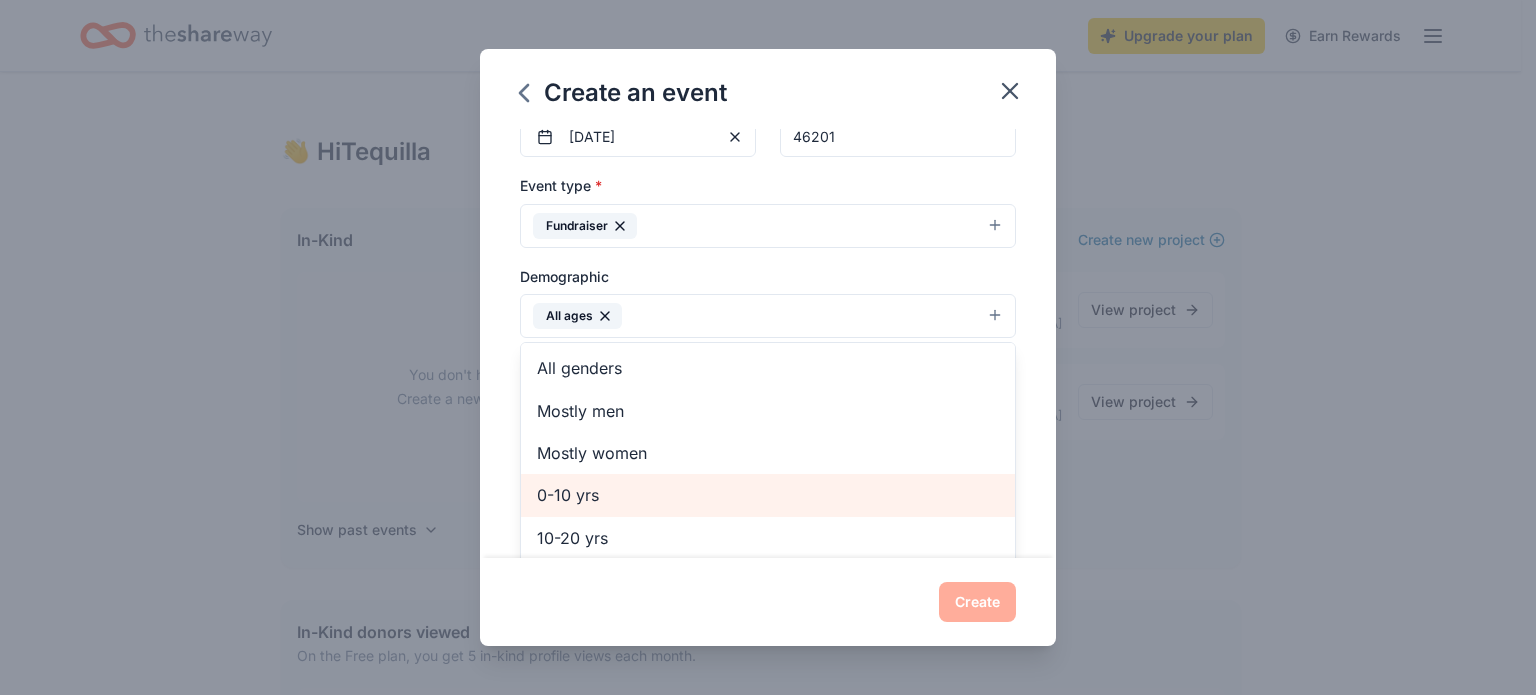 click on "Mostly women" at bounding box center [768, 453] 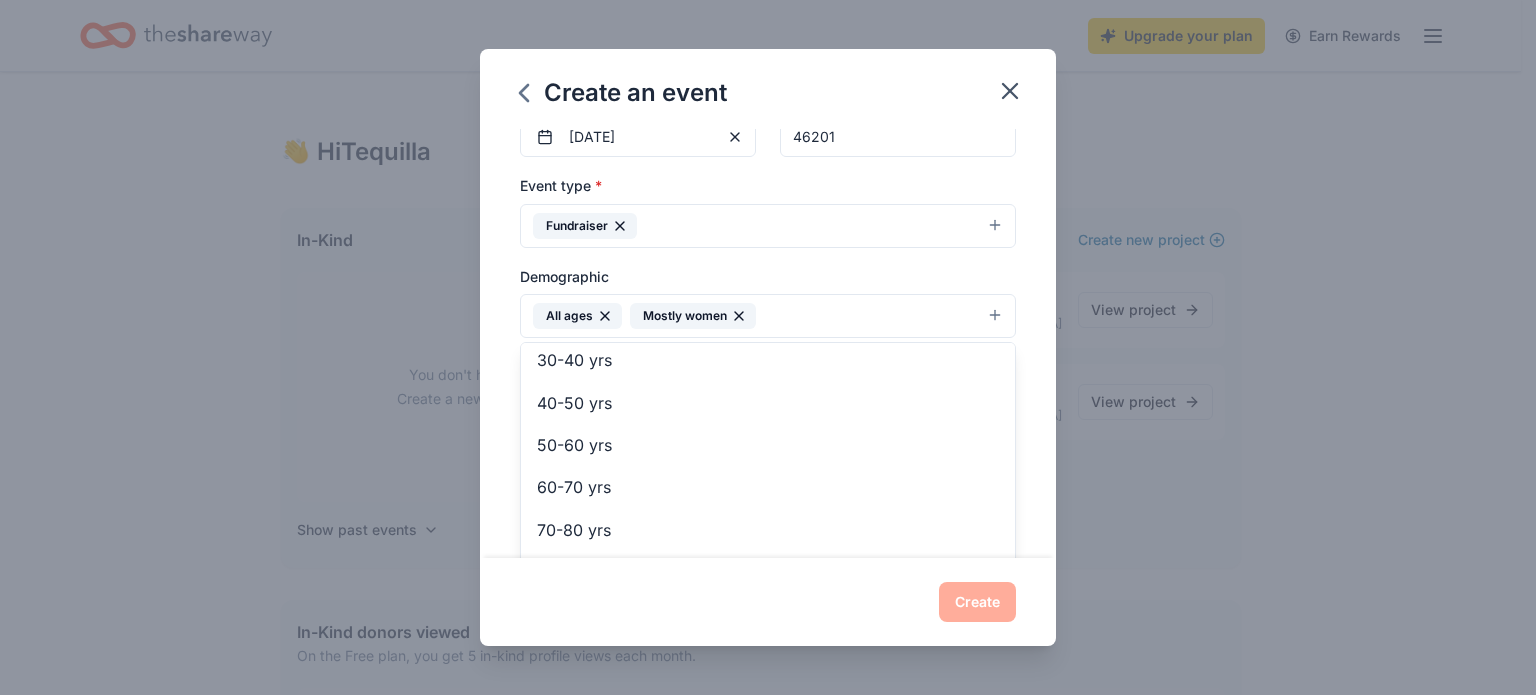 scroll, scrollTop: 236, scrollLeft: 0, axis: vertical 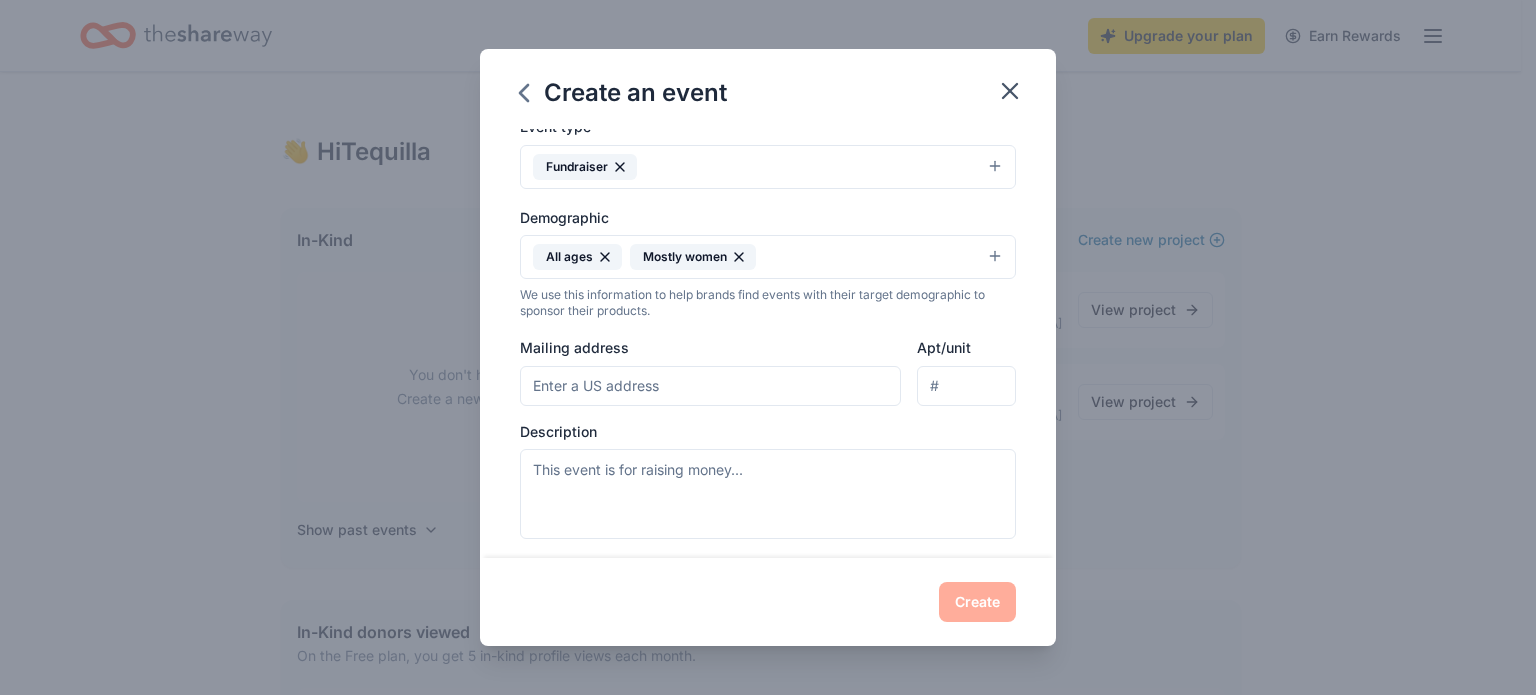 click 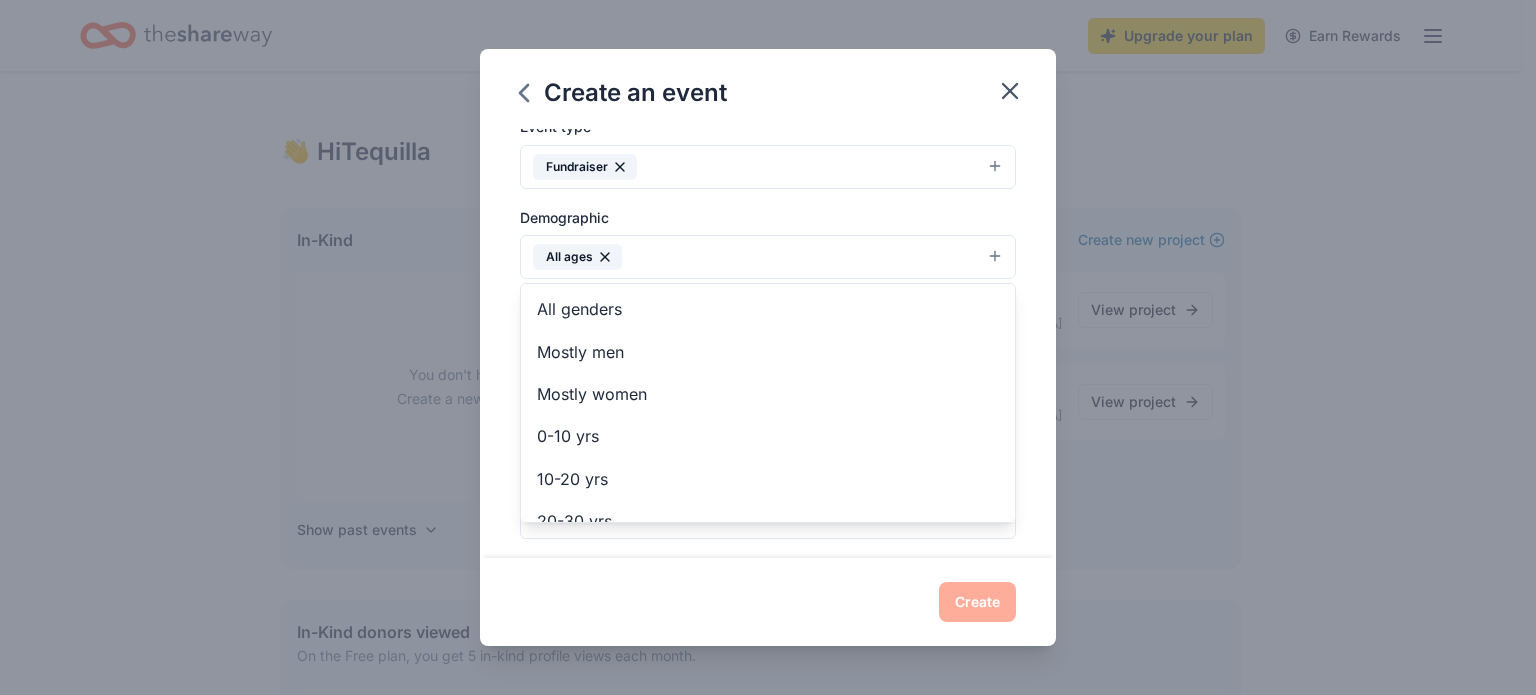 click on "0-10 yrs" at bounding box center [768, 436] 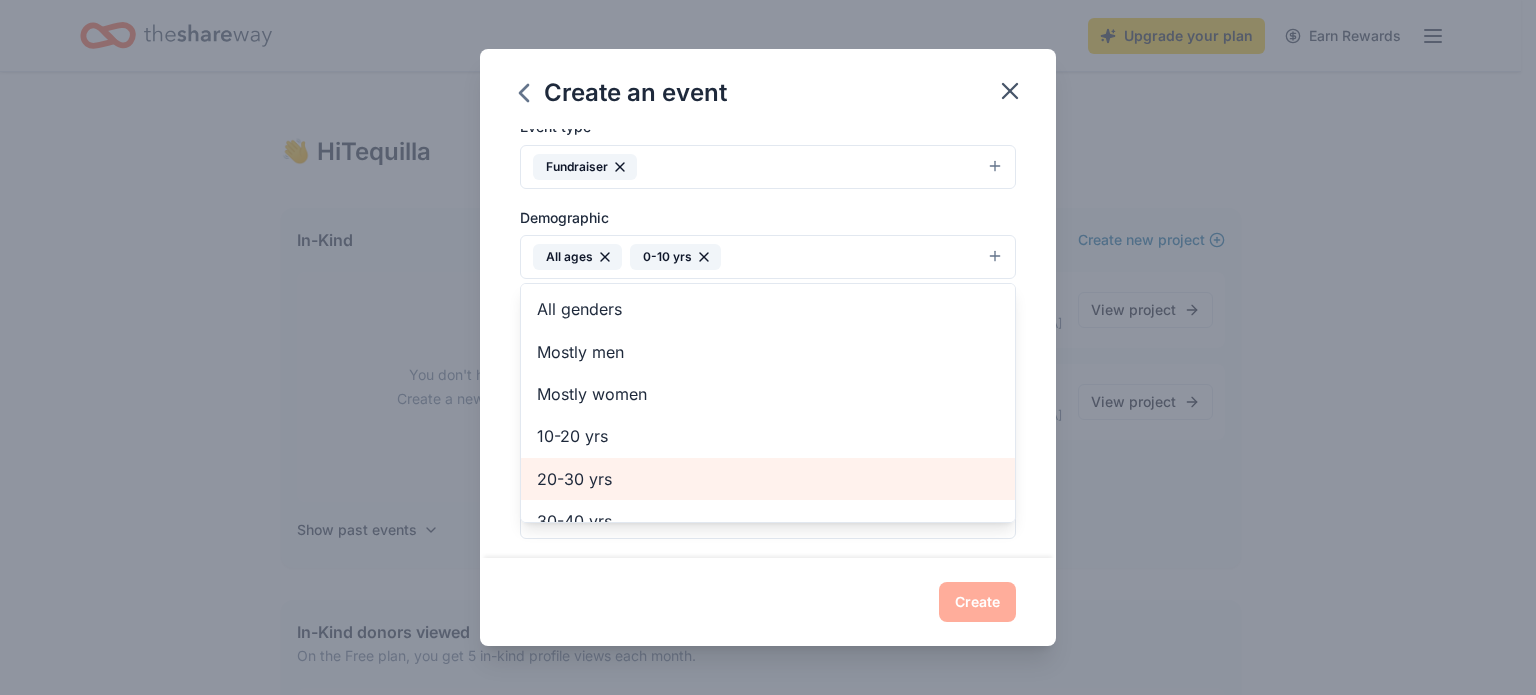 click on "20-30 yrs" at bounding box center [768, 479] 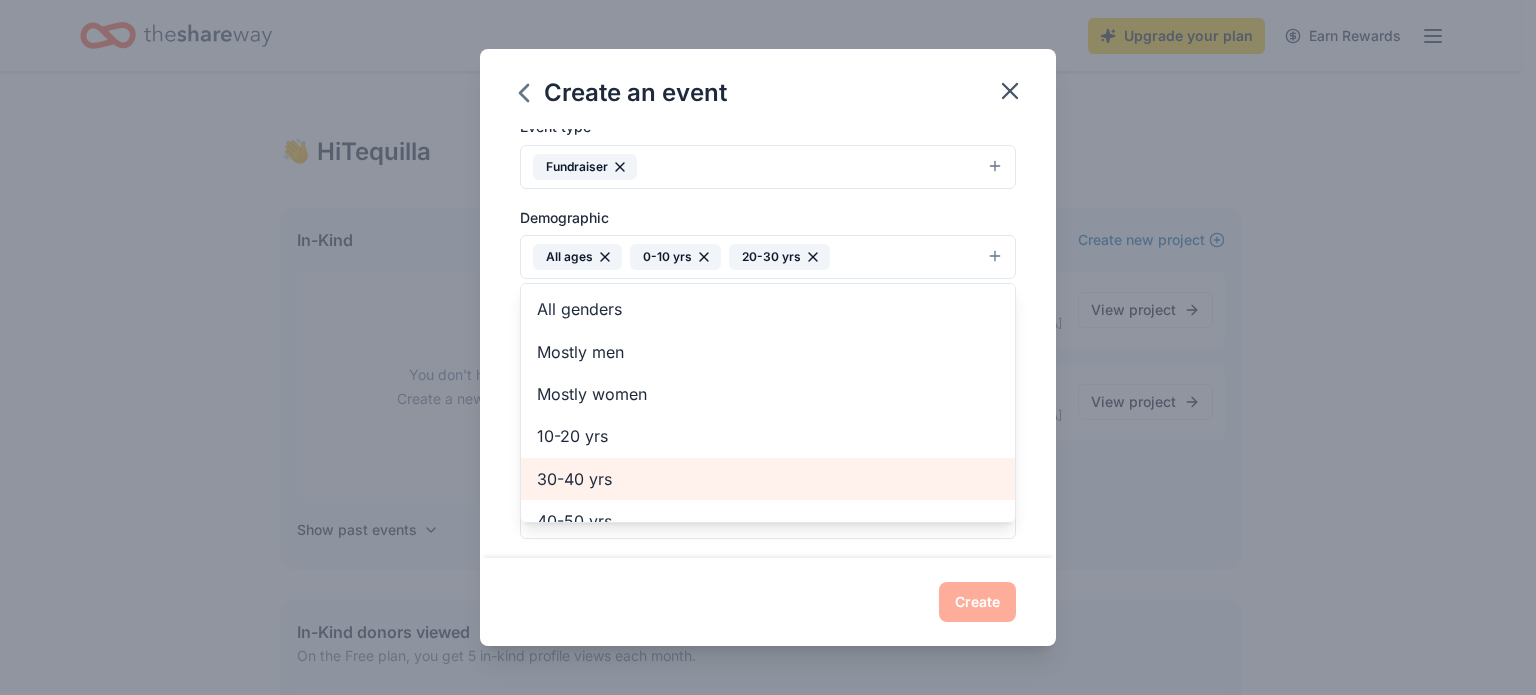 click 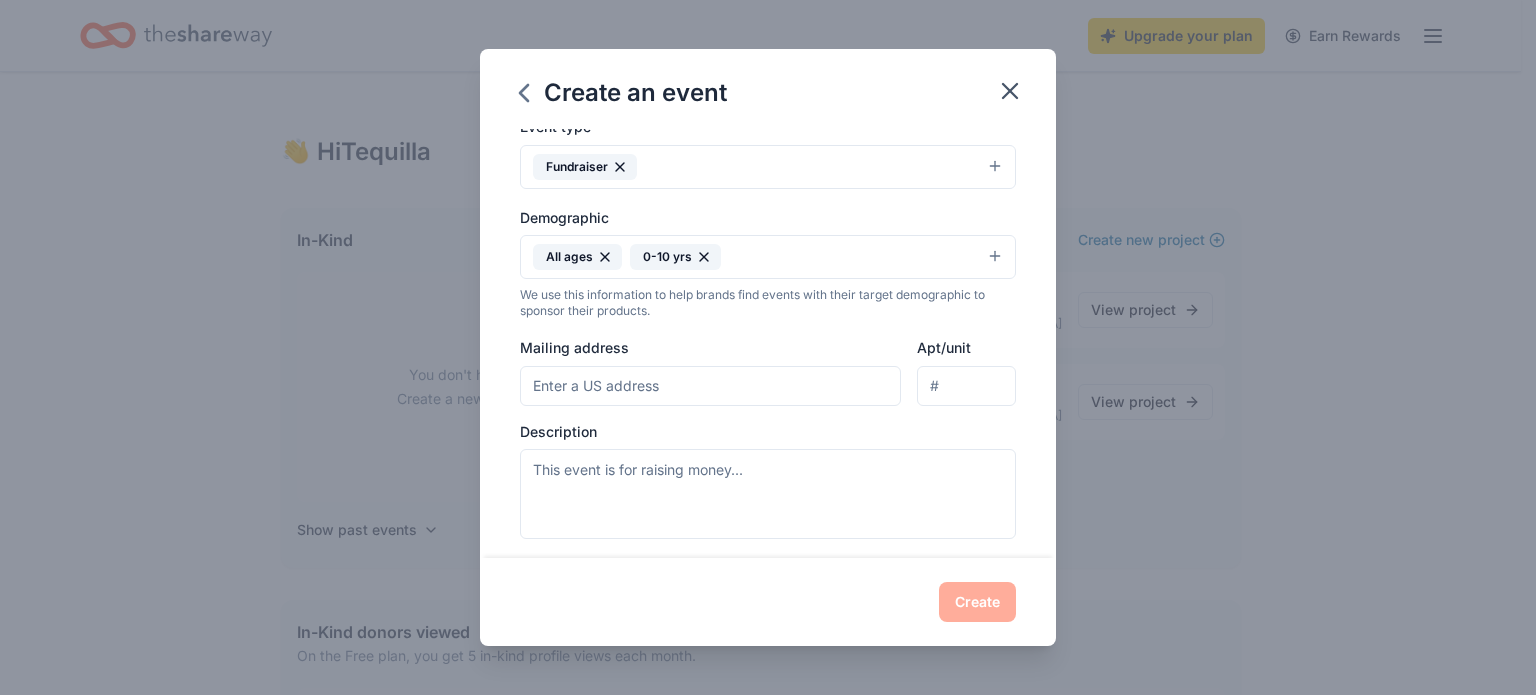 click on "Event name * christmas toy drive 2025 24 /100 Event website www.tribenow.org Attendance * 150 Date * 12/05/2025 ZIP code * 46201 Event type * Fundraiser Demographic All ages 0-10 yrs We use this information to help brands find events with their target demographic to sponsor their products. Mailing address Apt/unit Description What are you looking for? * Auction & raffle Meals Snacks Desserts Alcohol Beverages Send me reminders Email me reminders of donor application deadlines Recurring event" at bounding box center [768, 343] 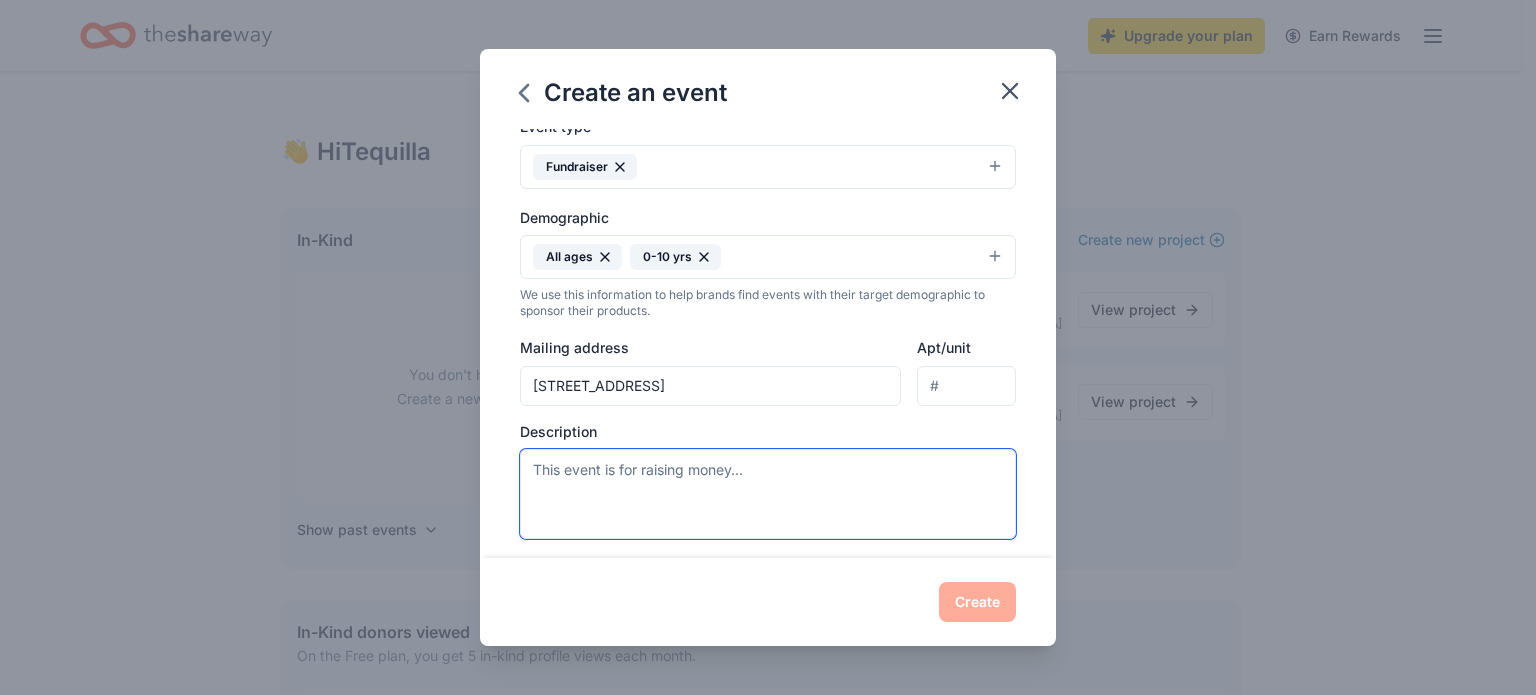 click at bounding box center (768, 494) 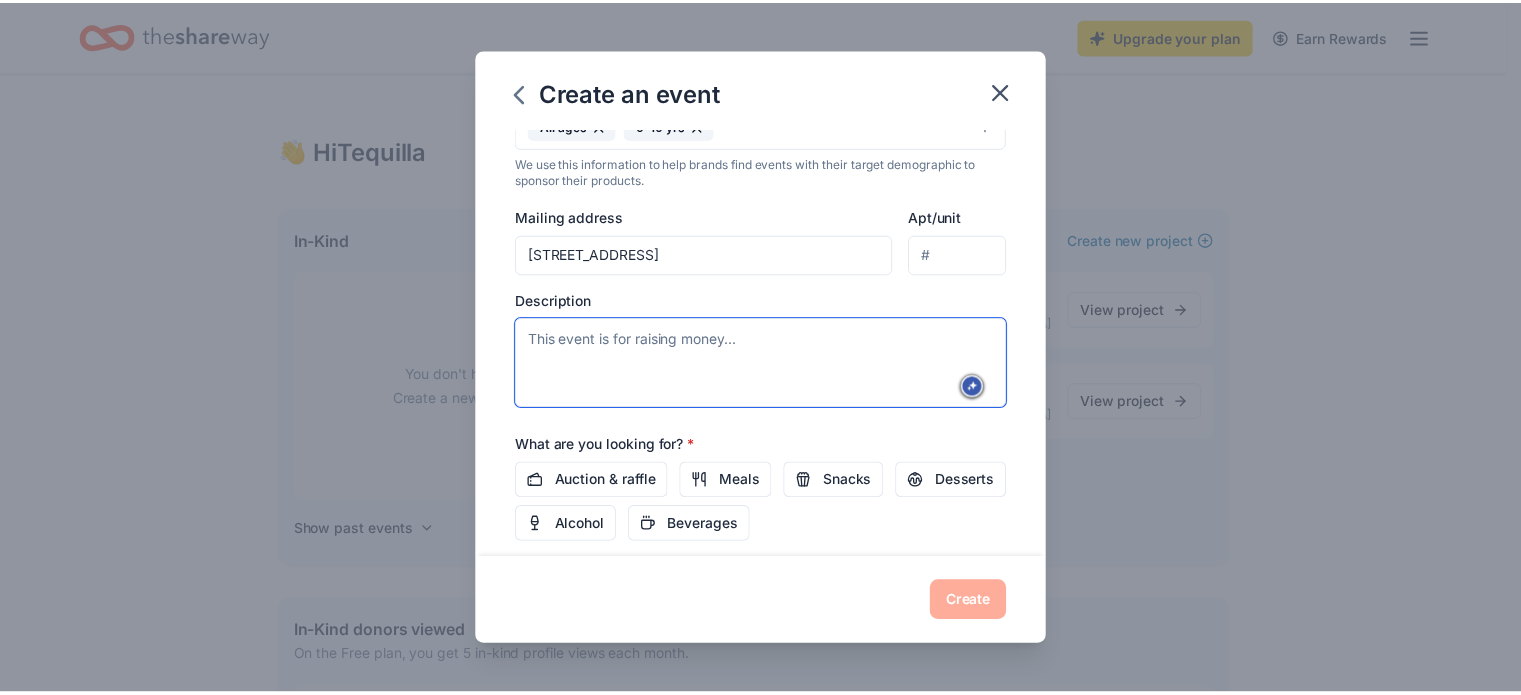 scroll, scrollTop: 412, scrollLeft: 0, axis: vertical 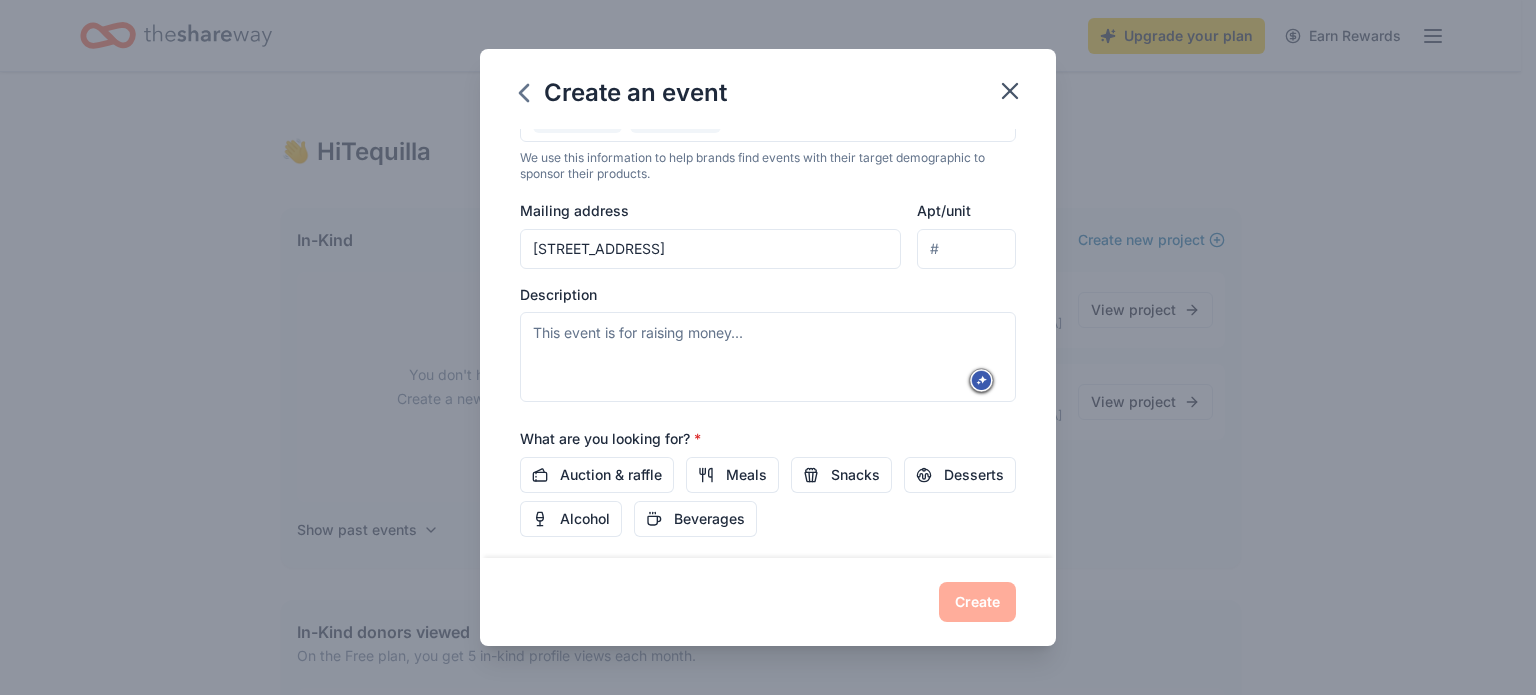click on "526 JEFFERSON AVE" at bounding box center (710, 249) 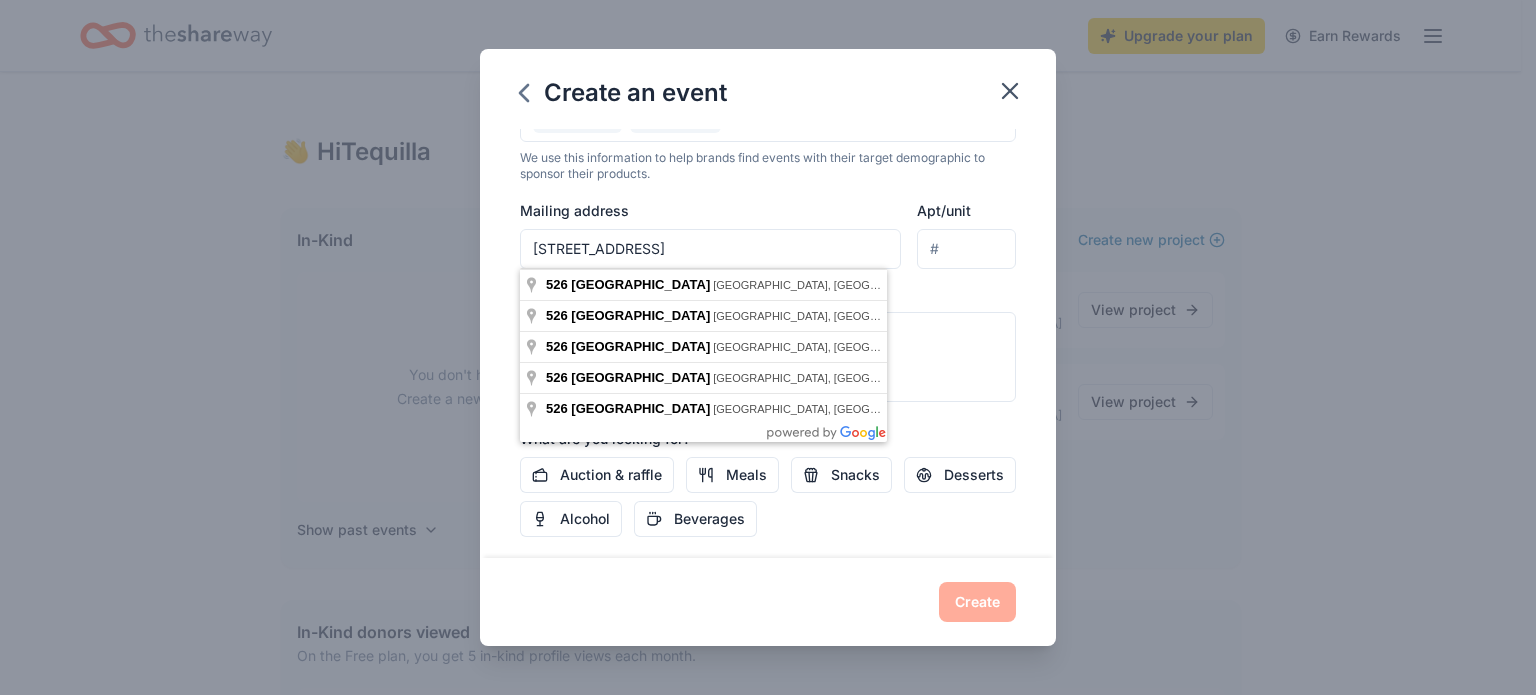 type on "526 Jefferson Avenue, Indianapolis, IN, 46201" 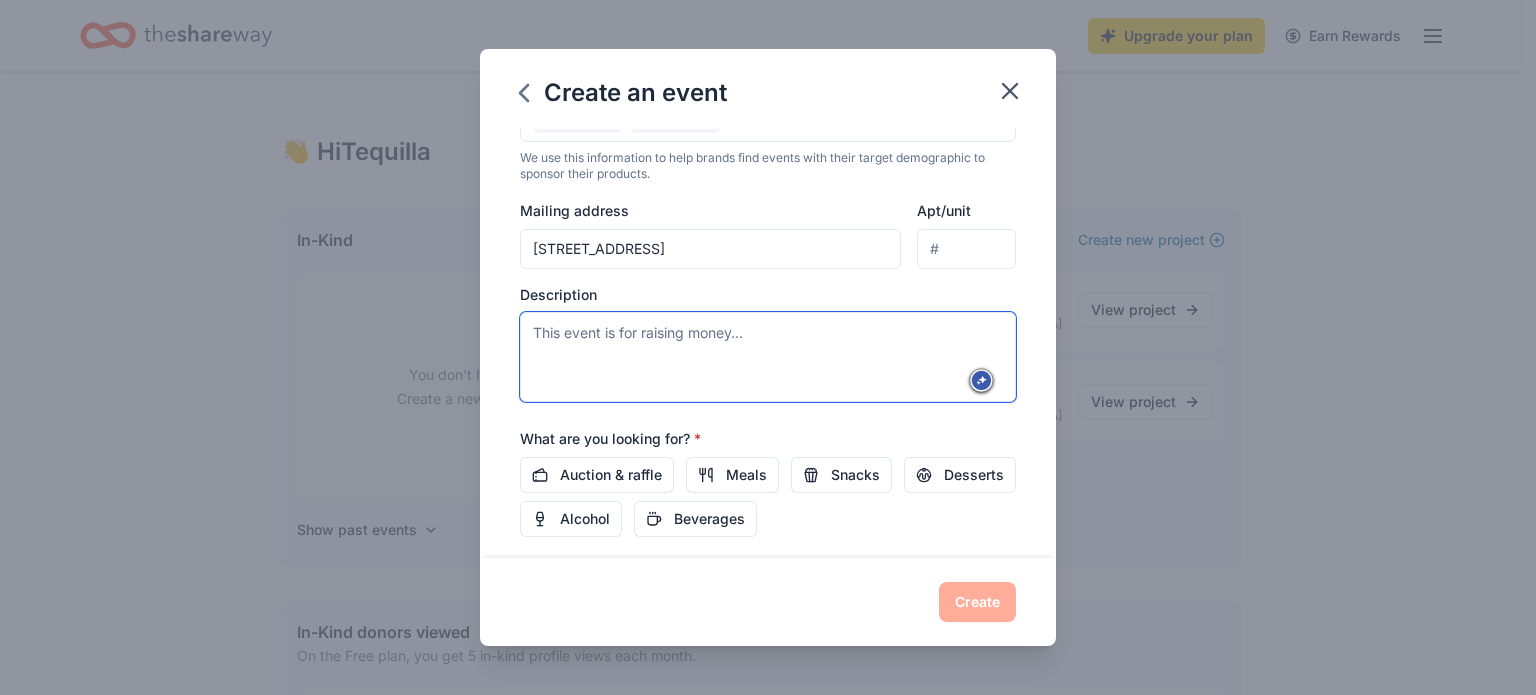 click at bounding box center (768, 357) 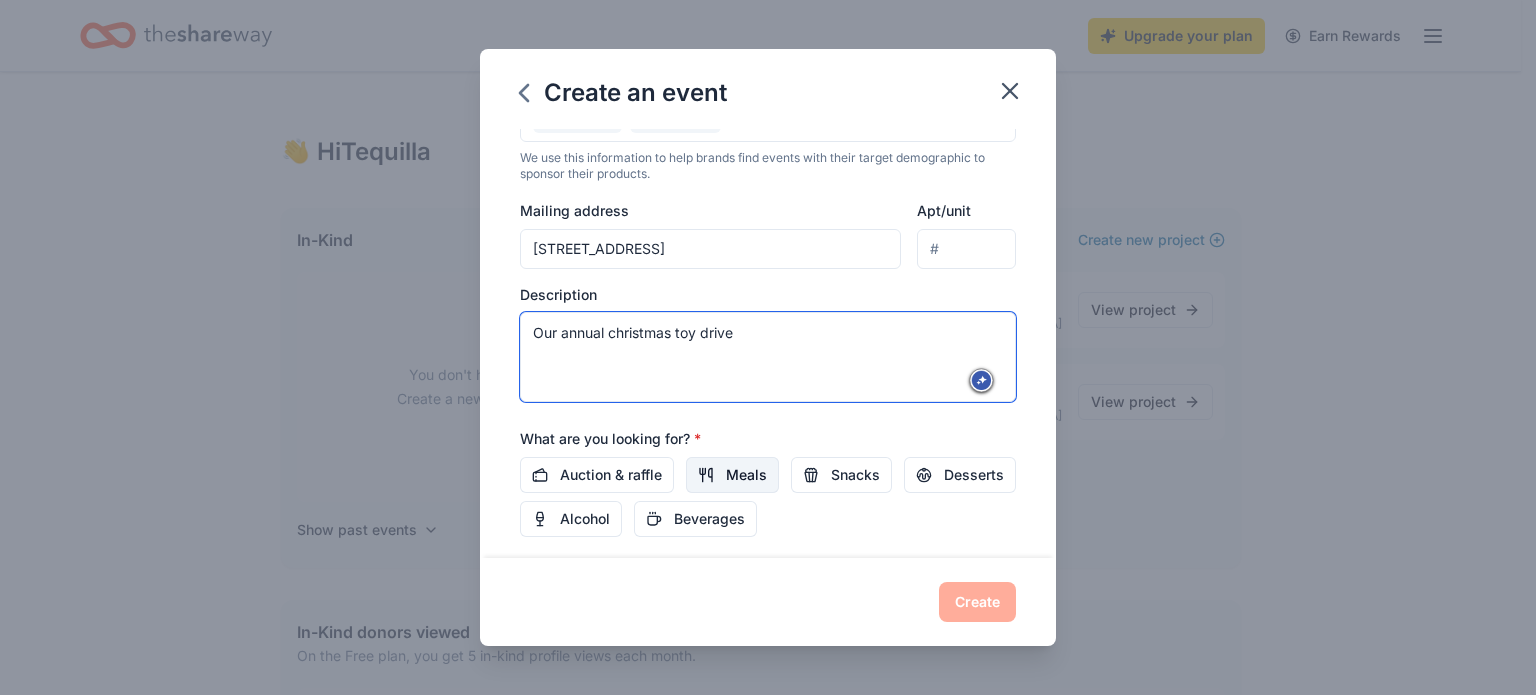 type on "Our annual christmas toy drive" 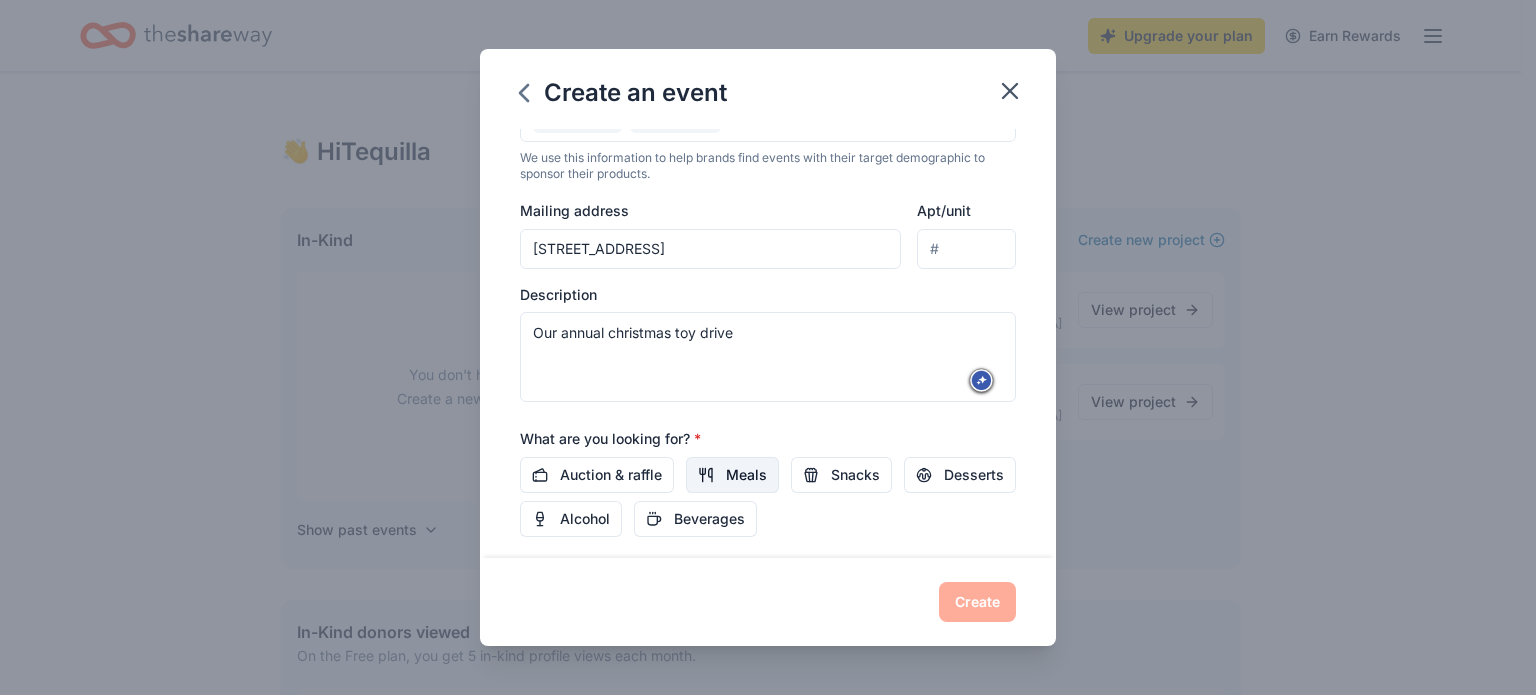 click on "Meals" at bounding box center (732, 475) 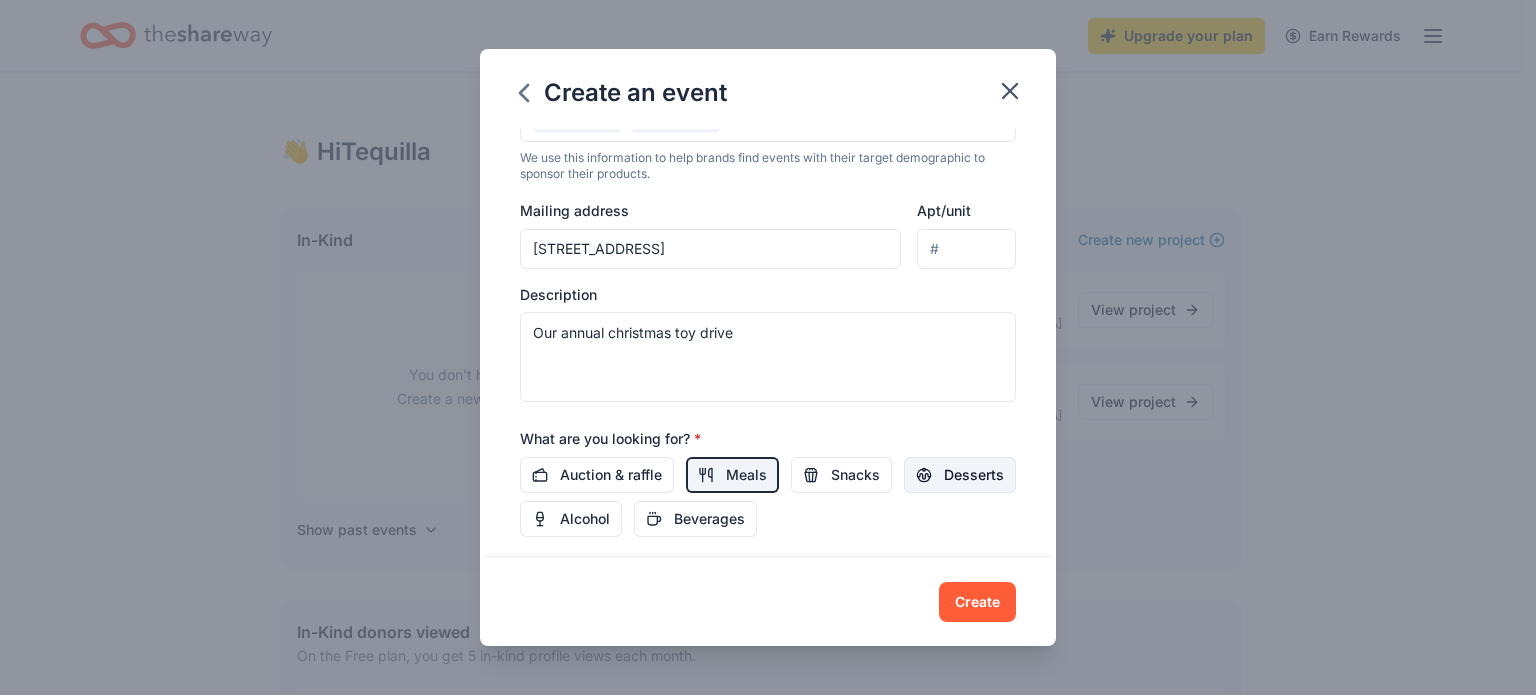 click on "Desserts" at bounding box center (974, 475) 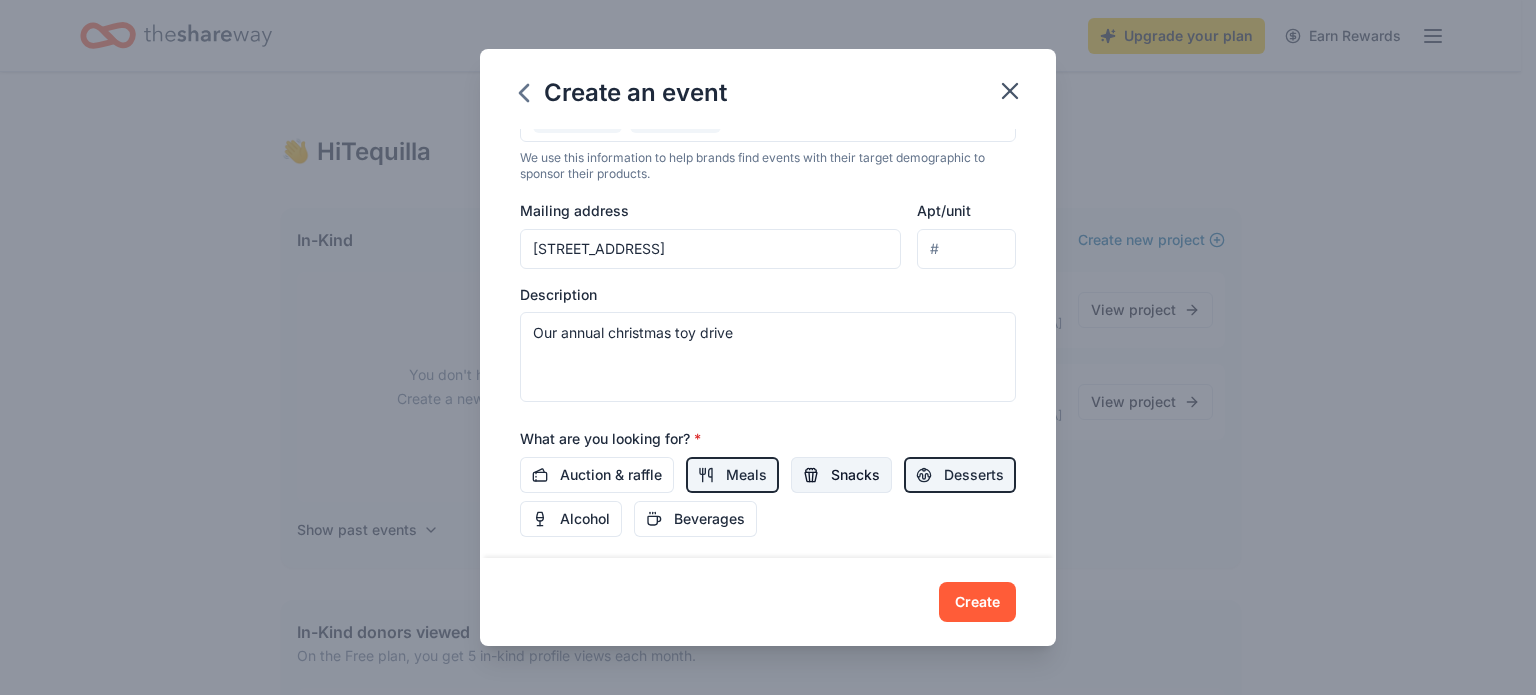 click on "Snacks" at bounding box center (855, 475) 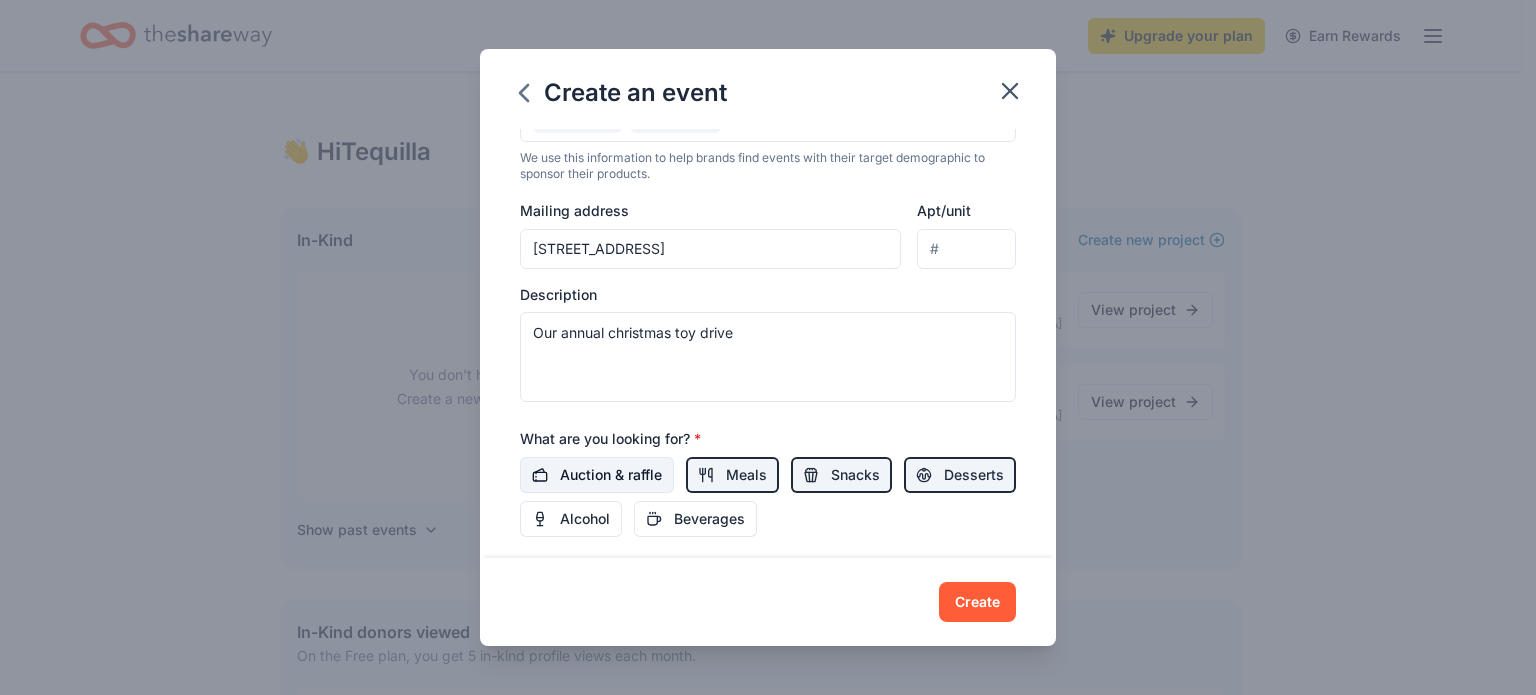 click on "Auction & raffle" at bounding box center (611, 475) 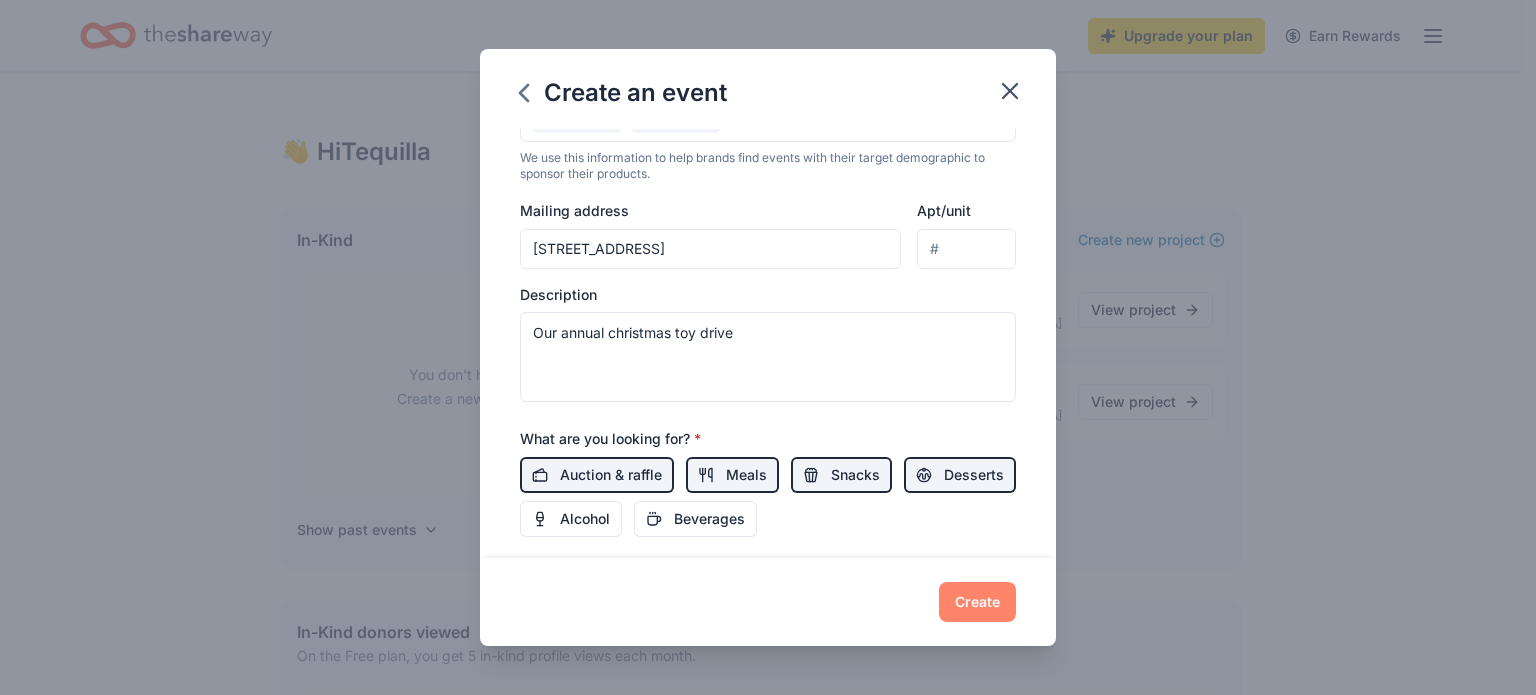 click on "Create" at bounding box center [977, 602] 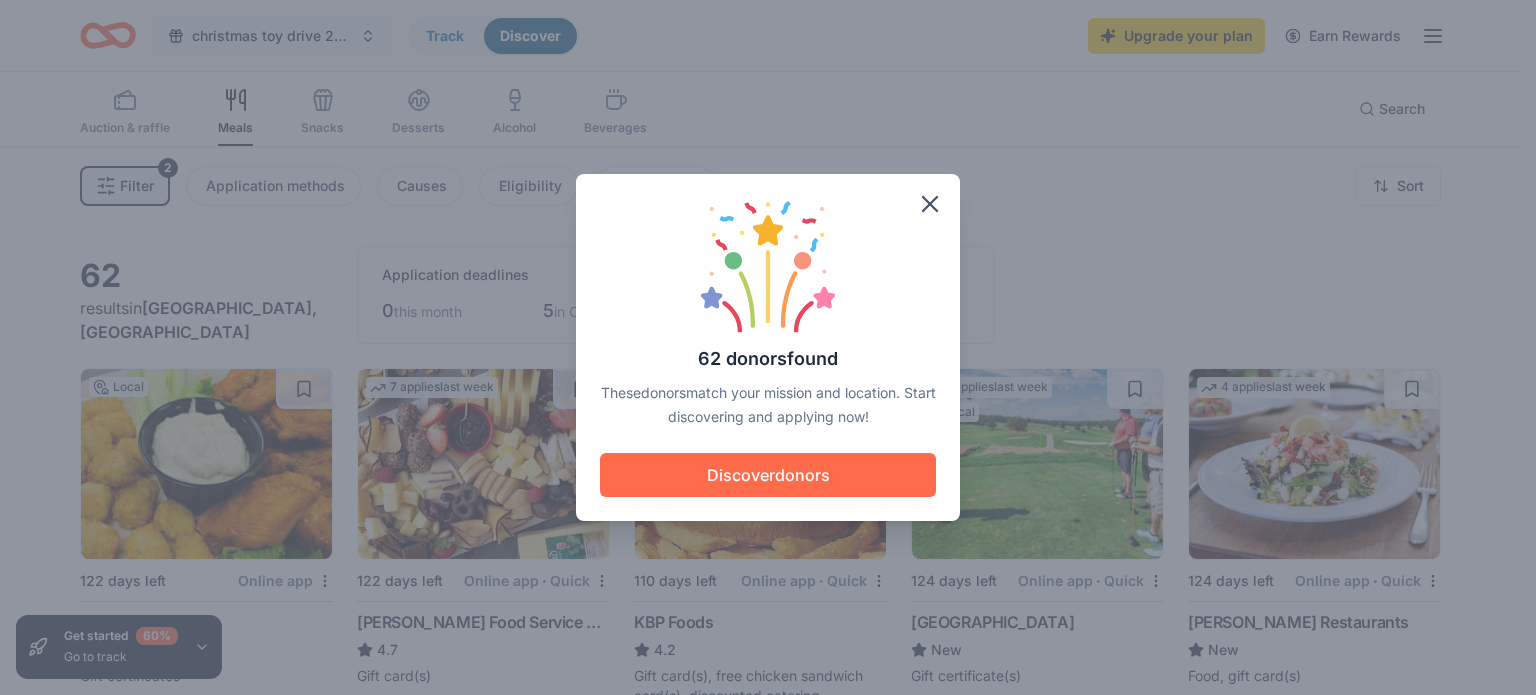 click on "Discover  donors" at bounding box center [768, 475] 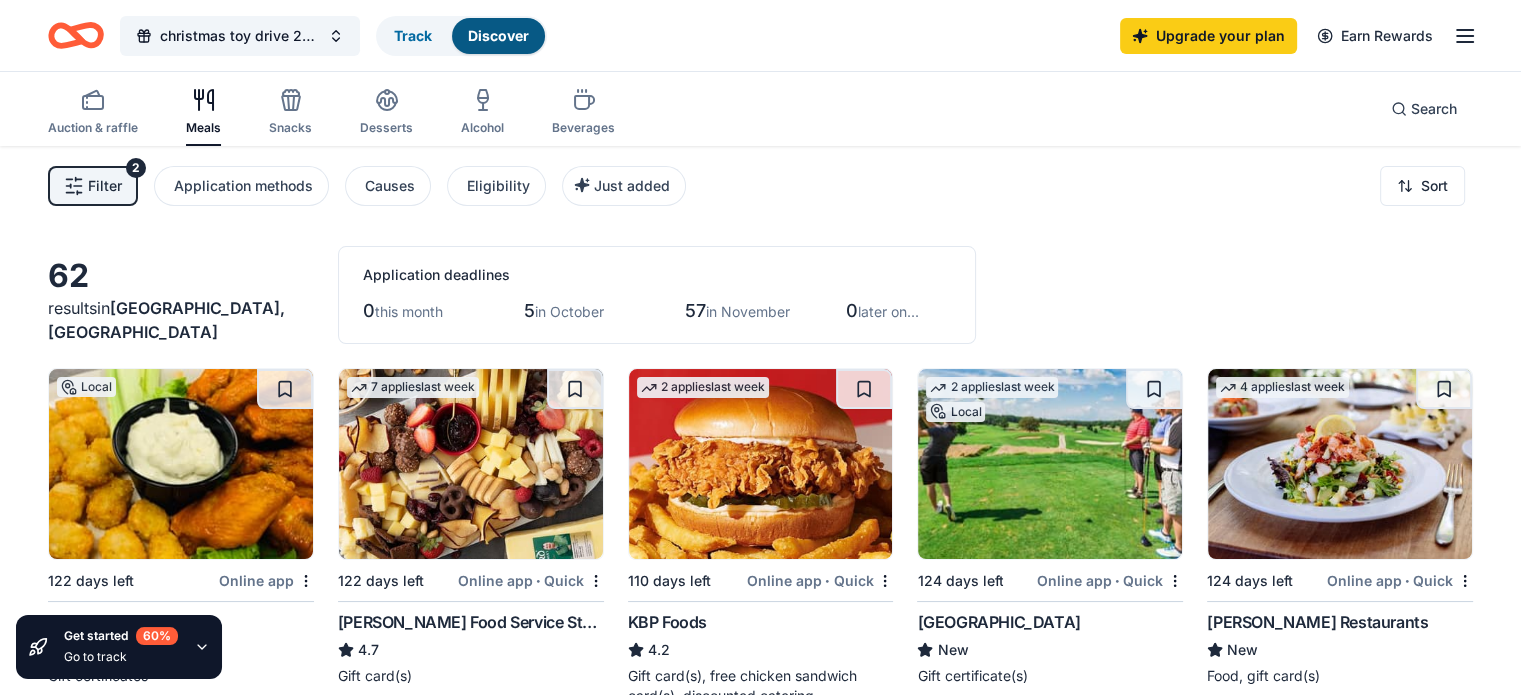 click on "Cameron Mitchell Restaurants New Food, gift card(s)" at bounding box center [1340, 648] 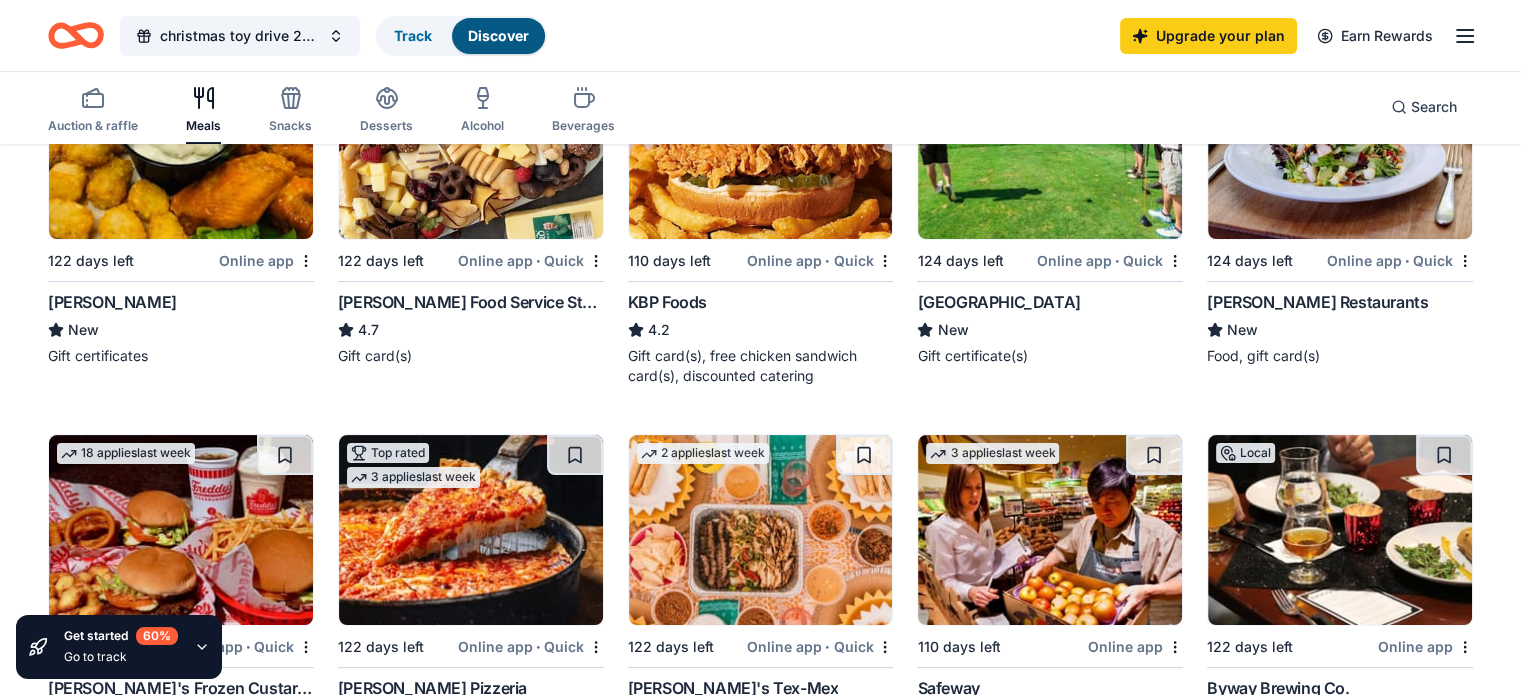 scroll, scrollTop: 453, scrollLeft: 0, axis: vertical 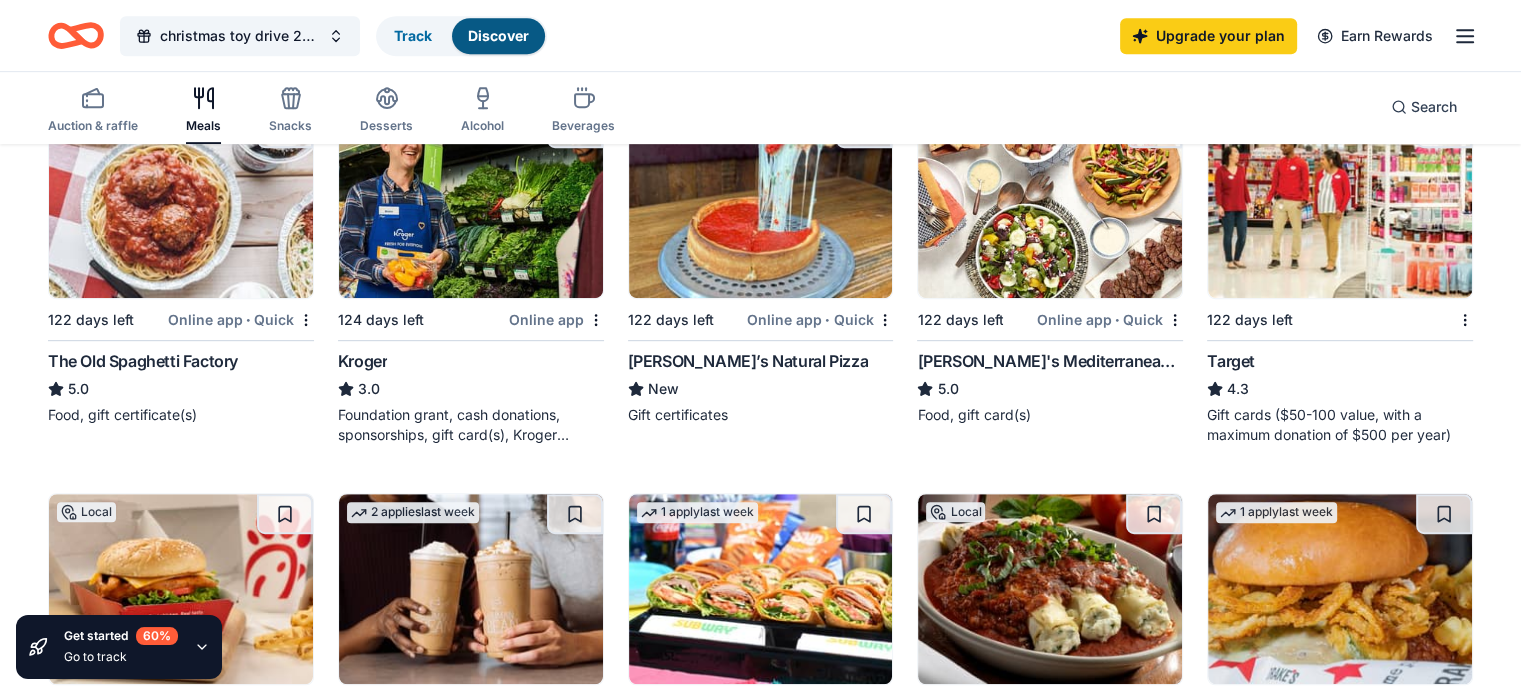 click on "Target" at bounding box center [1231, 361] 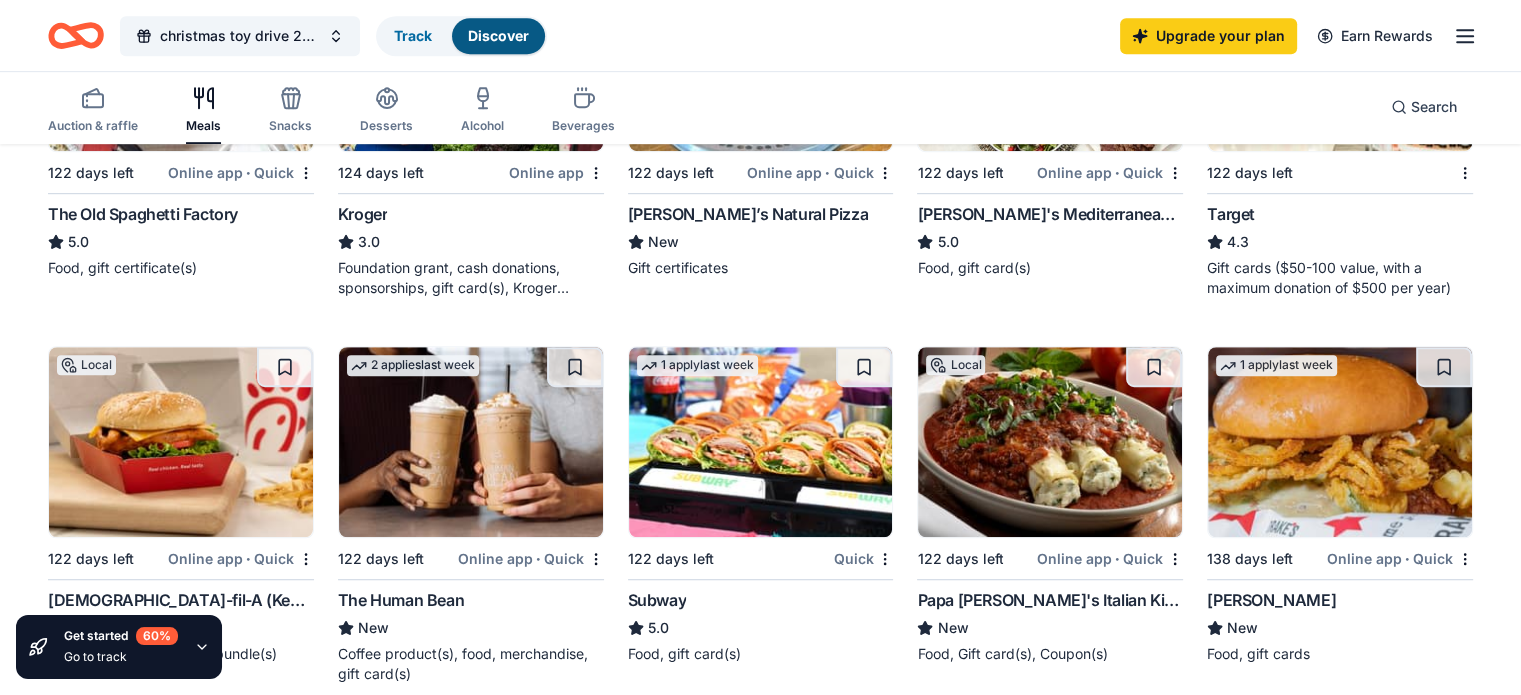 scroll, scrollTop: 1266, scrollLeft: 0, axis: vertical 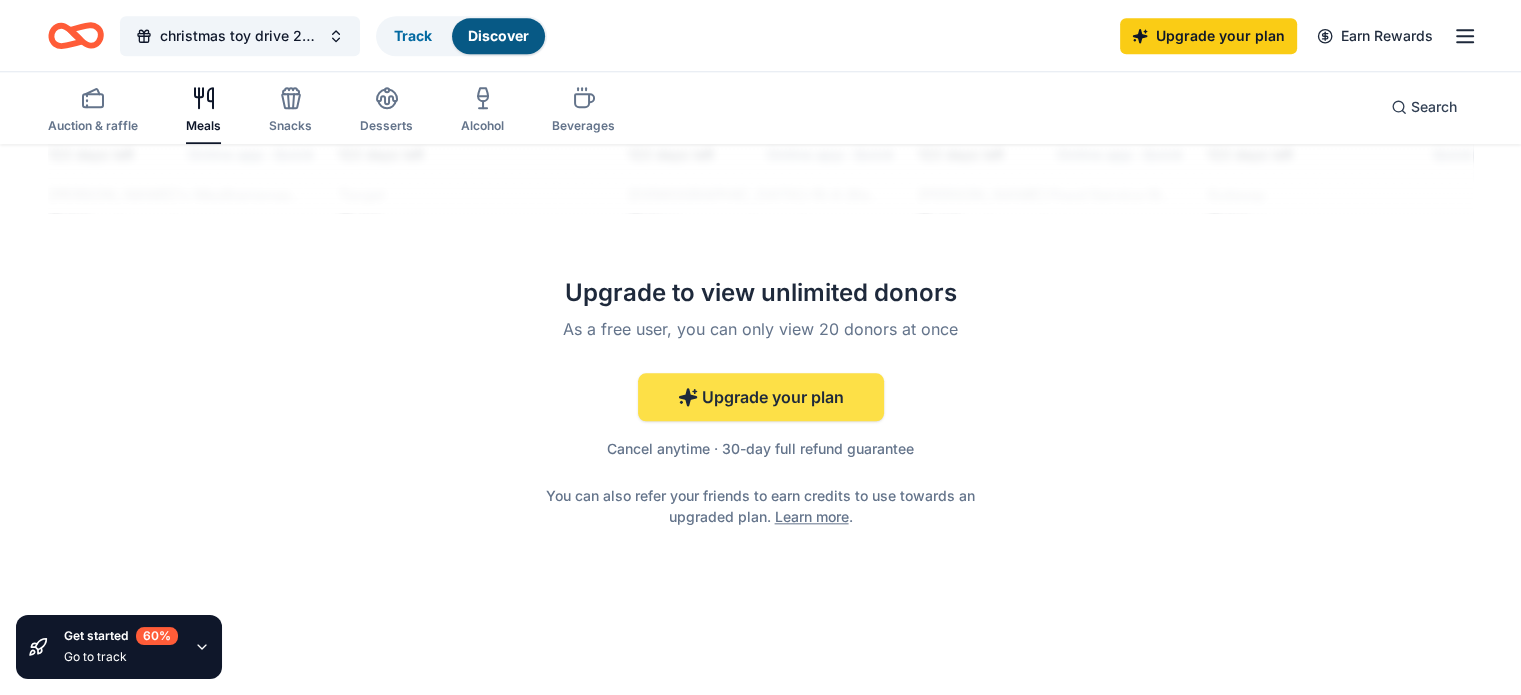 click on "Upgrade your plan" at bounding box center (761, 397) 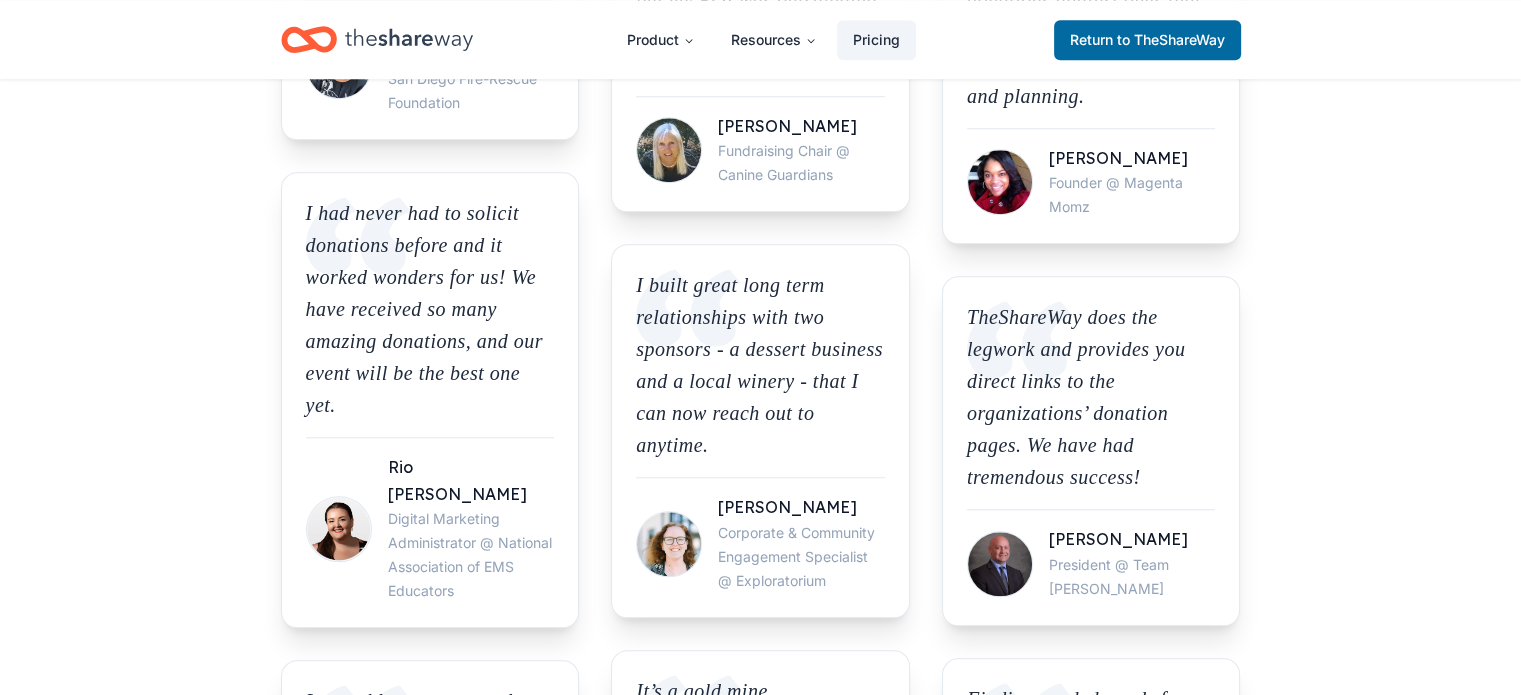 scroll, scrollTop: 0, scrollLeft: 0, axis: both 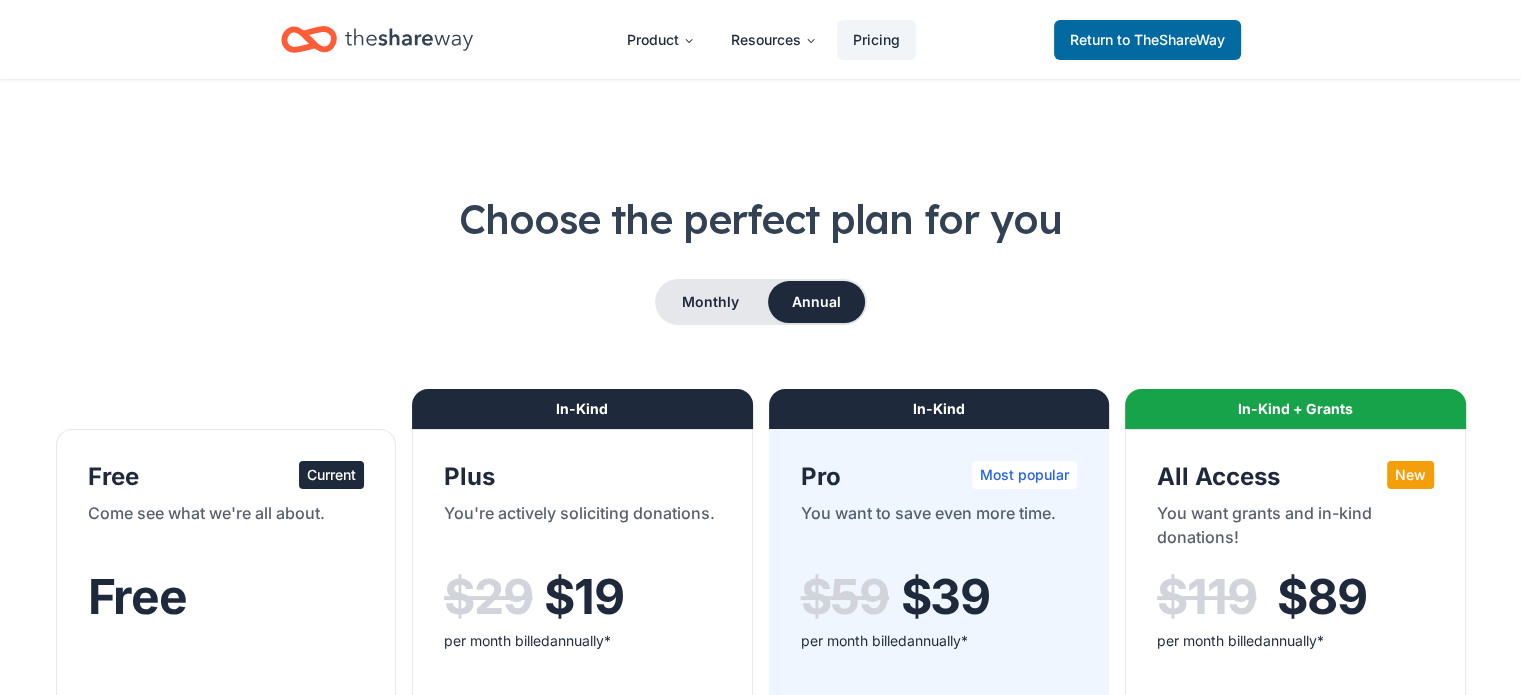 click on "Most popular" at bounding box center [1024, 475] 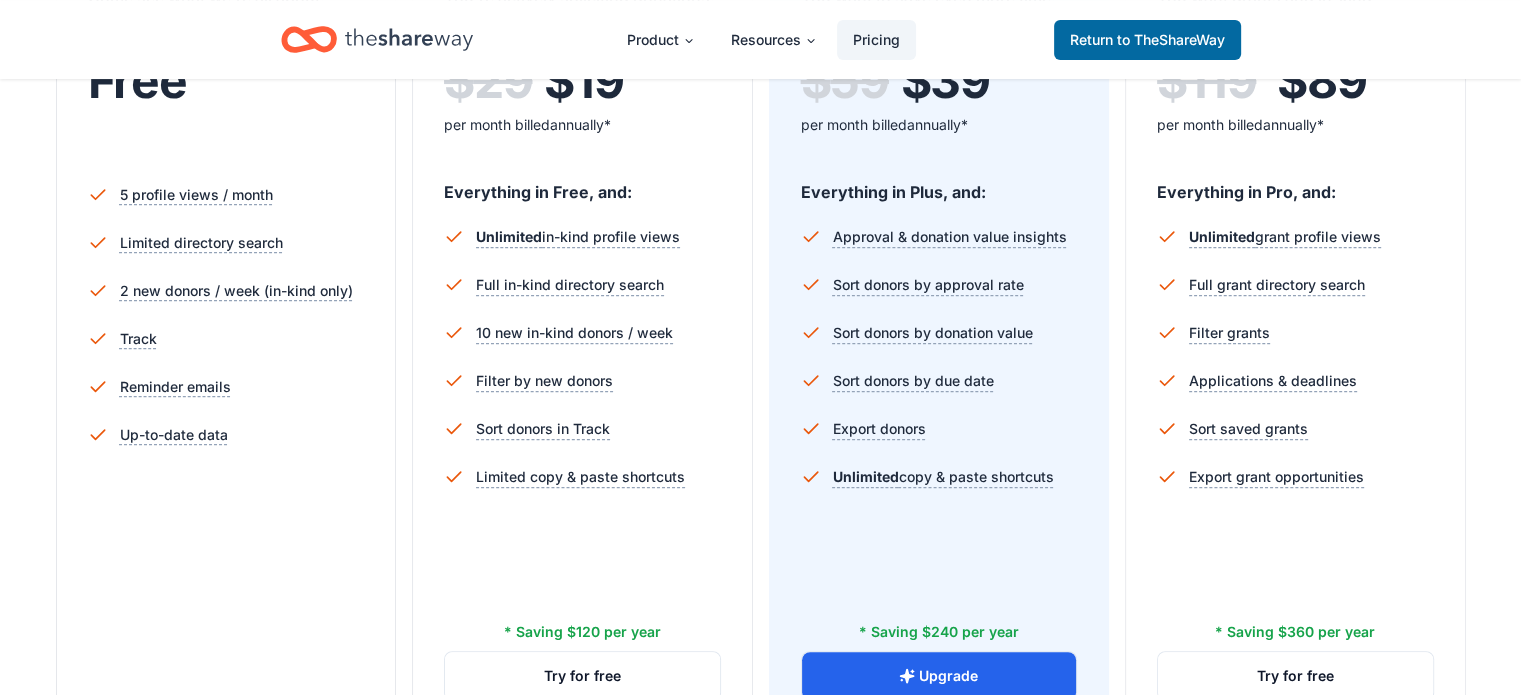 scroll, scrollTop: 518, scrollLeft: 0, axis: vertical 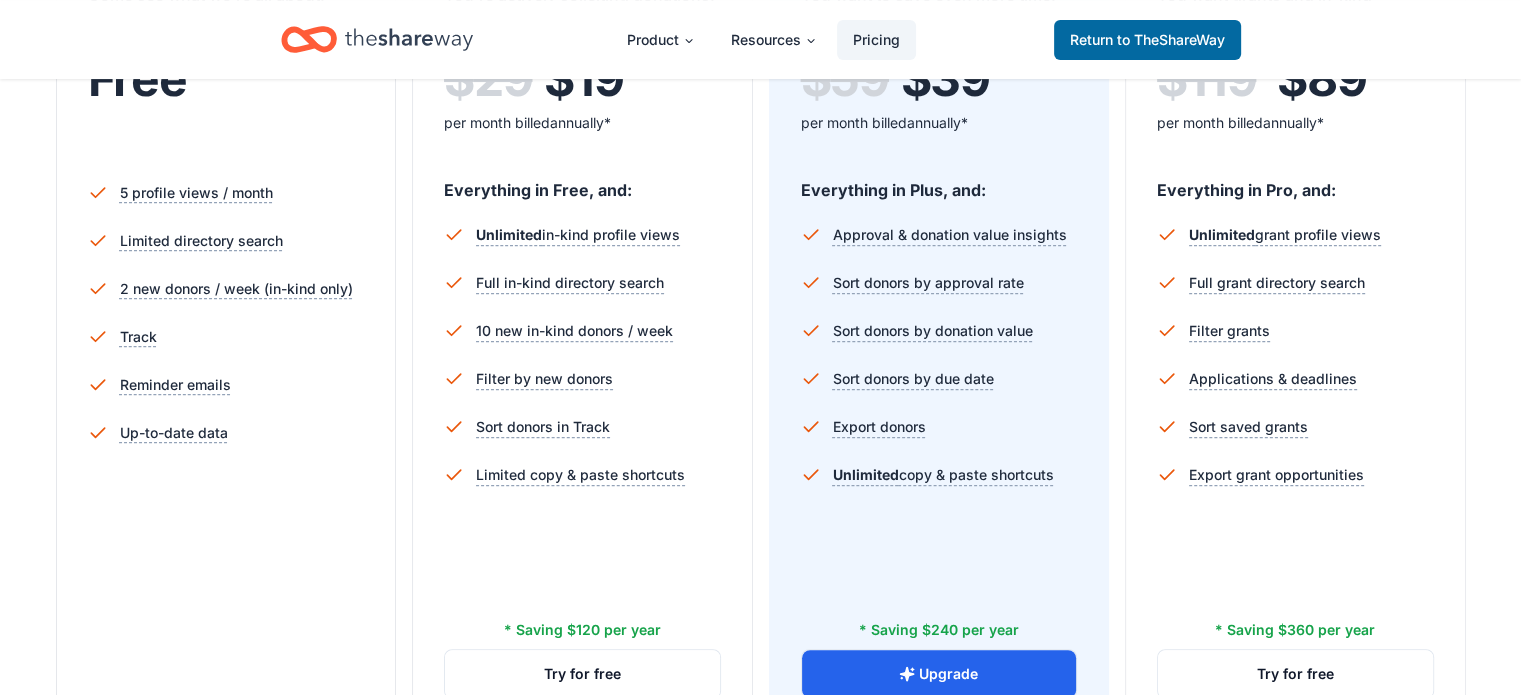 click on "Filter by new donors" at bounding box center (582, 379) 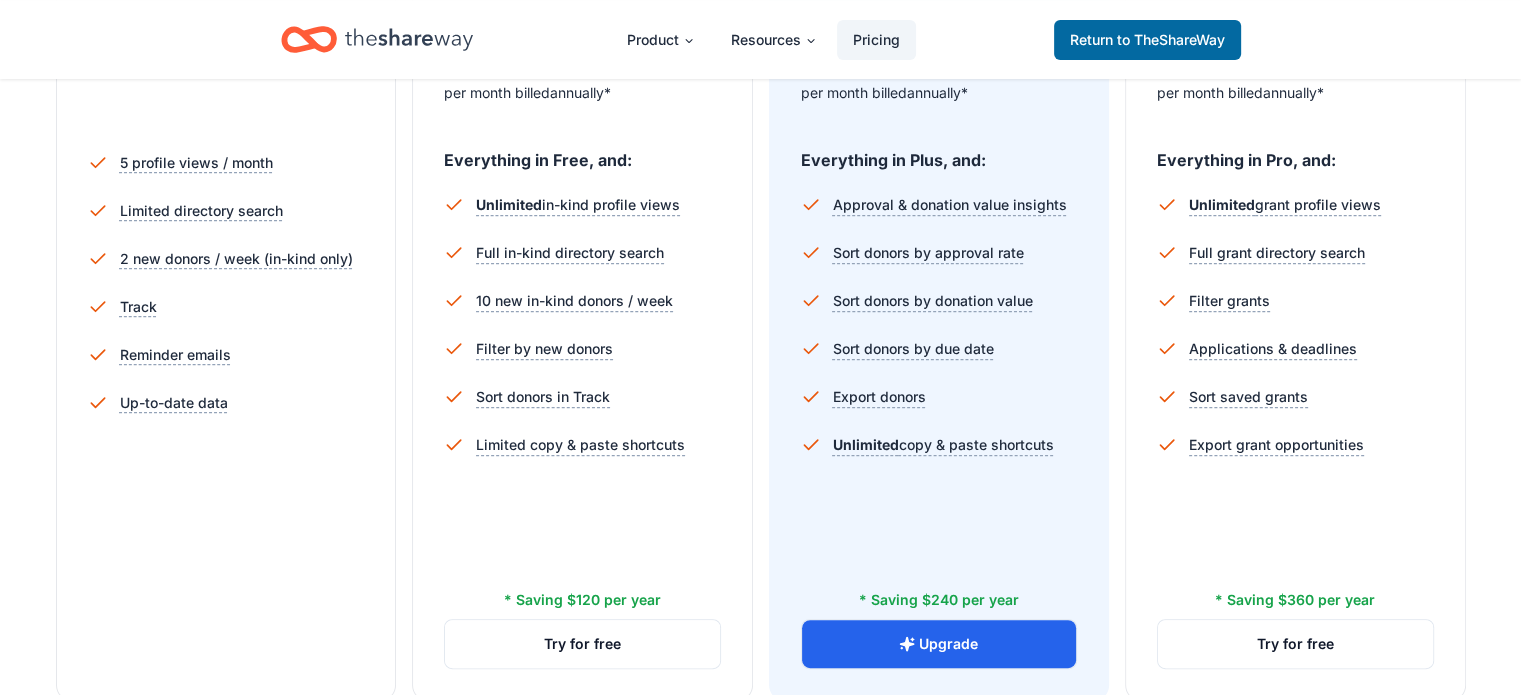 scroll, scrollTop: 566, scrollLeft: 0, axis: vertical 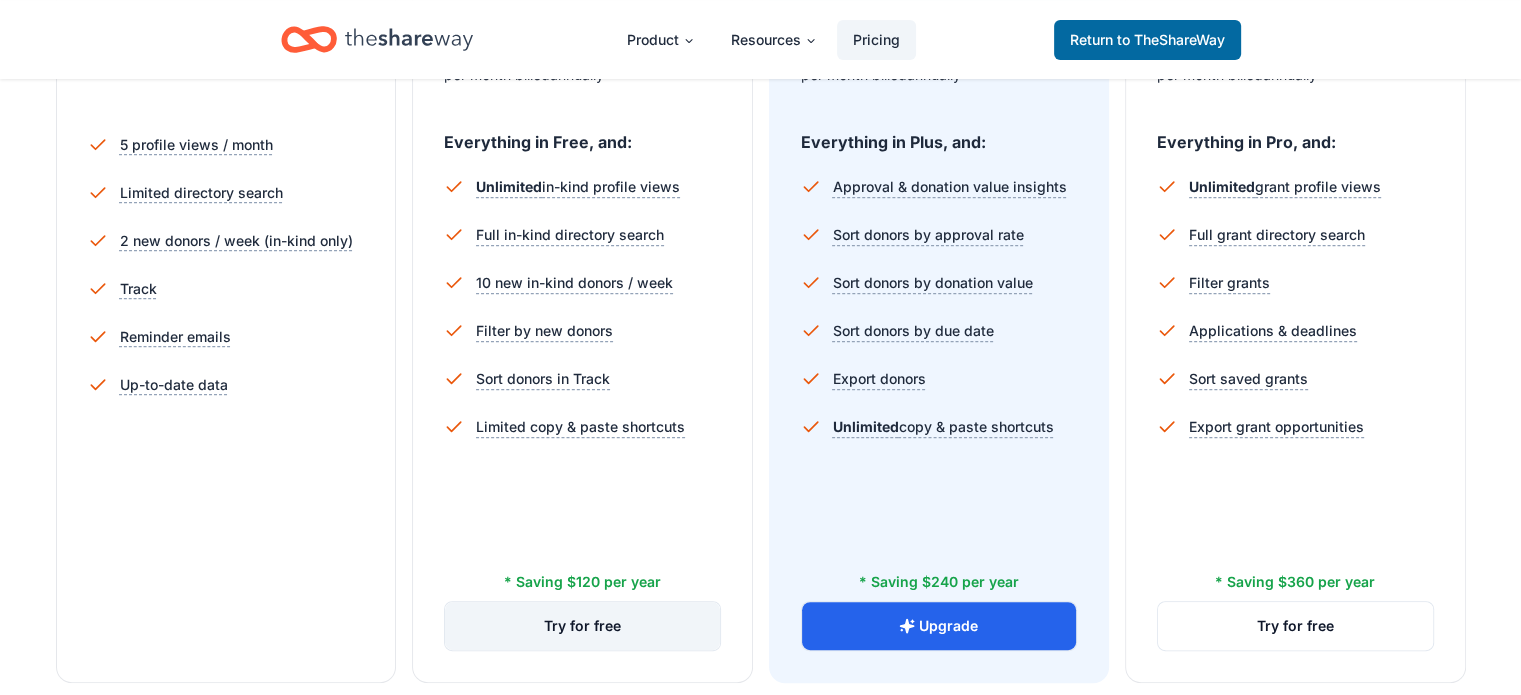 click on "Try for free" at bounding box center (582, 626) 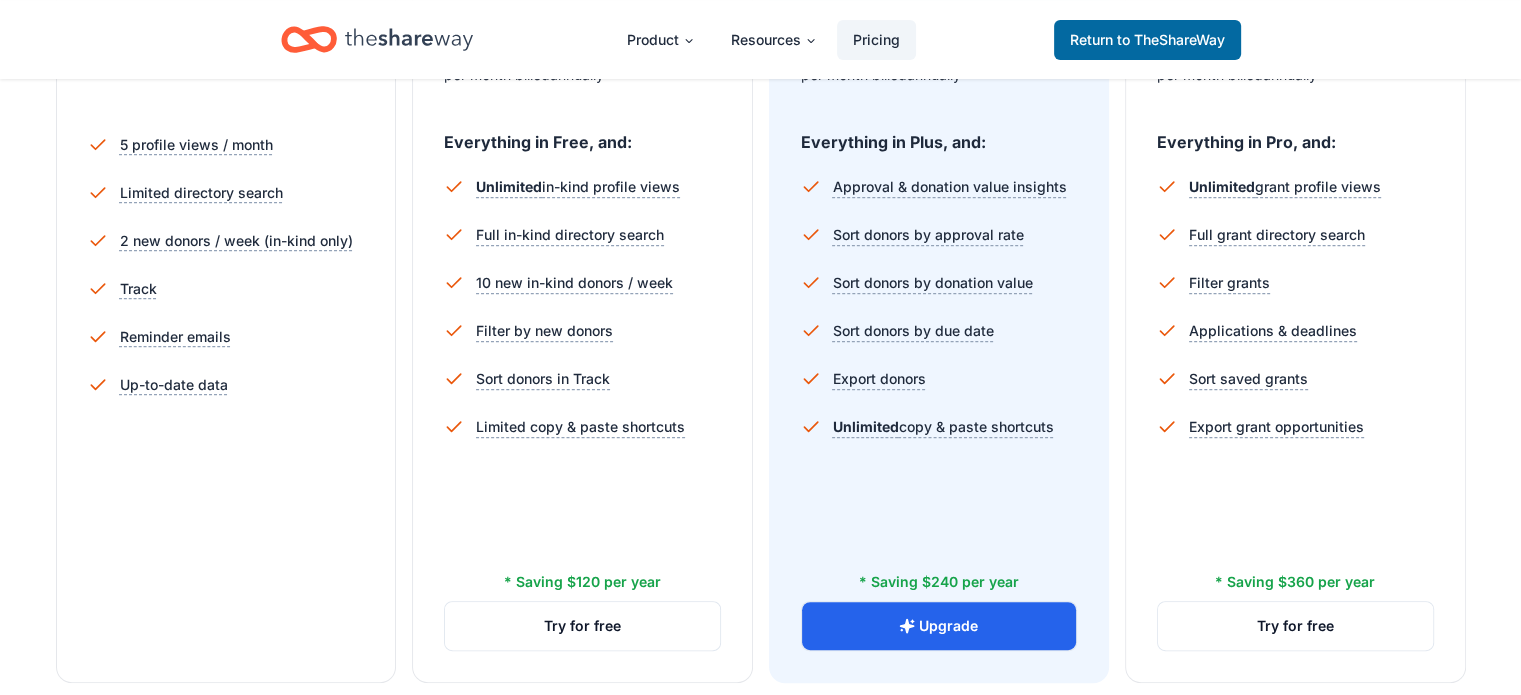 click on "Choose the perfect plan for you Monthly Annual Free Current Come see what we're all about. Free 5 profile views / month Limited directory search 2 new donors / week (in-kind only) Track Reminder emails Up-to-date data In-Kind Plus You're actively soliciting donations. $ 29 $ 19 per month billed  annually* Everything in Free, and: Unlimited  in-kind profile views Full in-kind directory search 10 new in-kind donors / week Filter by new donors Sort donors in Track Limited copy & paste shortcuts * Saving $120 per year Try for free In-Kind Pro Most popular You want to save even more time. $ 59 $ 39 per month billed  annually* Everything in Plus, and: Approval & donation value insights Sort donors by approval rate Sort donors by donation value Sort donors by due date Export donors Unlimited  copy & paste shortcuts * Saving $240 per year Upgrade In-Kind + Grants All Access New You want grants and in-kind donations! $ 119 $ 89 per month billed  annually* Everything in Pro, and: Unlimited  grant profile views" at bounding box center [760, 321] 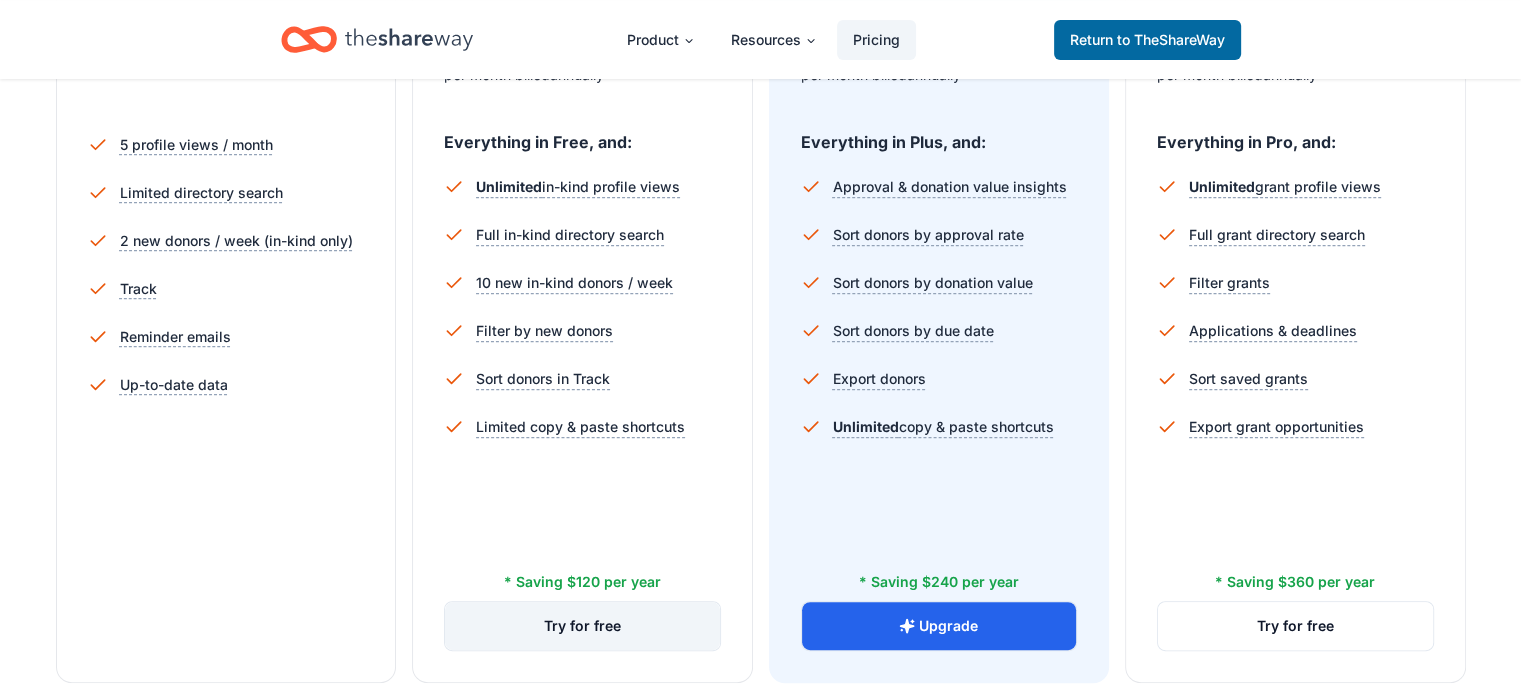 click on "Try for free" at bounding box center (582, 626) 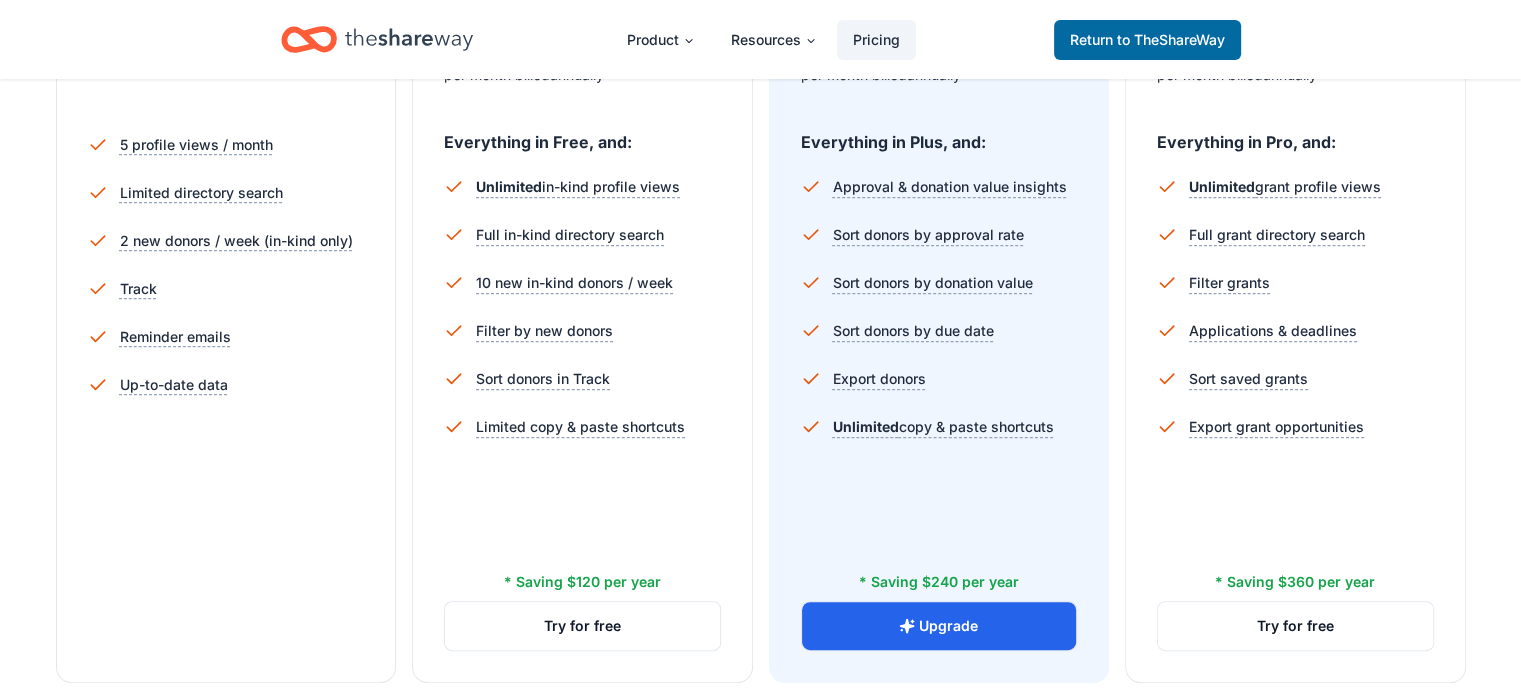 click 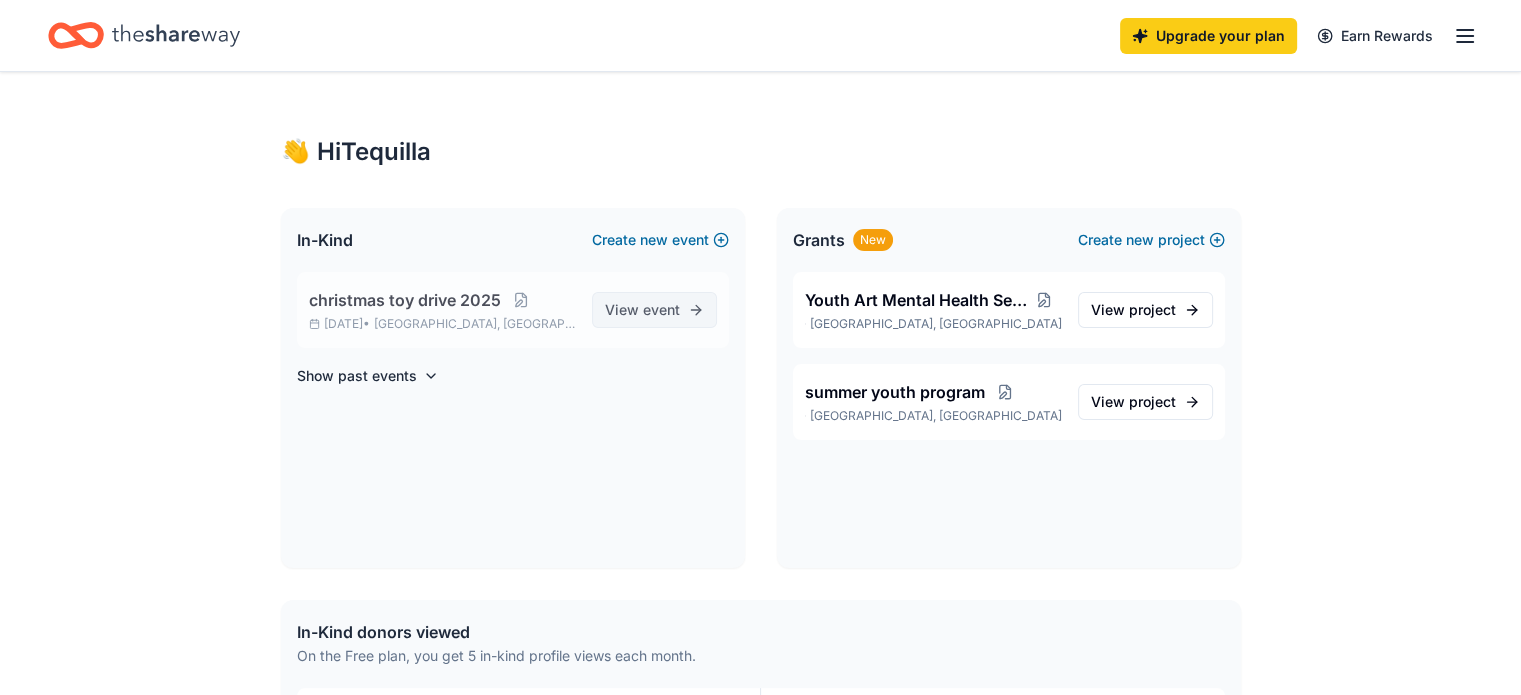 click on "View   event" at bounding box center [642, 310] 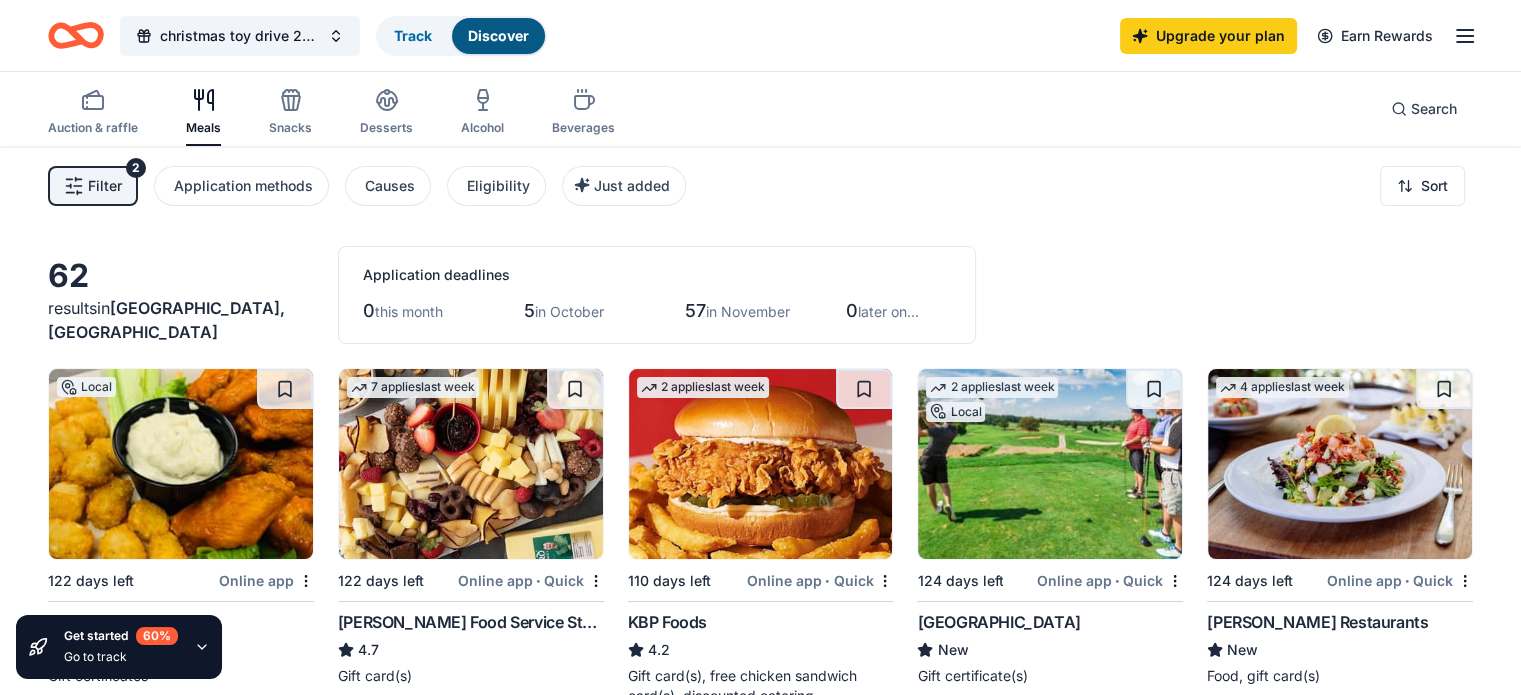 click on "Gordon Food Service Store" at bounding box center (471, 622) 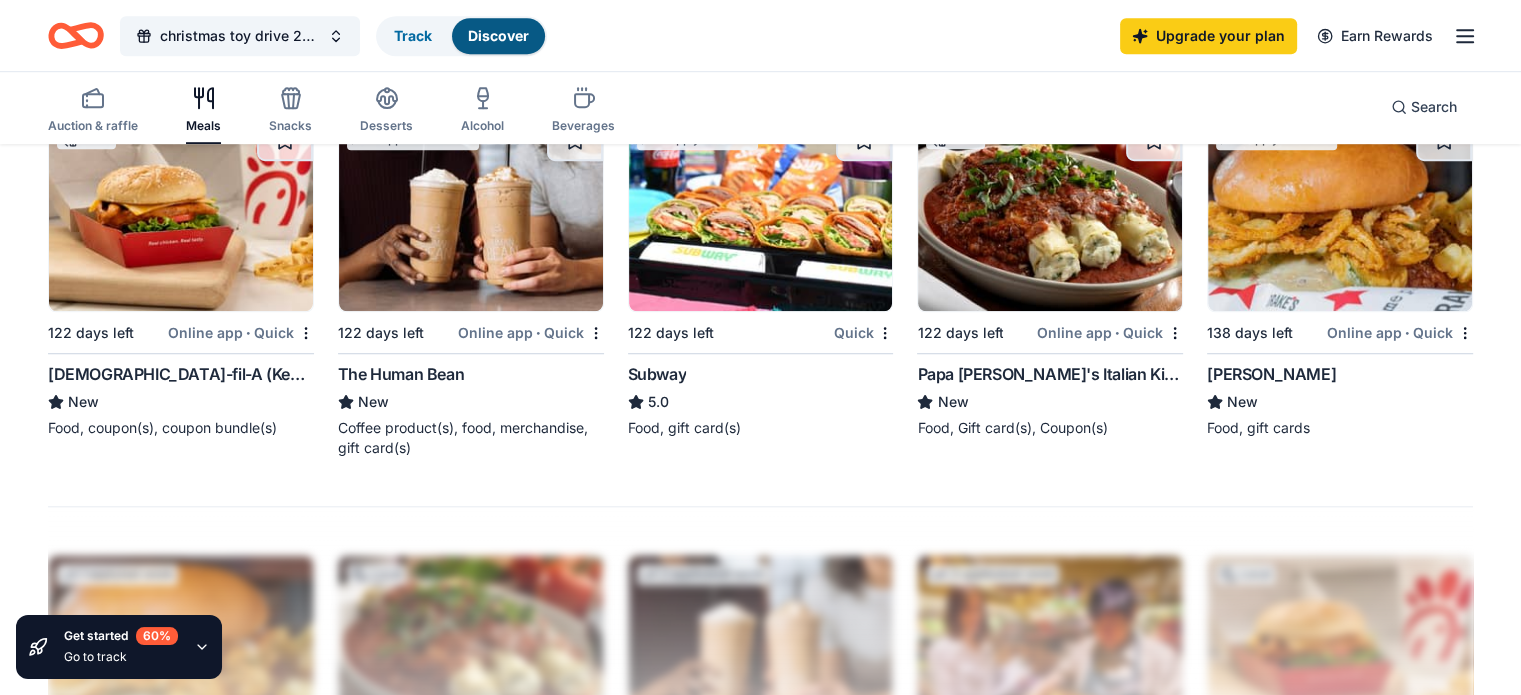 scroll, scrollTop: 1387, scrollLeft: 0, axis: vertical 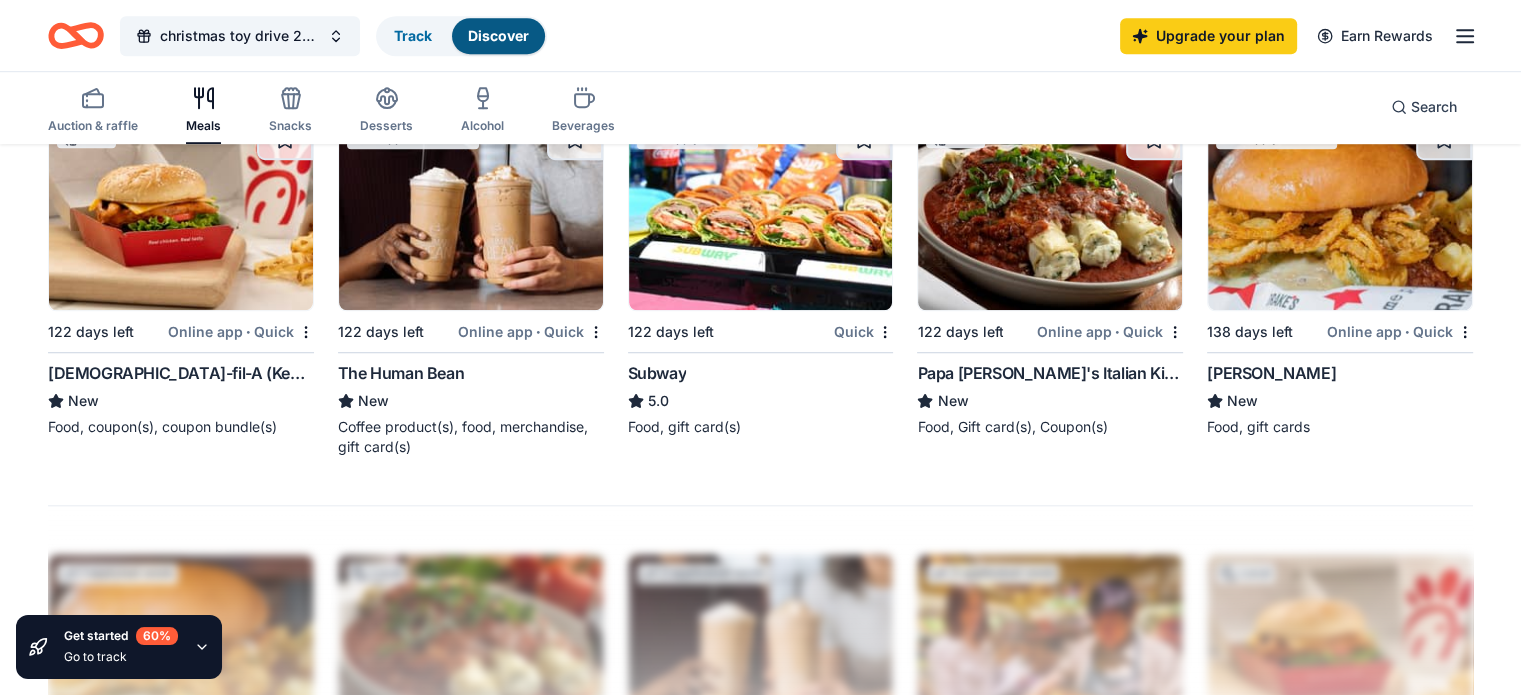 click on "122 days left" at bounding box center [729, 331] 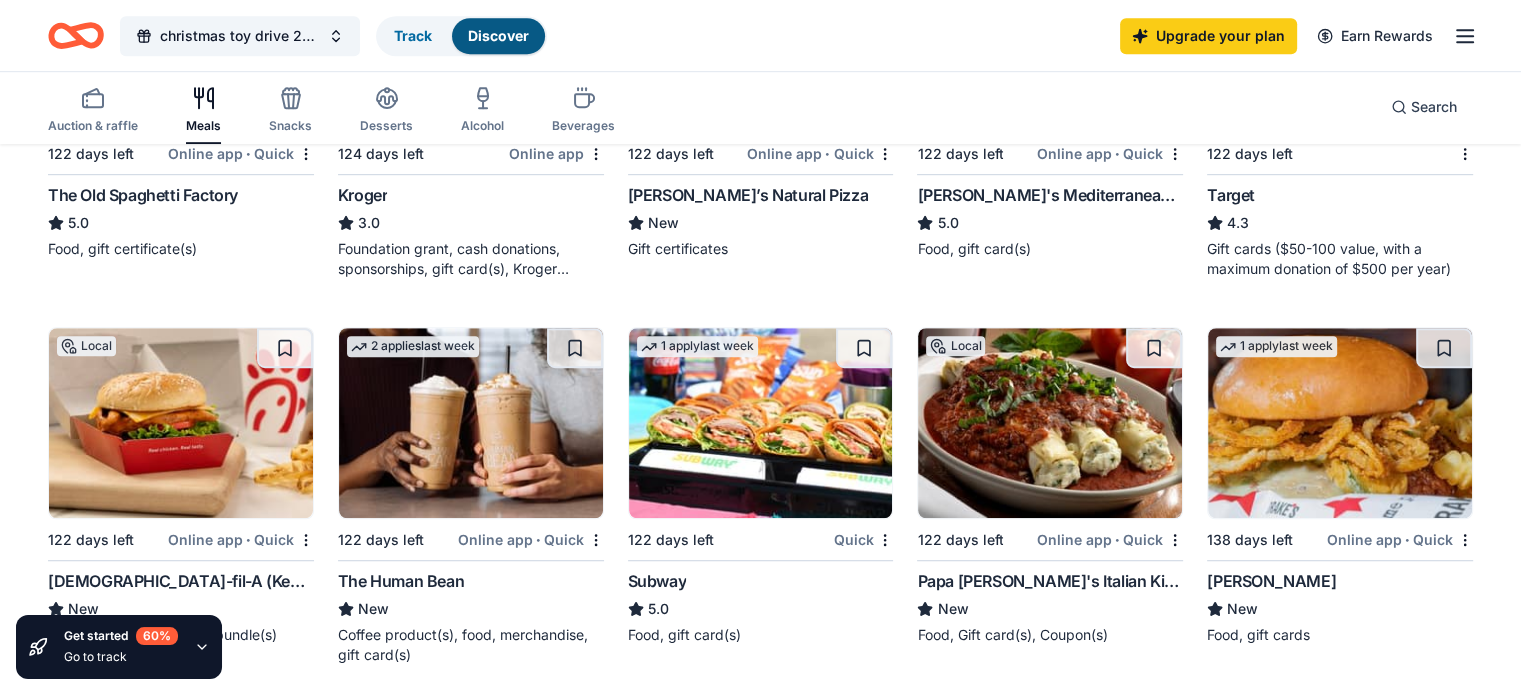 scroll, scrollTop: 1171, scrollLeft: 0, axis: vertical 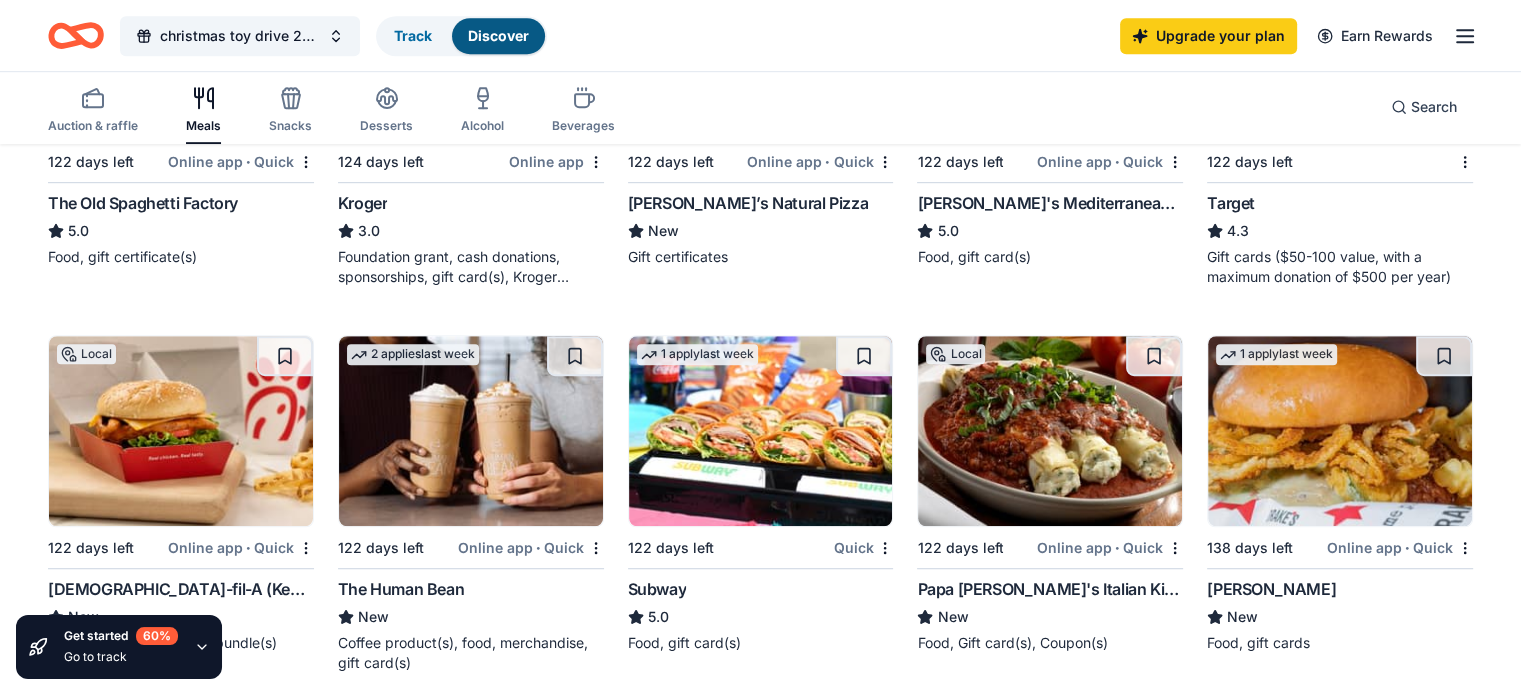 click at bounding box center (761, 431) 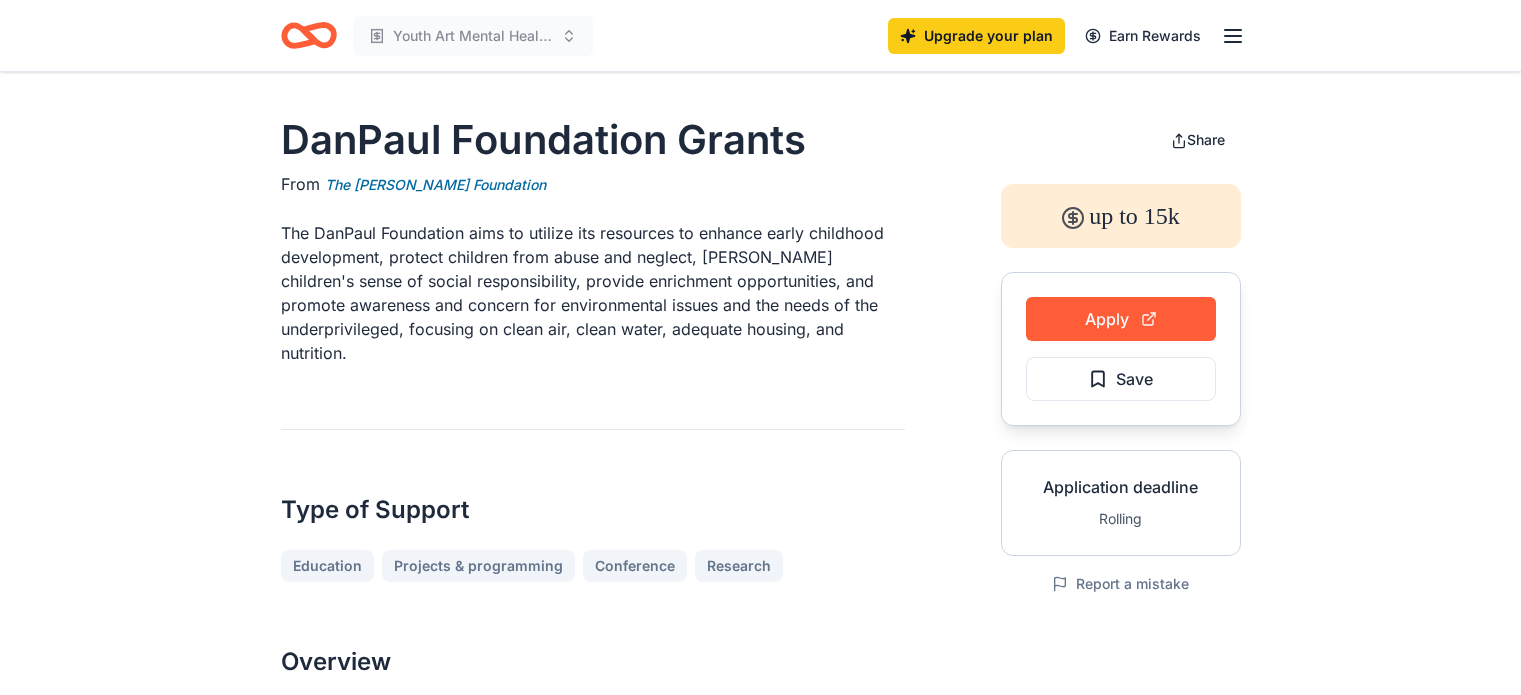 scroll, scrollTop: 0, scrollLeft: 0, axis: both 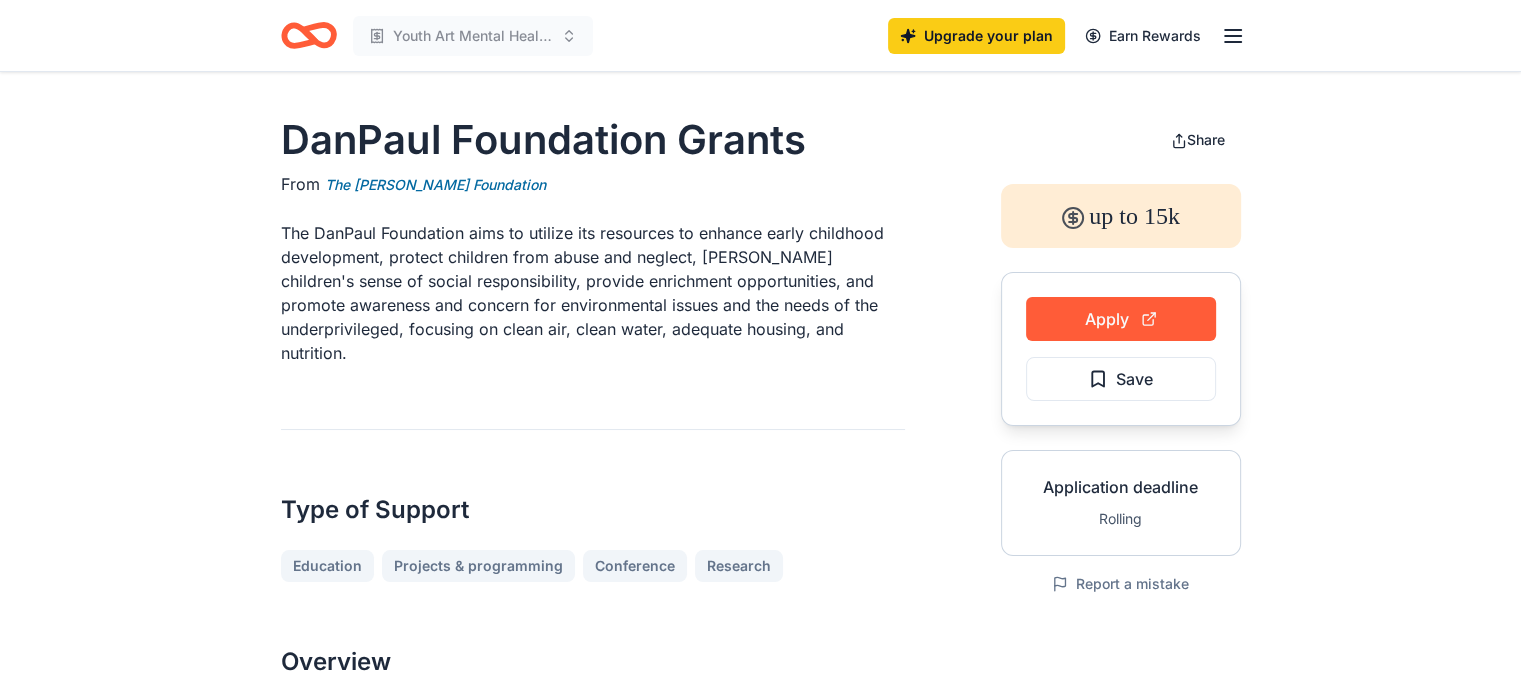 click on "DanPaul Foundation Grants From   The Dan Paul Foundation The DanPaul Foundation aims to utilize its resources to enhance early childhood development, protect children from abuse and neglect, foster children's sense of social responsibility, provide enrichment opportunities, and promote awareness and concern for environmental issues and the needs of the underprivileged, focusing on clean air, clean water, adequate housing, and nutrition. Type of Support Education Projects & programming Conference Research Overview Environment Youth development Water access, sanitation and hygiene Food security Homeless services Human services College preparation Child development Air quality Science Special population support Child welfare Basic and emergency aid Water conservation Education services Eligibility Organization's Location USA Program Location Global Organization Type 501(c)(3) Nonprofit Organizations with IRS 501(c)(3) tax-exempt status Other
Located globally
Ineligibility Individuals or families Share Save" at bounding box center [760, 1458] 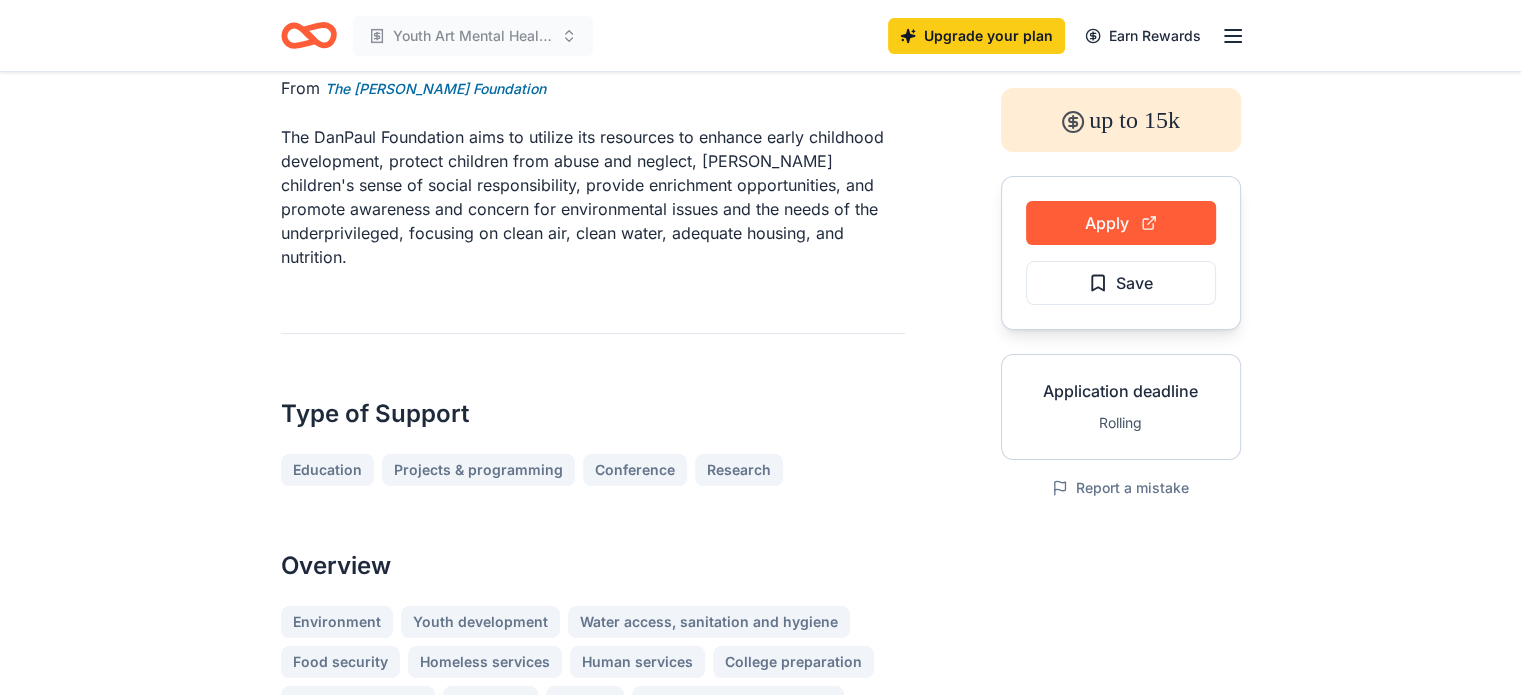 scroll, scrollTop: 0, scrollLeft: 0, axis: both 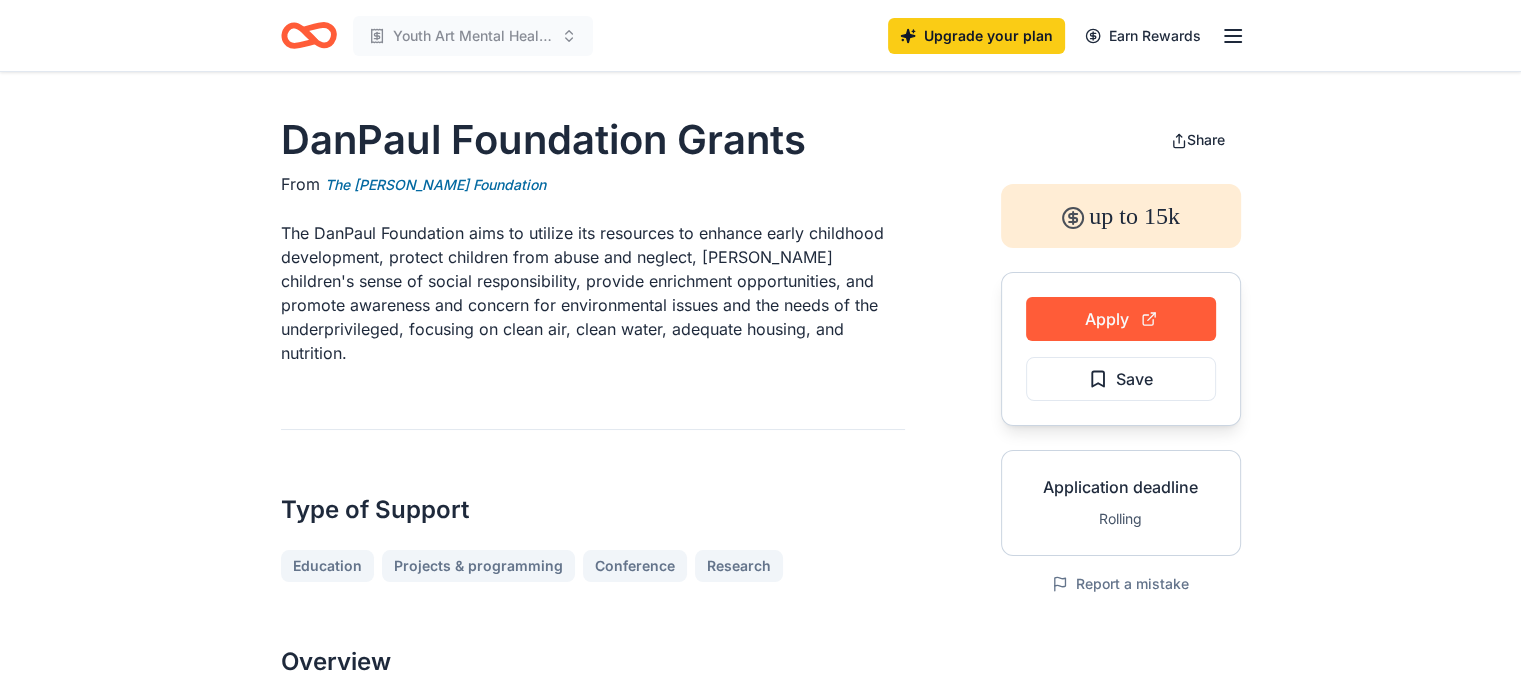 click on "DanPaul Foundation Grants From   The Dan Paul Foundation The DanPaul Foundation aims to utilize its resources to enhance early childhood development, protect children from abuse and neglect, foster children's sense of social responsibility, provide enrichment opportunities, and promote awareness and concern for environmental issues and the needs of the underprivileged, focusing on clean air, clean water, adequate housing, and nutrition. Type of Support Education Projects & programming Conference Research Overview Environment Youth development Water access, sanitation and hygiene Food security Homeless services Human services College preparation Child development Air quality Science Special population support Child welfare Basic and emergency aid Water conservation Education services Eligibility Organization's Location USA Program Location Global Organization Type 501(c)(3) Nonprofit Organizations with IRS 501(c)(3) tax-exempt status Other
Located globally
Ineligibility Individuals or families Share Save" at bounding box center (760, 1458) 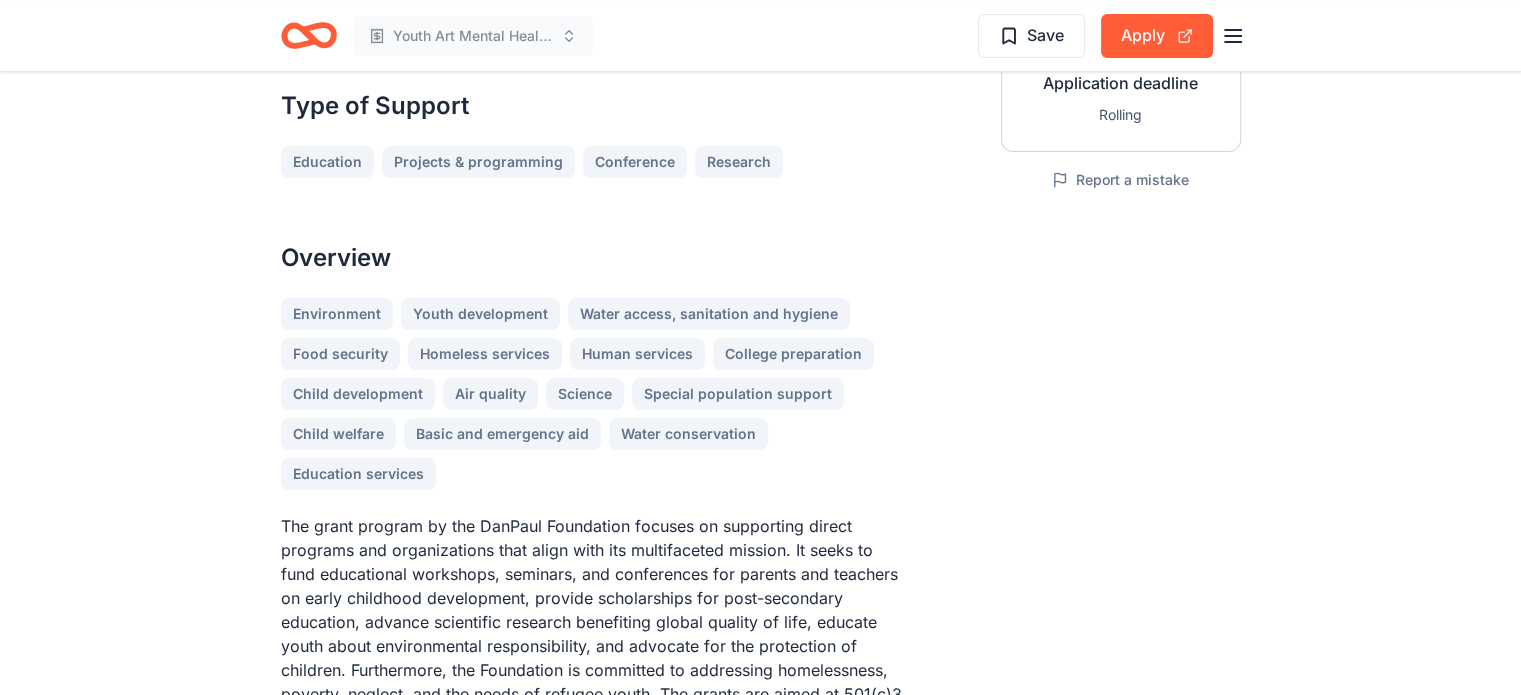scroll, scrollTop: 413, scrollLeft: 0, axis: vertical 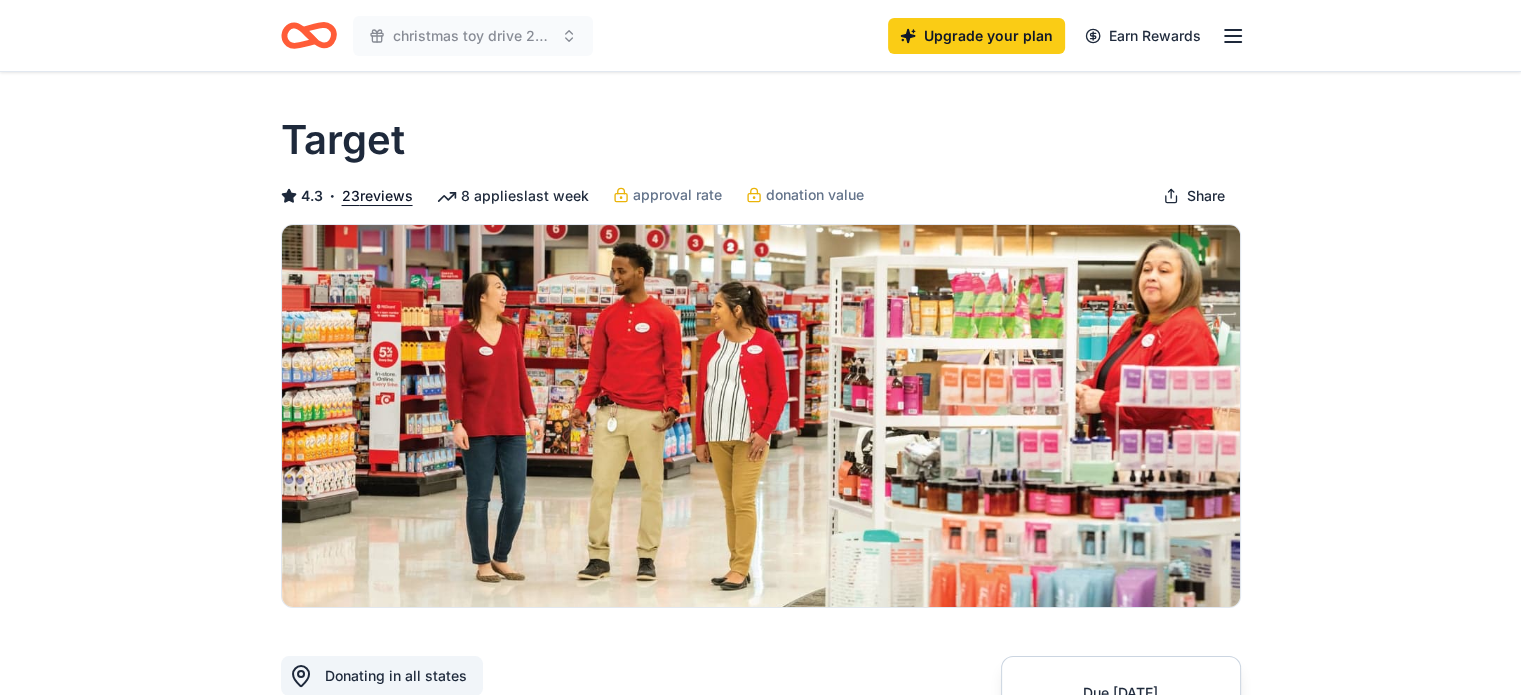 click on "Due [DATE] Share Target 4.3 • 23  reviews 8   applies  last week approval rate donation value Share Donating in all states Target Corporation is the second-largest discount retailer in [GEOGRAPHIC_DATA]. They sell groceries, home decor and essentials, electronics, toys, and more. What they donate Gift cards ($50-100 value, with a maximum donation of $500 per year) Alcohol Beverages Desserts Meals Auction & raffle Snacks Donation is small & easy to send to guests Who they donate to  Preferred 501(c)(3) required Due [DATE] Apply Save Application takes 10 min Usually responds in  a few weeks Updated  [DATE] Report a mistake approval rate 20 % approved 30 % declined 50 % no response donation value (average) 20% 70% 0% 10% $xx - $xx $xx - $xx $xx - $xx $xx - $xx Upgrade to Pro to view approval rates and average donation values 4.3 • 23  reviews See all  23  reviews JC Youth Foundation [DATE] • Declined Homeless Pet Placement League [DATE] • Approved Wonderful! [DATE] • • 23" at bounding box center (760, 1606) 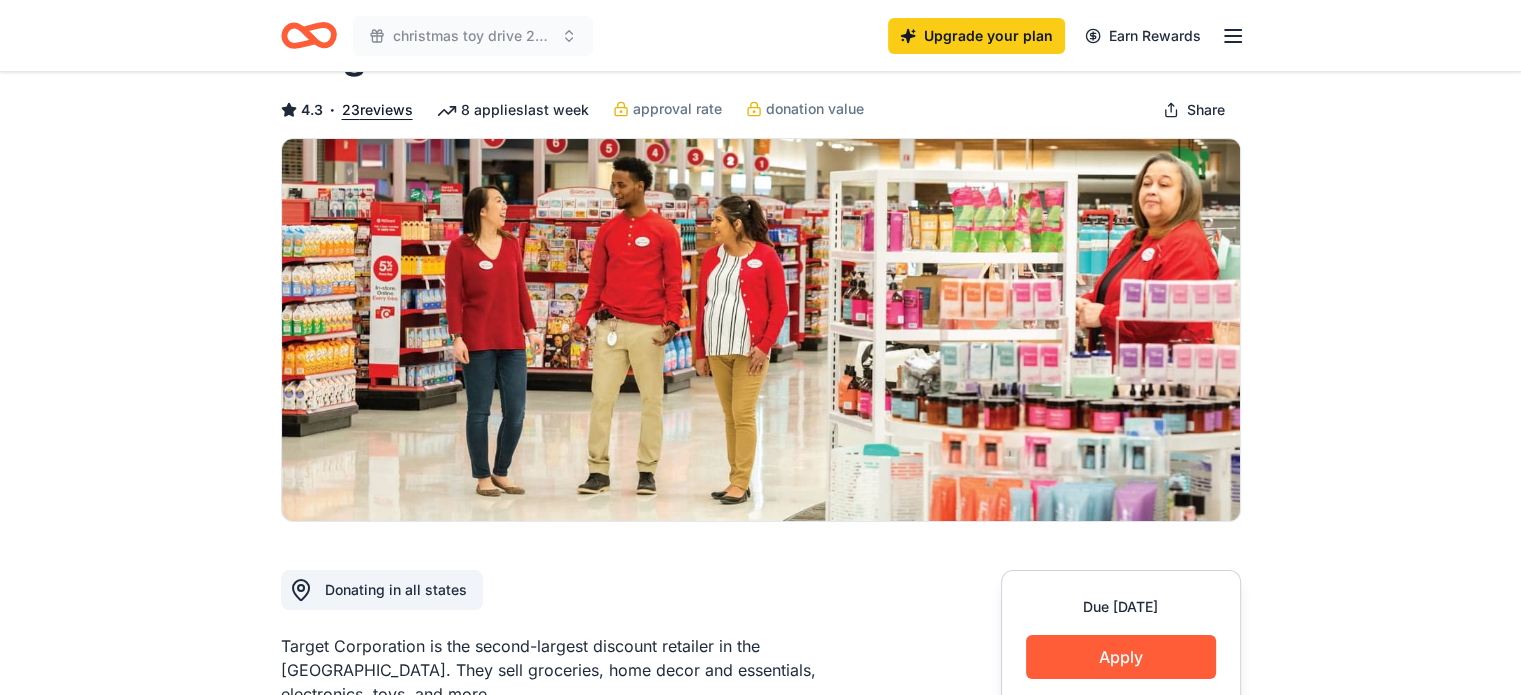 click on "Due [DATE] Share Target 4.3 • 23  reviews 8   applies  last week approval rate donation value Share Donating in all states Target Corporation is the second-largest discount retailer in [GEOGRAPHIC_DATA]. They sell groceries, home decor and essentials, electronics, toys, and more. What they donate Gift cards ($50-100 value, with a maximum donation of $500 per year) Alcohol Beverages Desserts Meals Auction & raffle Snacks Donation is small & easy to send to guests Who they donate to  Preferred 501(c)(3) required Due [DATE] Apply Save Application takes 10 min Usually responds in  a few weeks Updated  [DATE] Report a mistake approval rate 20 % approved 30 % declined 50 % no response donation value (average) 20% 70% 0% 10% $xx - $xx $xx - $xx $xx - $xx $xx - $xx Upgrade to Pro to view approval rates and average donation values 4.3 • 23  reviews See all  23  reviews JC Youth Foundation [DATE] • Declined Homeless Pet Placement League [DATE] • Approved Wonderful! [DATE] • • 23" at bounding box center [760, 1520] 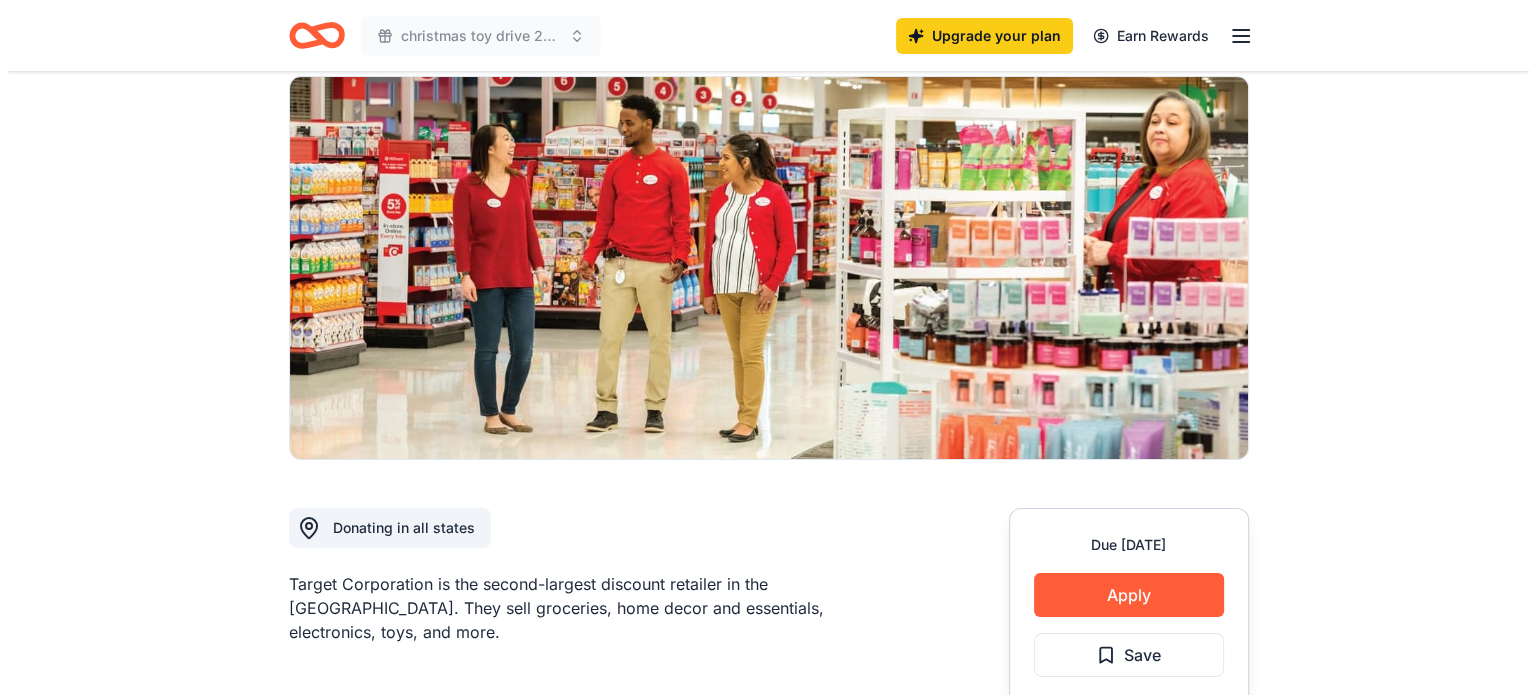 scroll, scrollTop: 202, scrollLeft: 0, axis: vertical 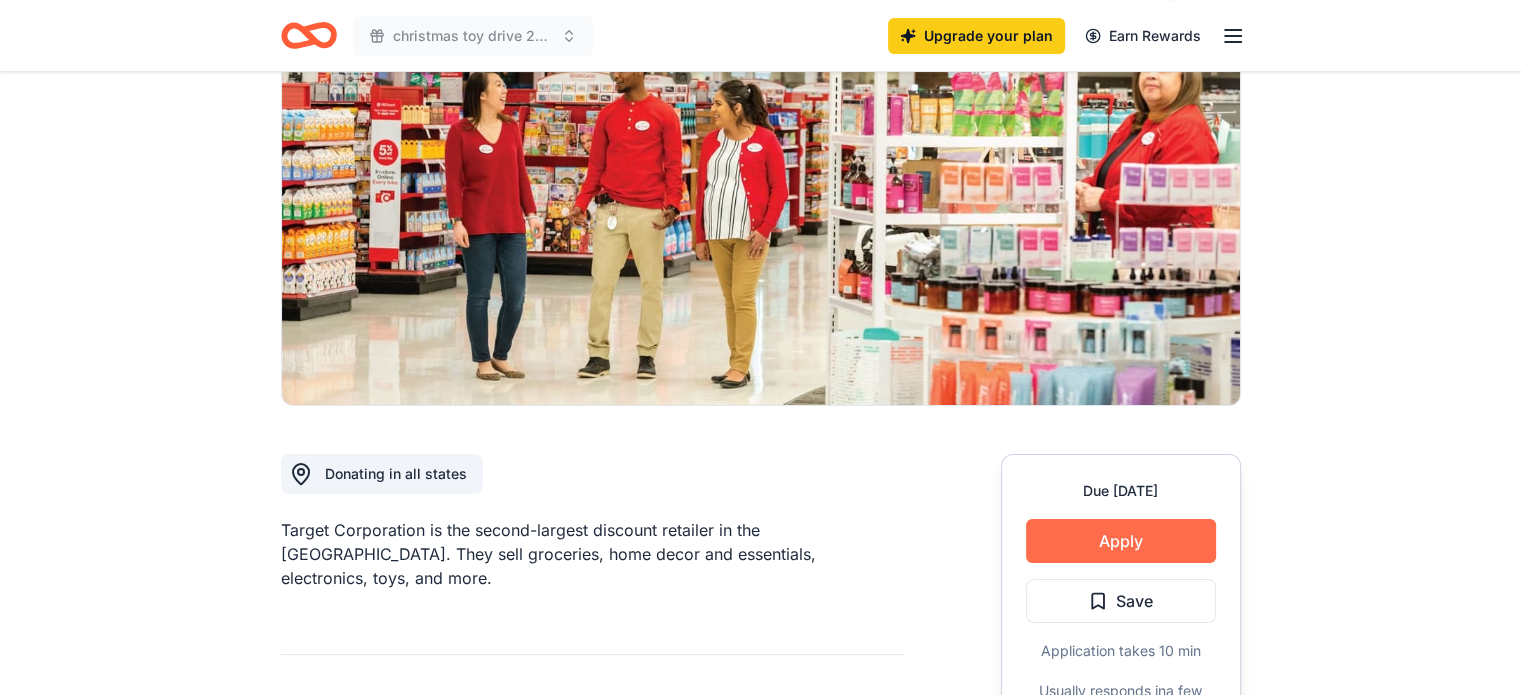 click on "Apply" at bounding box center (1121, 541) 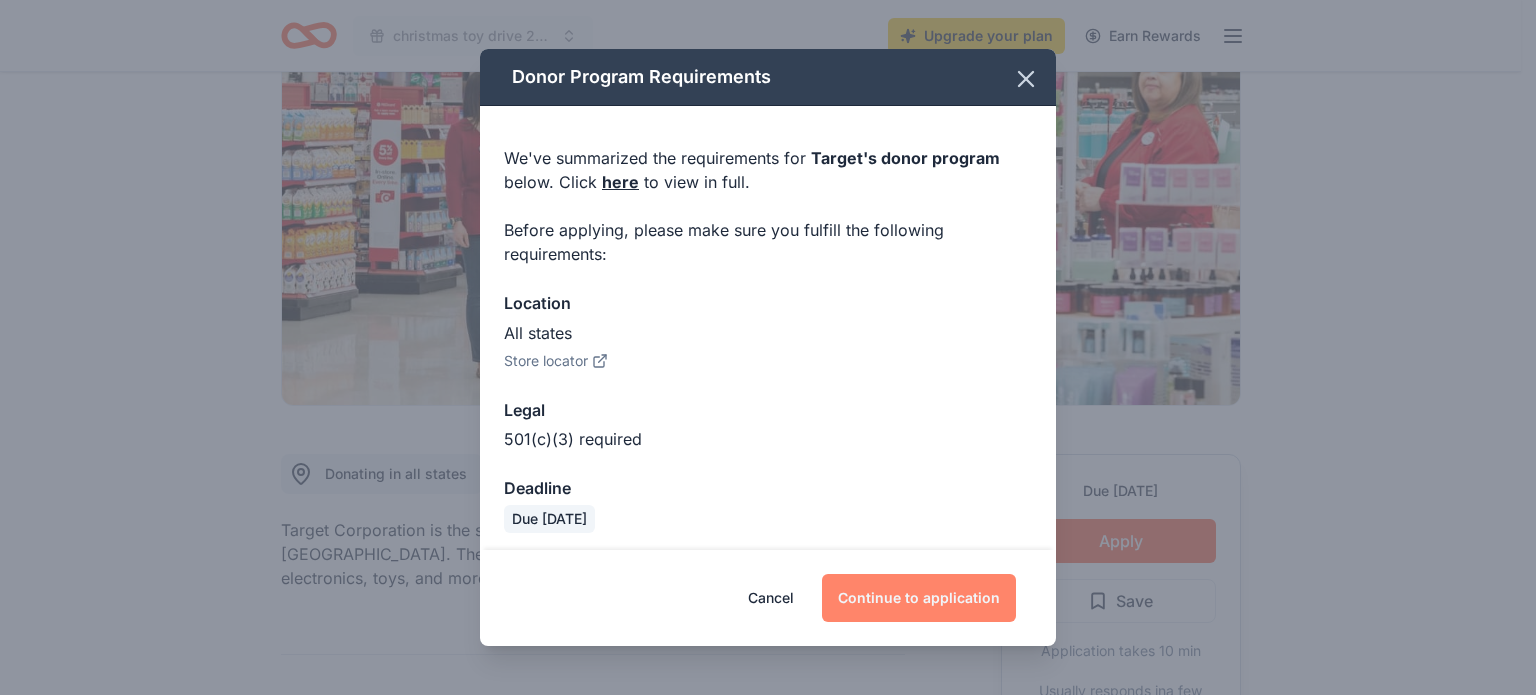 click on "Continue to application" at bounding box center (919, 598) 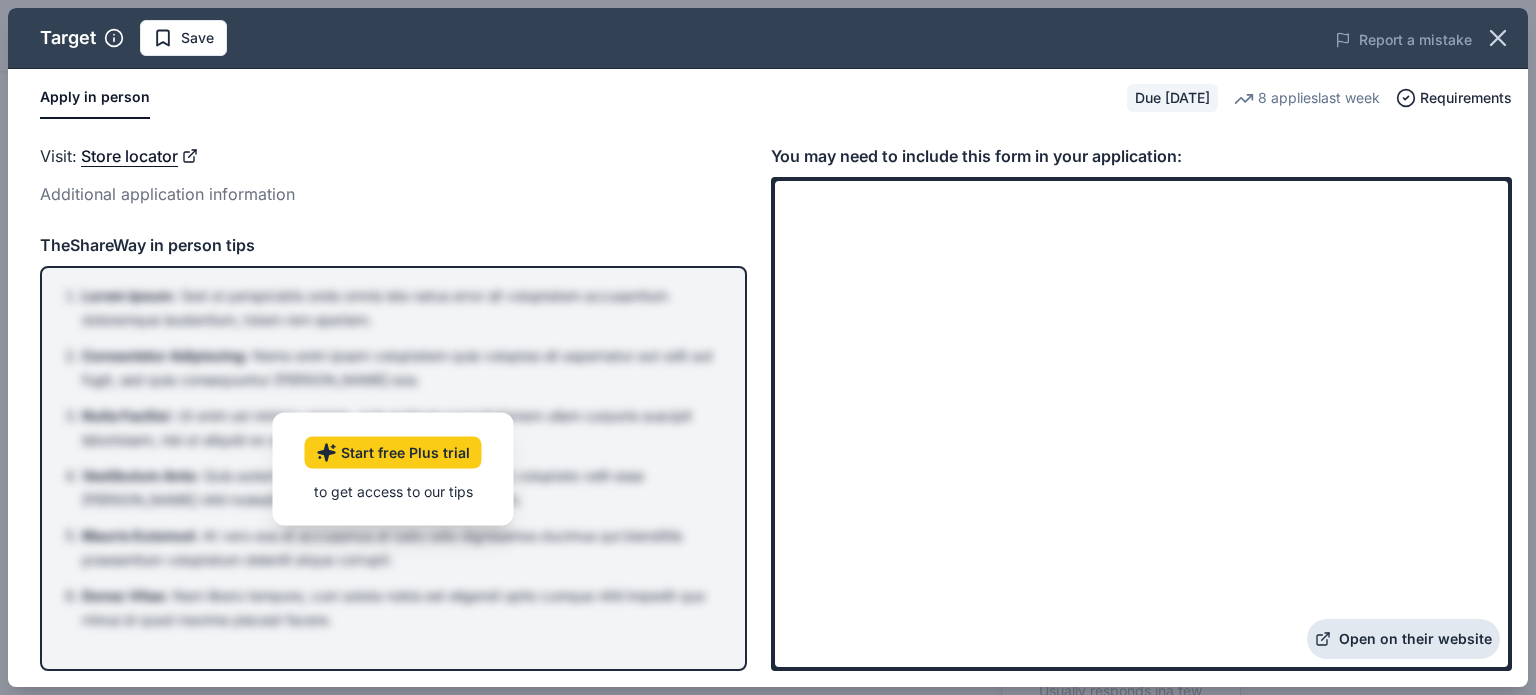 click on "Open on their website" at bounding box center [1403, 639] 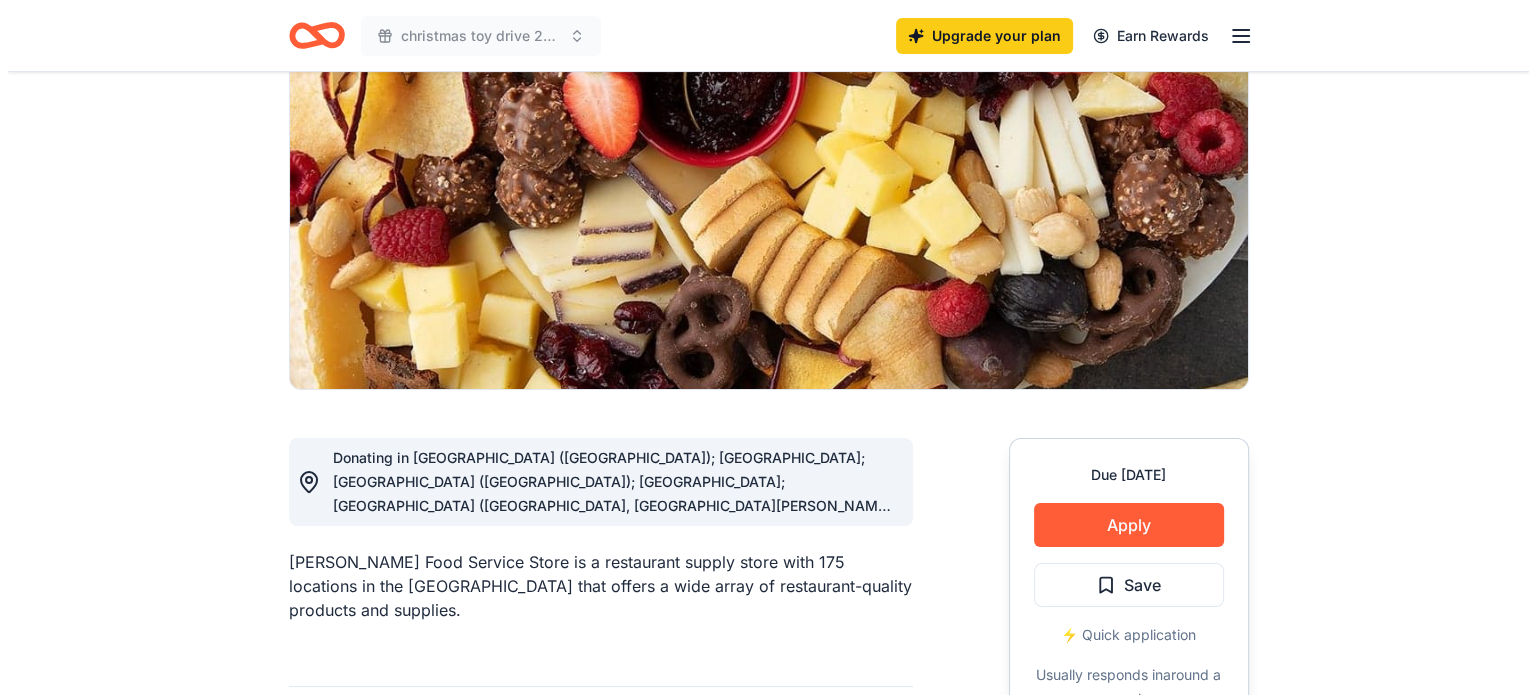 scroll, scrollTop: 240, scrollLeft: 0, axis: vertical 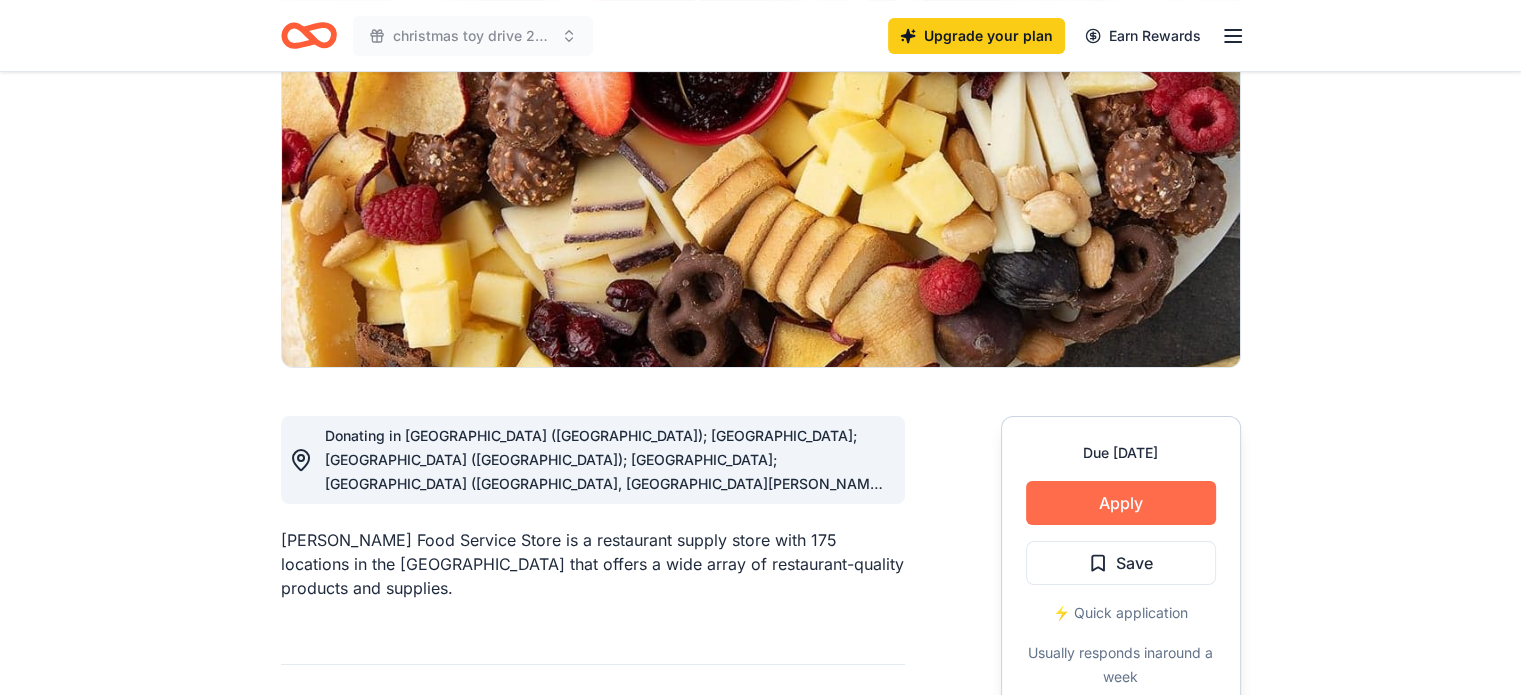 click on "Apply" at bounding box center (1121, 503) 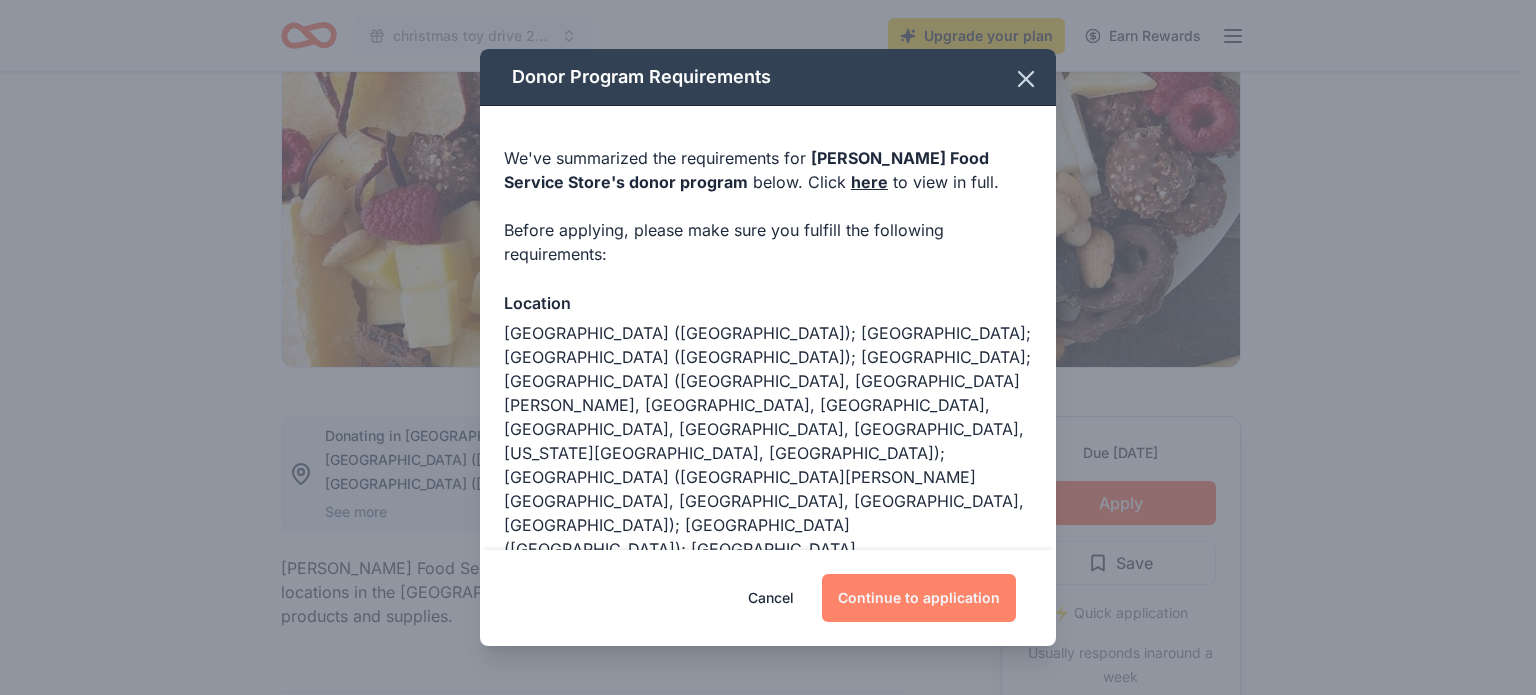 click on "Continue to application" at bounding box center (919, 598) 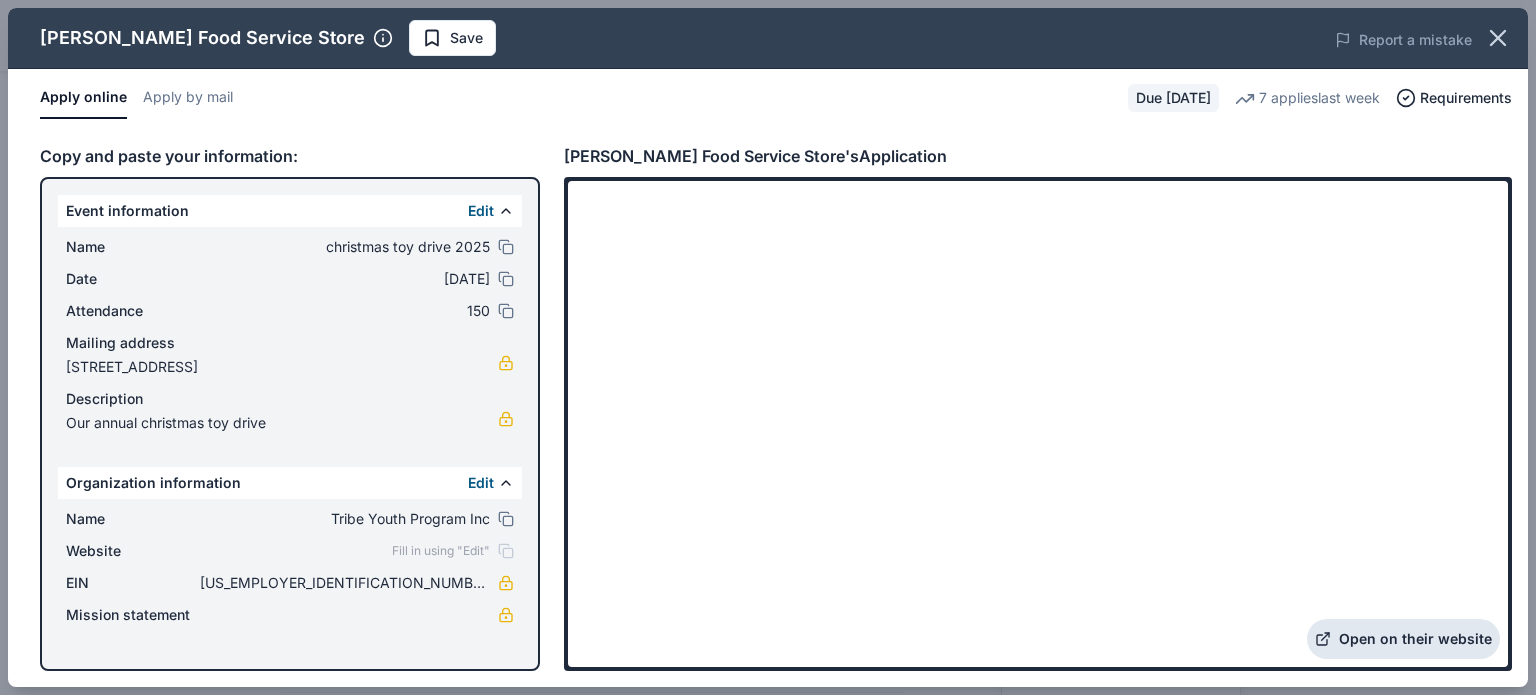 click on "Open on their website" at bounding box center (1403, 639) 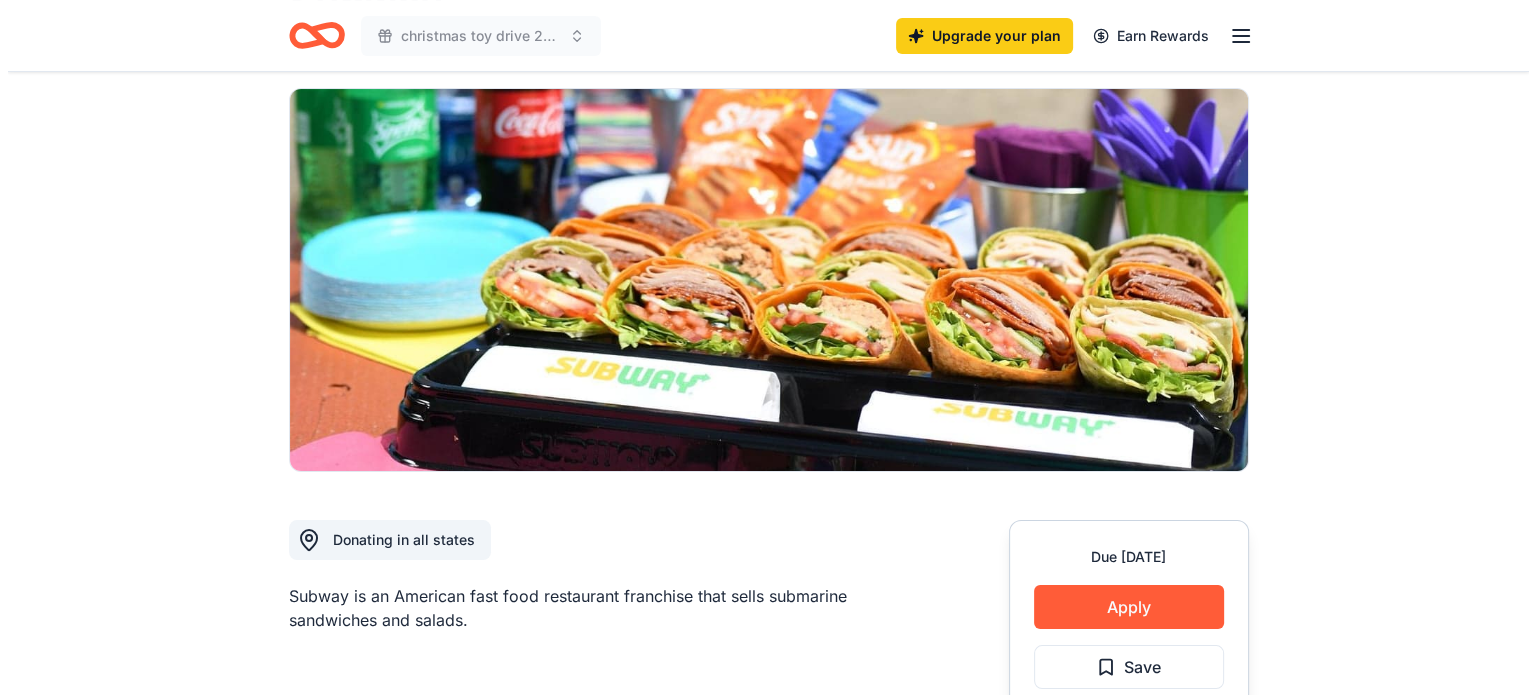 scroll, scrollTop: 134, scrollLeft: 0, axis: vertical 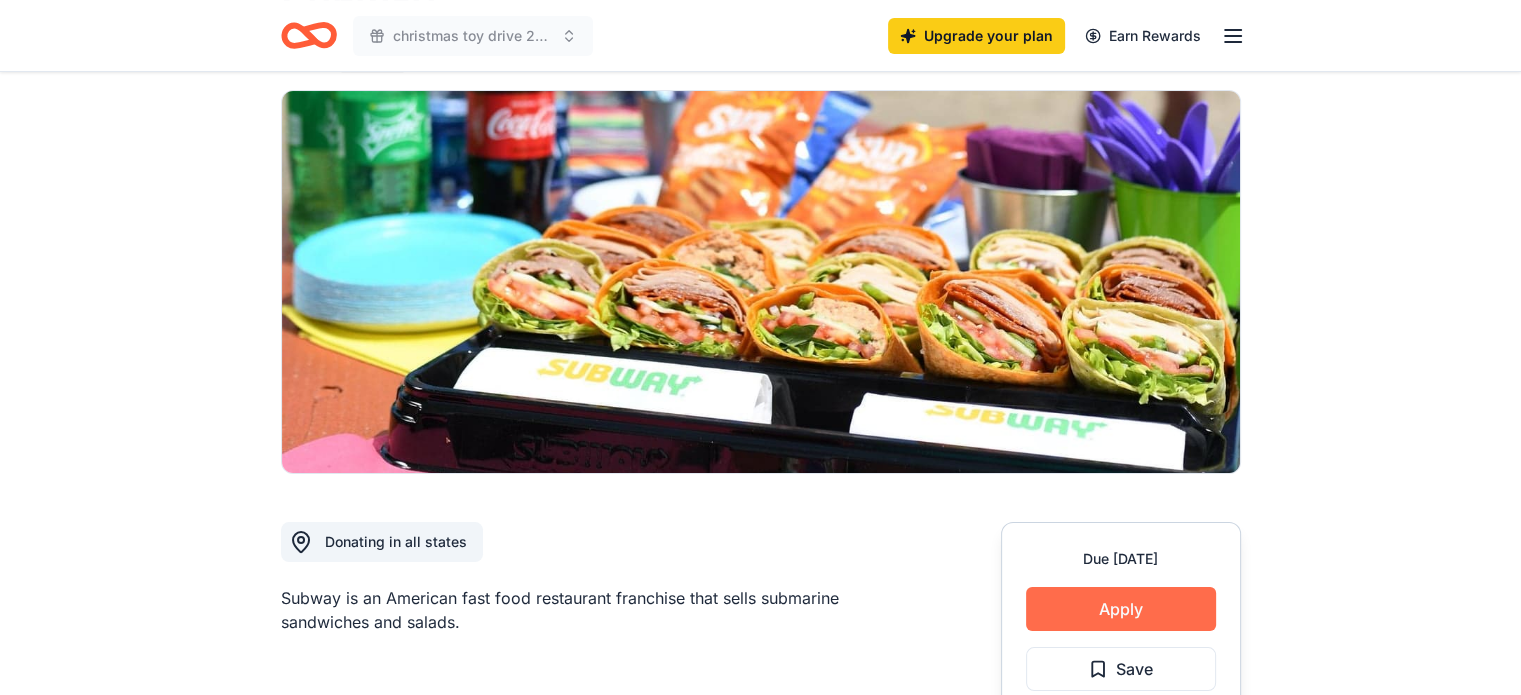click on "Apply" at bounding box center [1121, 609] 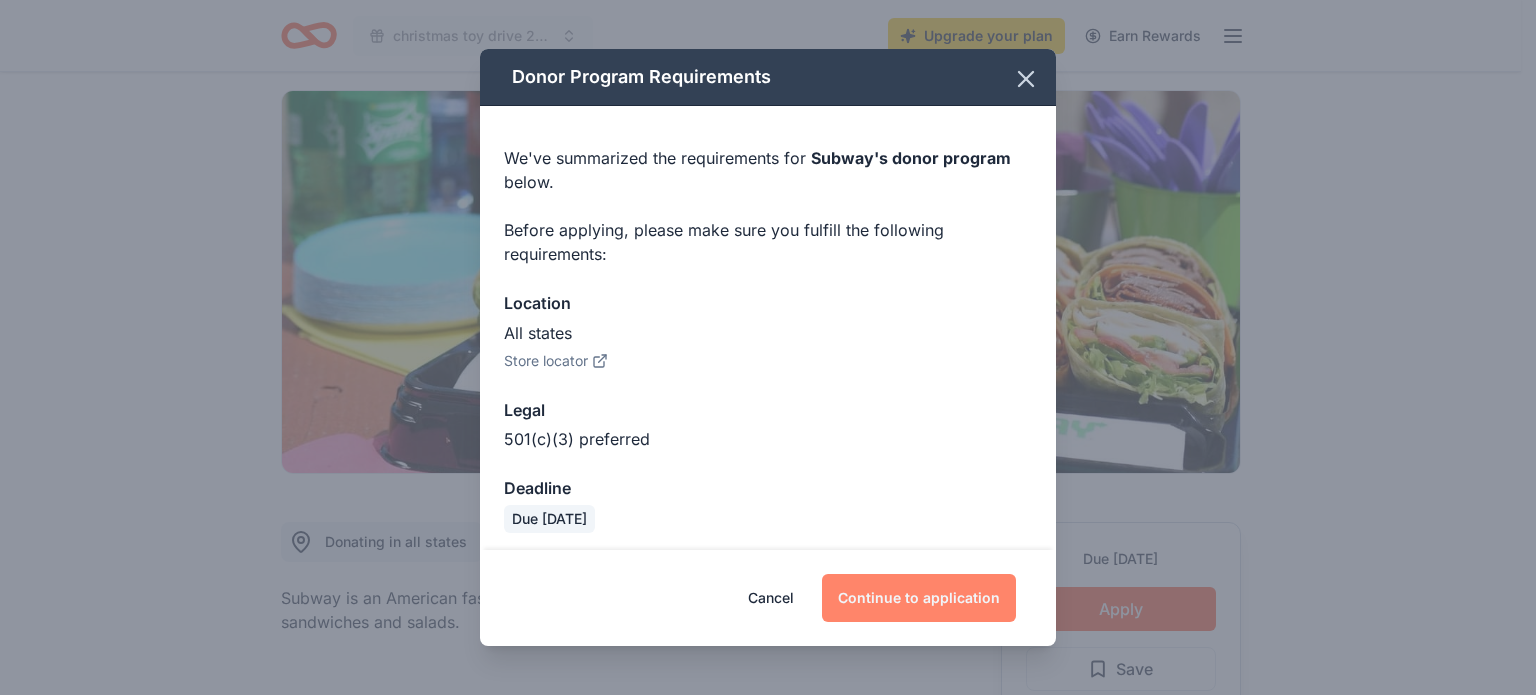 click on "Continue to application" at bounding box center [919, 598] 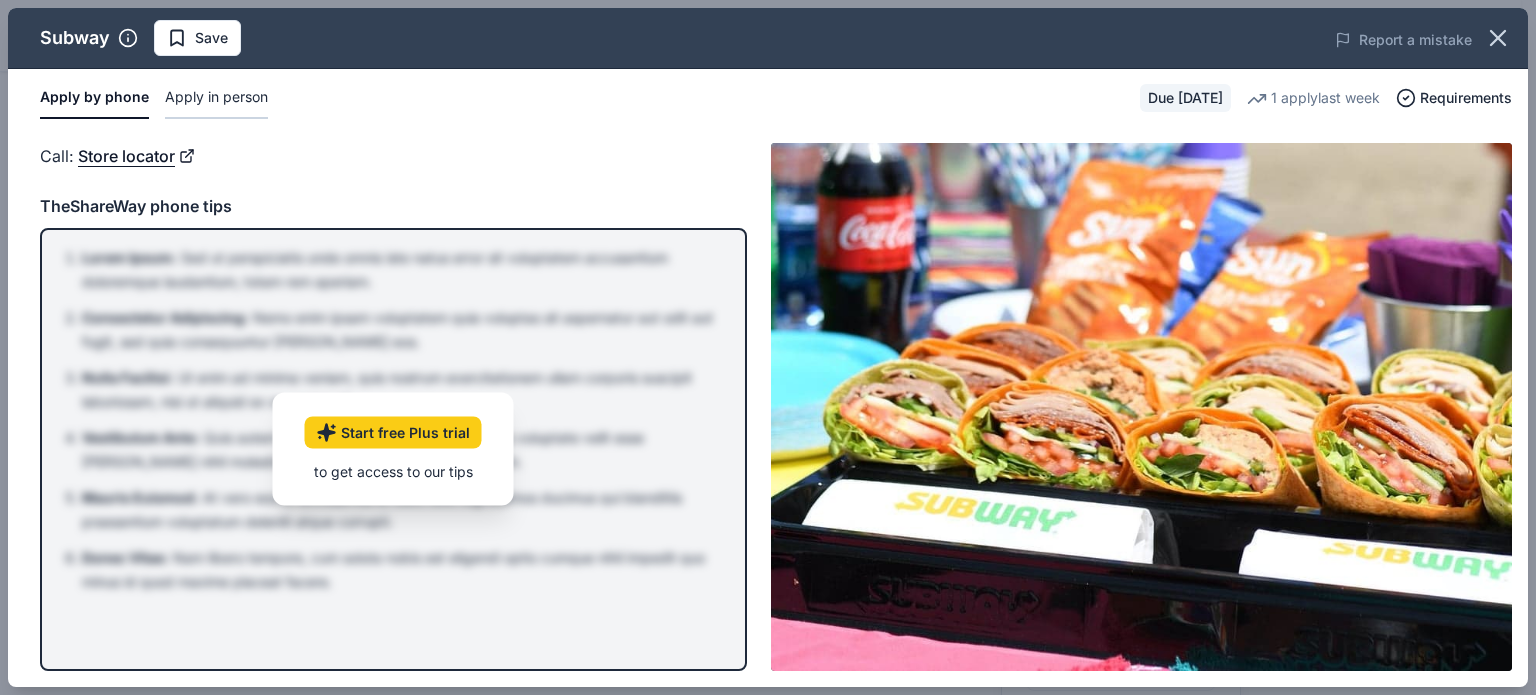 click on "Apply in person" at bounding box center (216, 98) 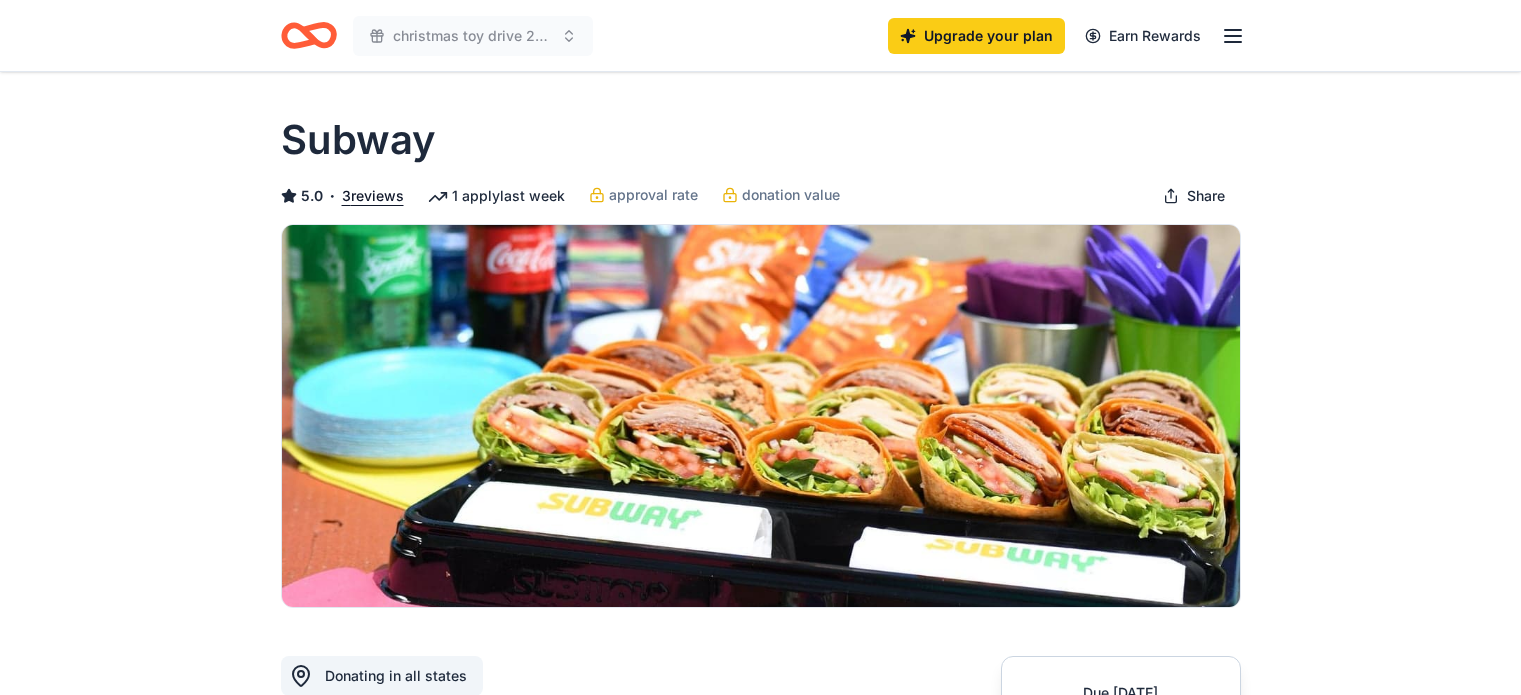 scroll, scrollTop: 0, scrollLeft: 0, axis: both 